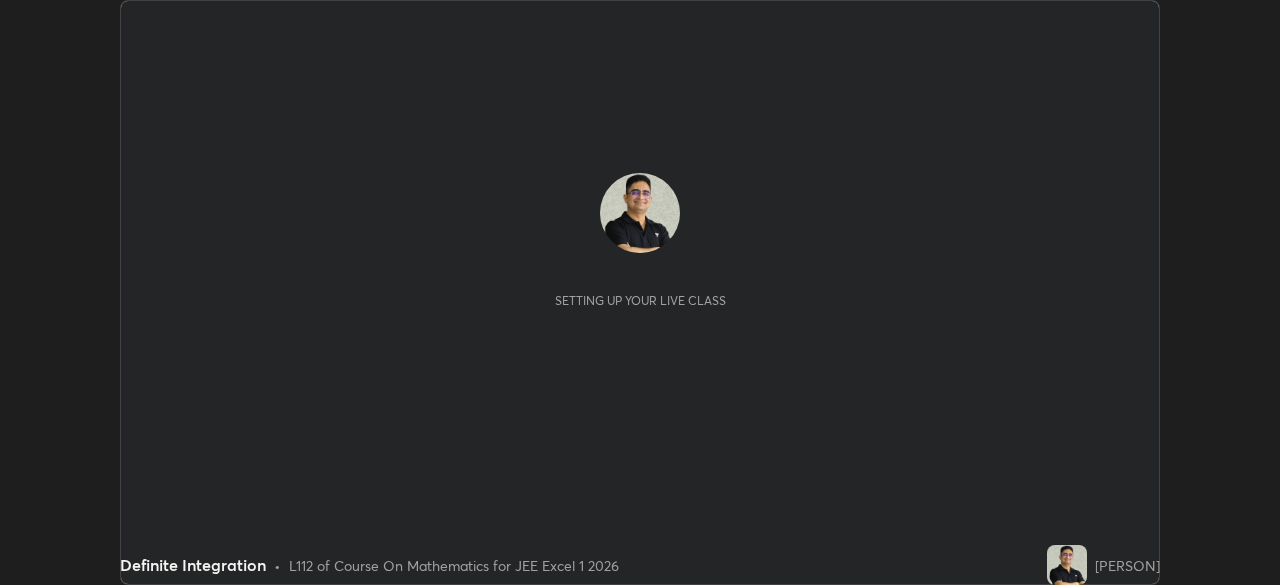scroll, scrollTop: 0, scrollLeft: 0, axis: both 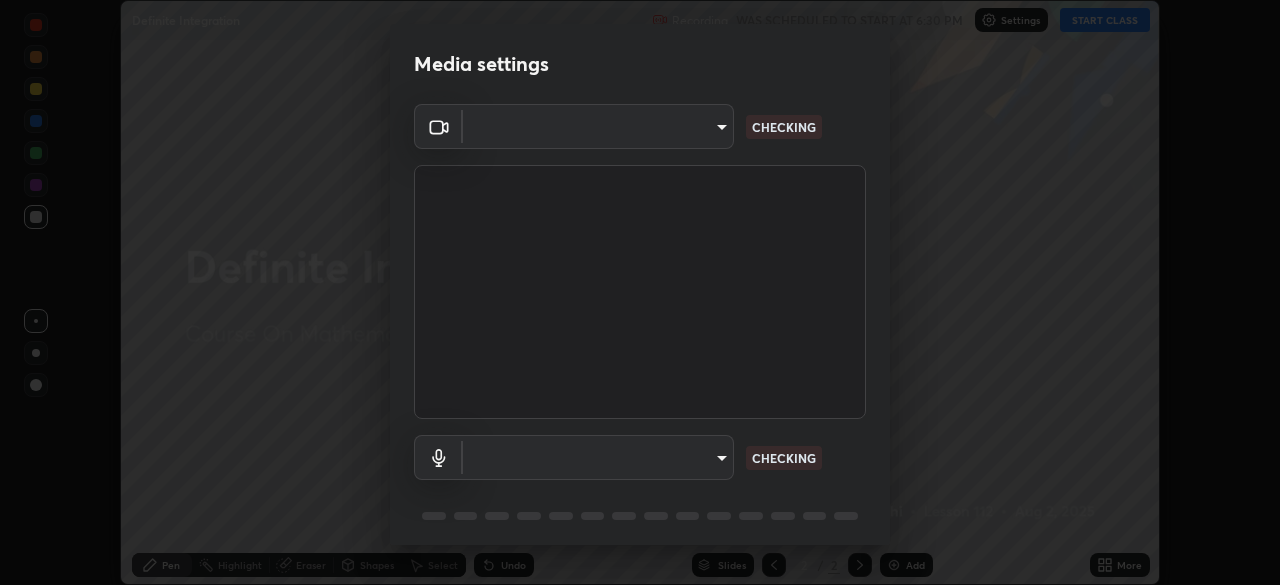 click on "Erase all Definite Integration Recording WAS SCHEDULED TO START AT  6:30 PM Settings START CLASS Setting up your live class Definite Integration • L112 of Course On Mathematics for JEE Excel 1 2026 [PERSON] Pen Highlight Eraser Shapes Select Undo Slides 2 / 2 Add More No doubts shared Encourage your learners to ask a doubt for better clarity Report an issue Reason for reporting Buffering Chat not working Audio - Video sync issue Educator video quality low ​ Attach an image Report Media settings ​ CHECKING ​ CHECKING 1 / 5 Next" at bounding box center (640, 292) 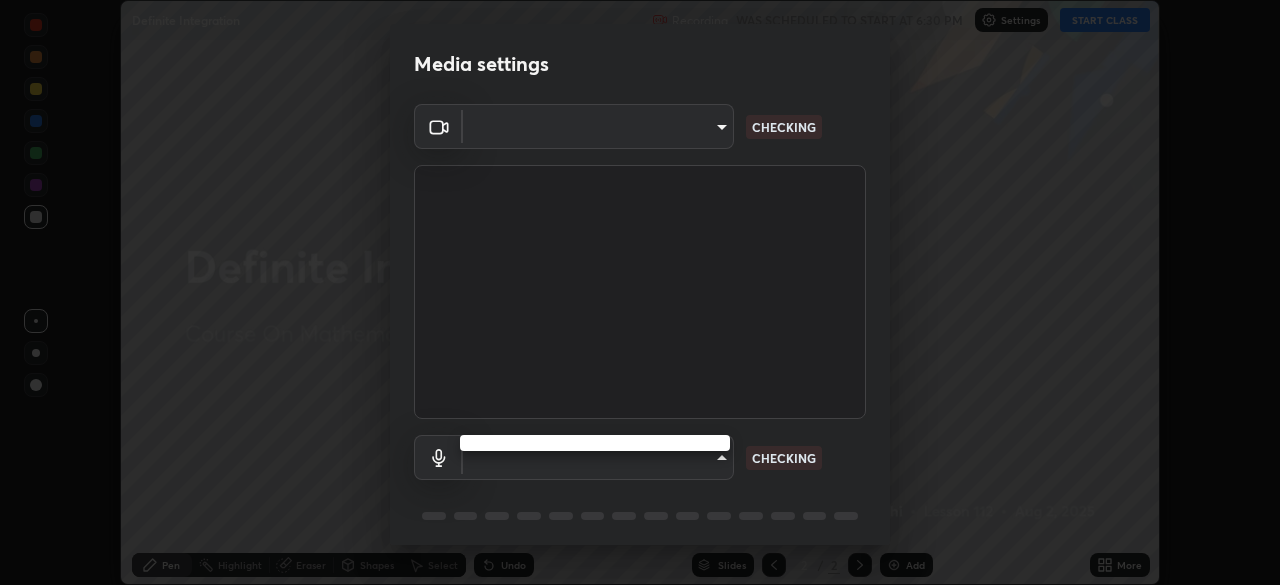 type on "1e49b53be58bf3658c32ba4c8e2538d2601885ca91182b01ba969948c87b8f29" 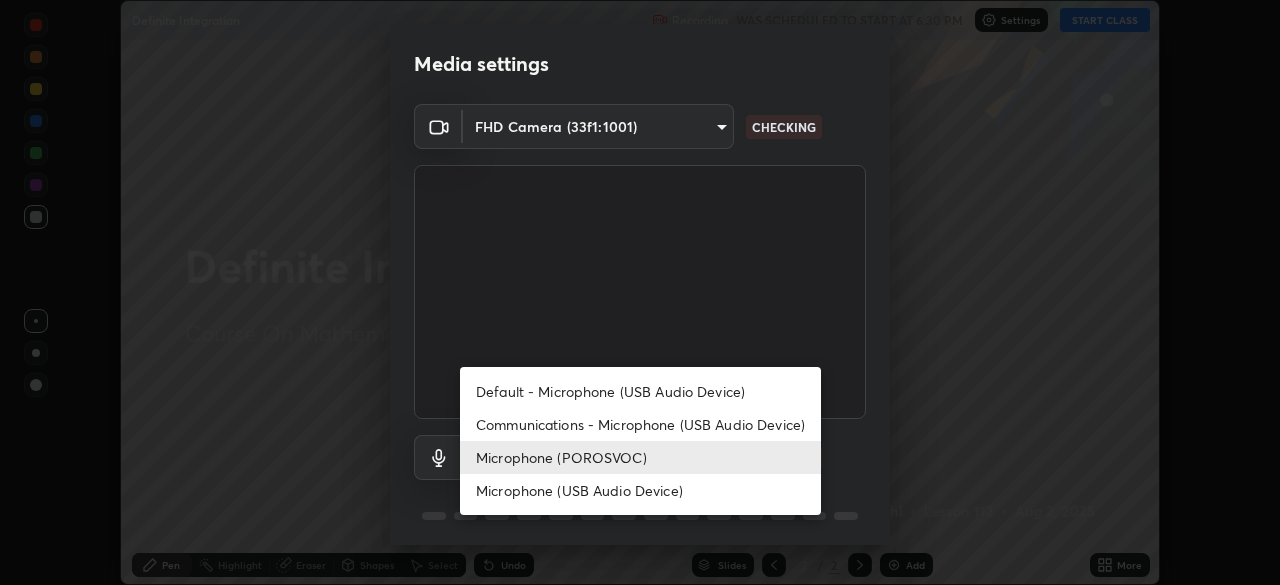 click on "Communications - Microphone (USB Audio Device)" at bounding box center (640, 424) 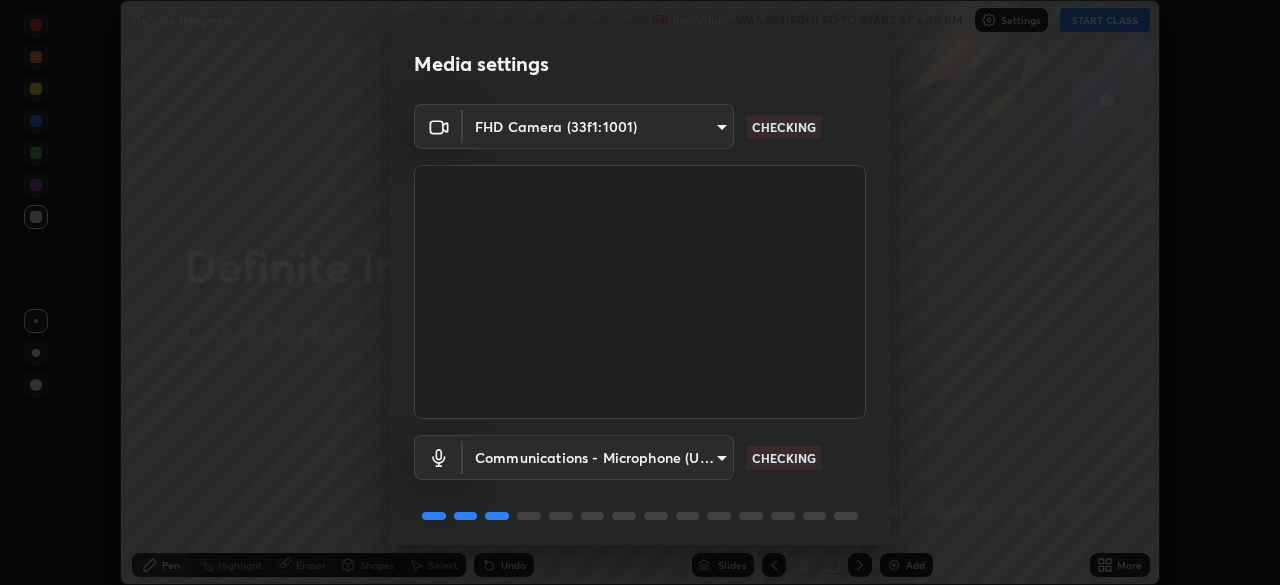 scroll, scrollTop: 71, scrollLeft: 0, axis: vertical 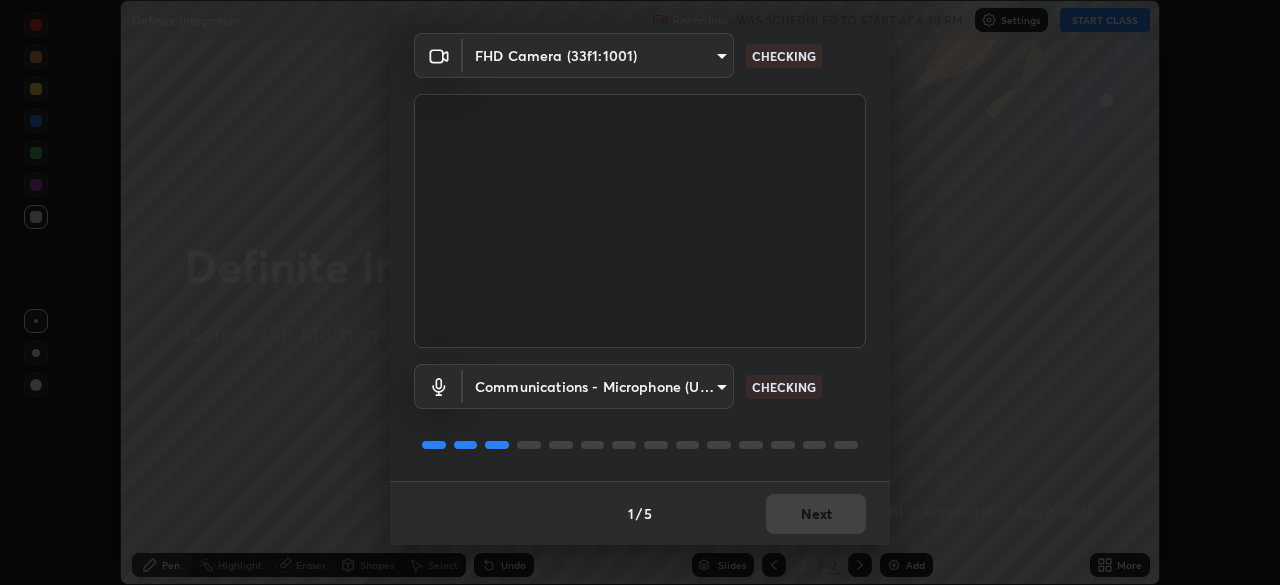 click on "Communications - Microphone (USB Audio Device) communications CHECKING" at bounding box center (640, 414) 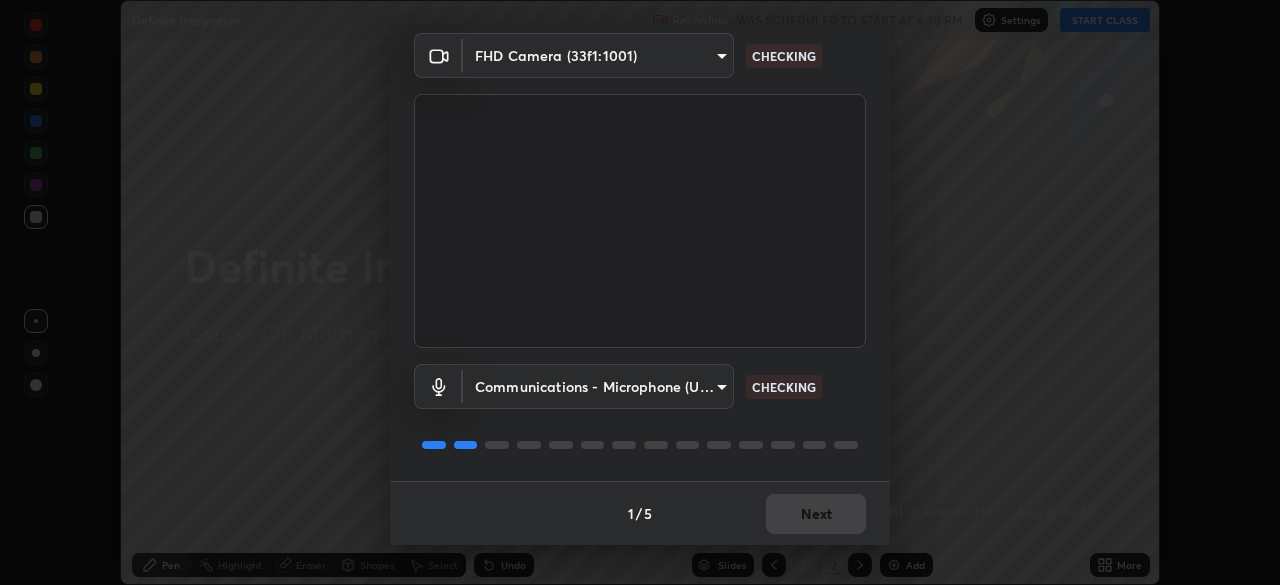 click on "Communications - Microphone (USB Audio Device) communications CHECKING" at bounding box center (640, 414) 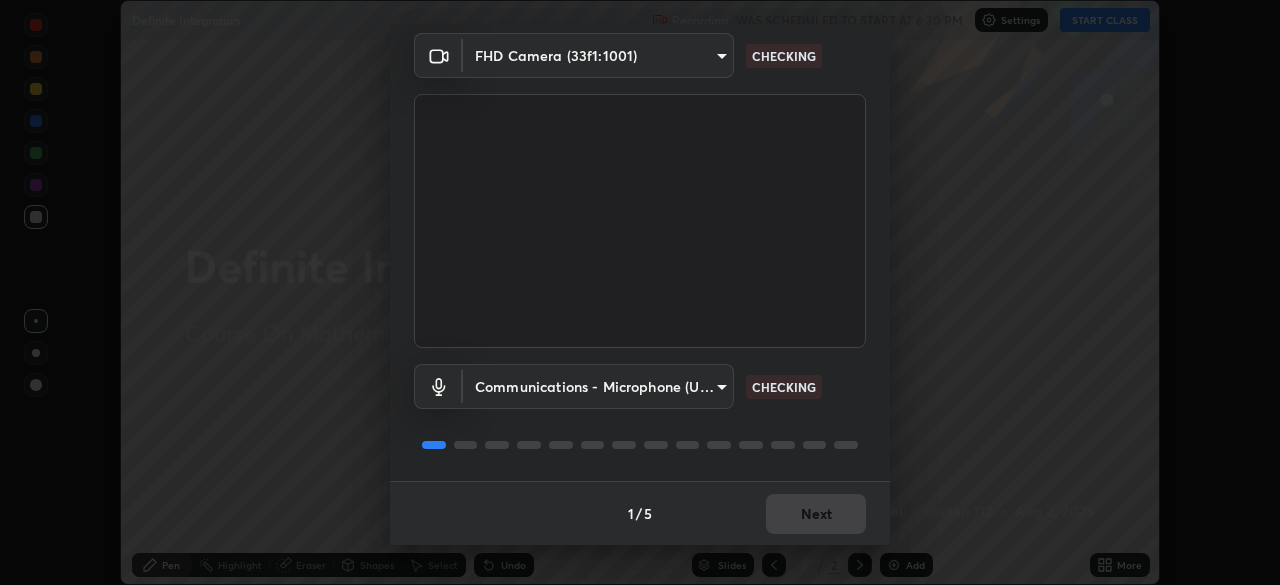 click on "Communications - Microphone (USB Audio Device) communications CHECKING" at bounding box center [640, 414] 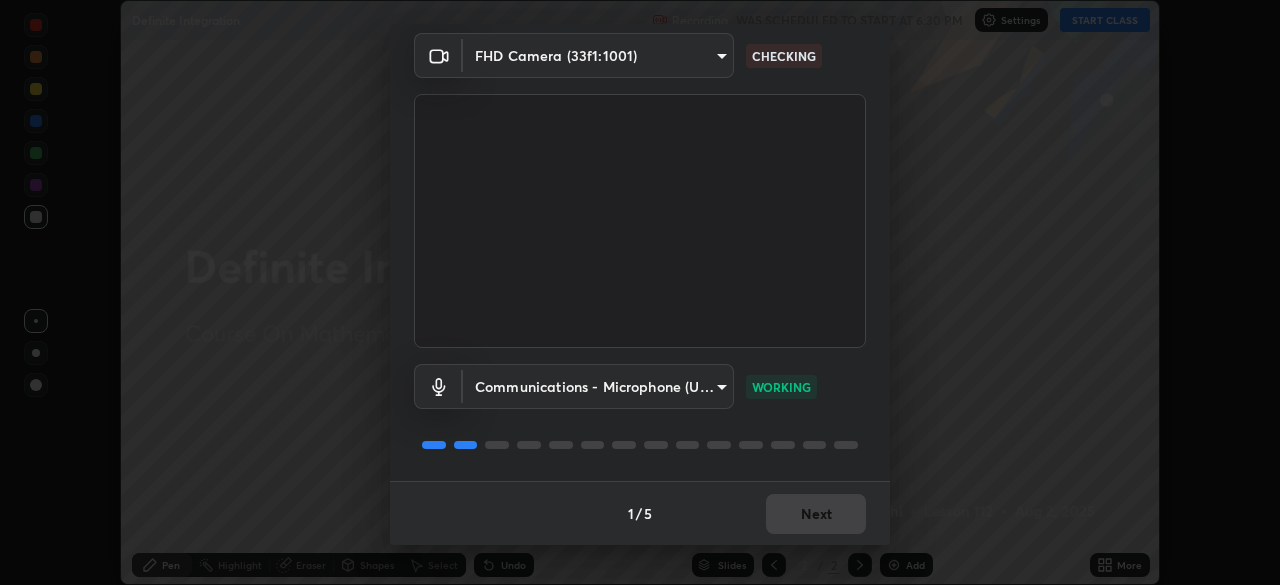 click on "Communications - Microphone (USB Audio Device) communications WORKING" at bounding box center (640, 414) 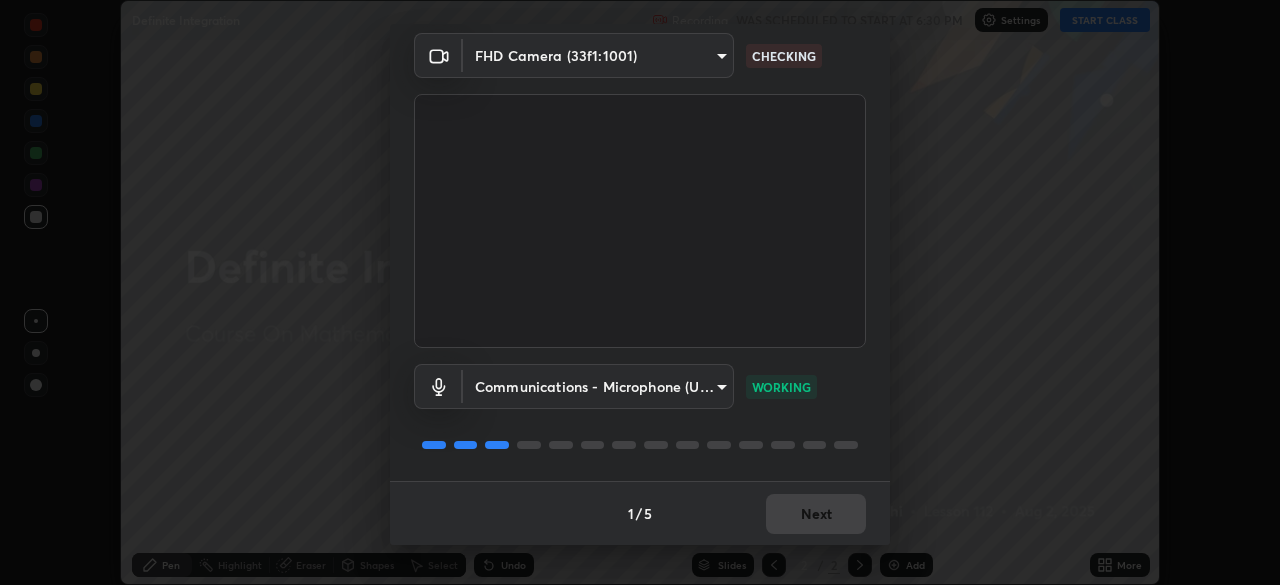 click on "Communications - Microphone (USB Audio Device) communications WORKING" at bounding box center (640, 414) 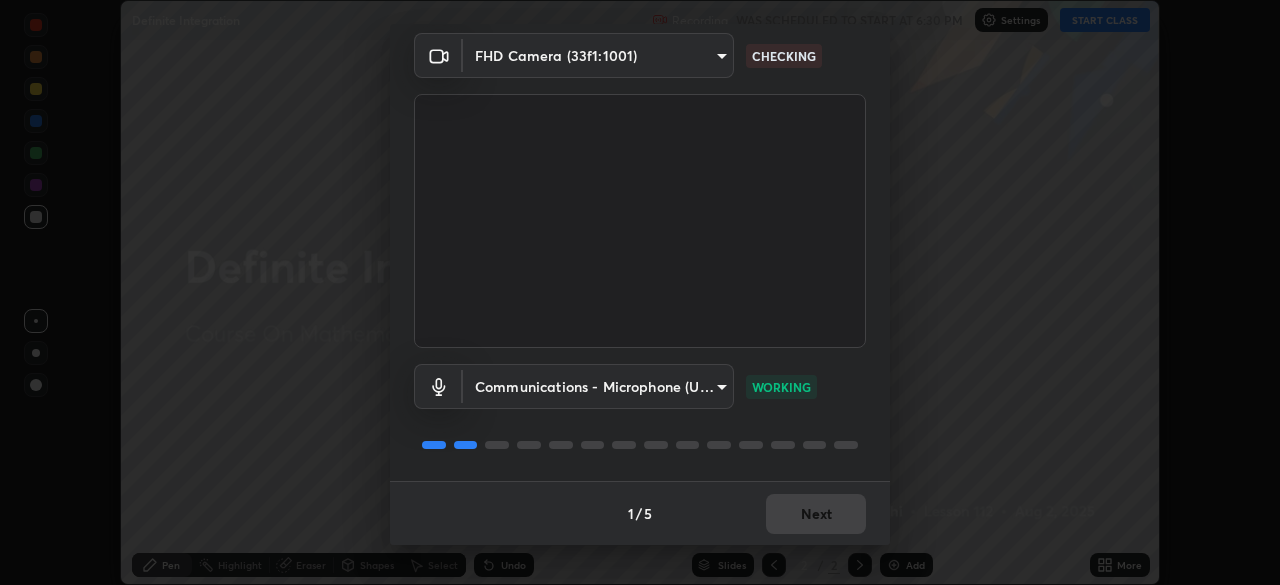 click on "Communications - Microphone (USB Audio Device) communications WORKING" at bounding box center [640, 414] 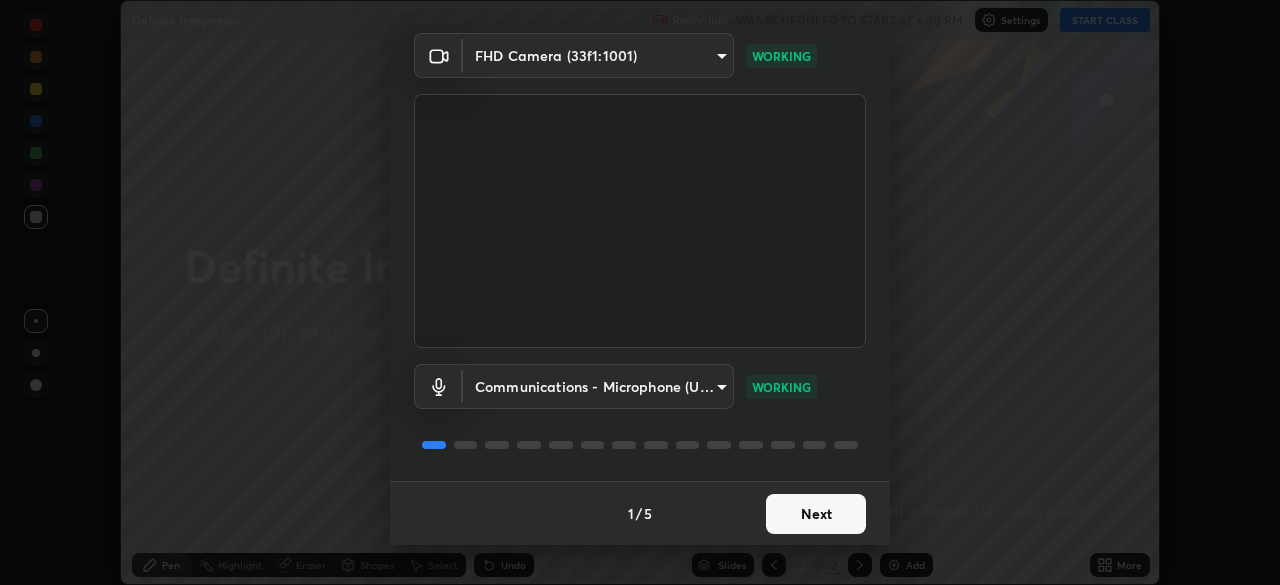 click on "Next" at bounding box center [816, 514] 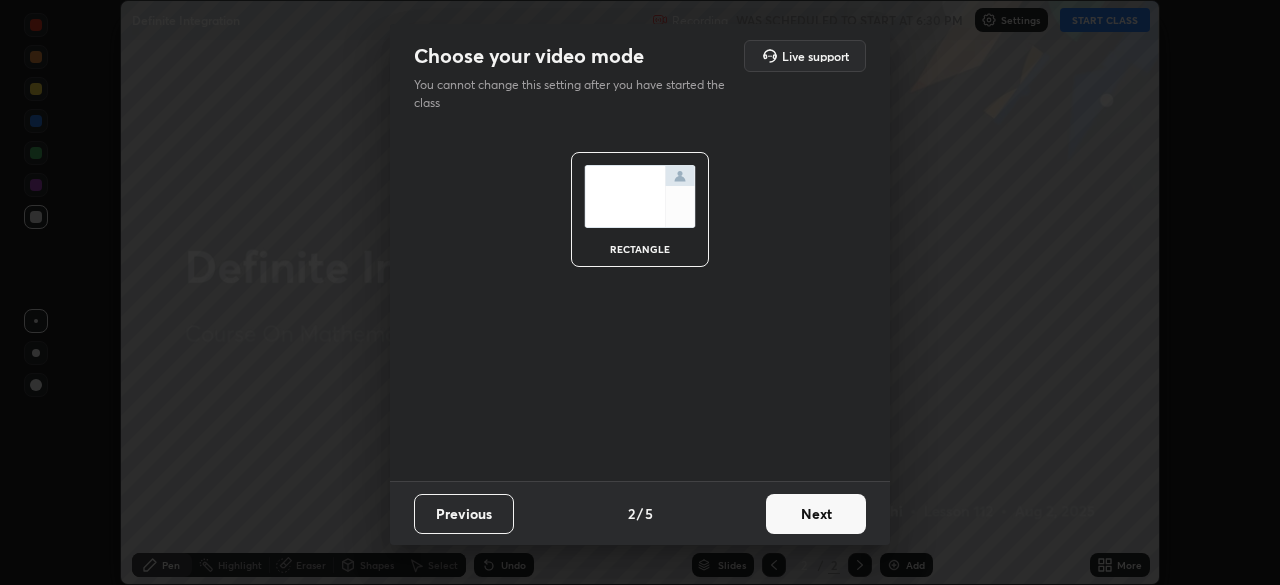 scroll, scrollTop: 0, scrollLeft: 0, axis: both 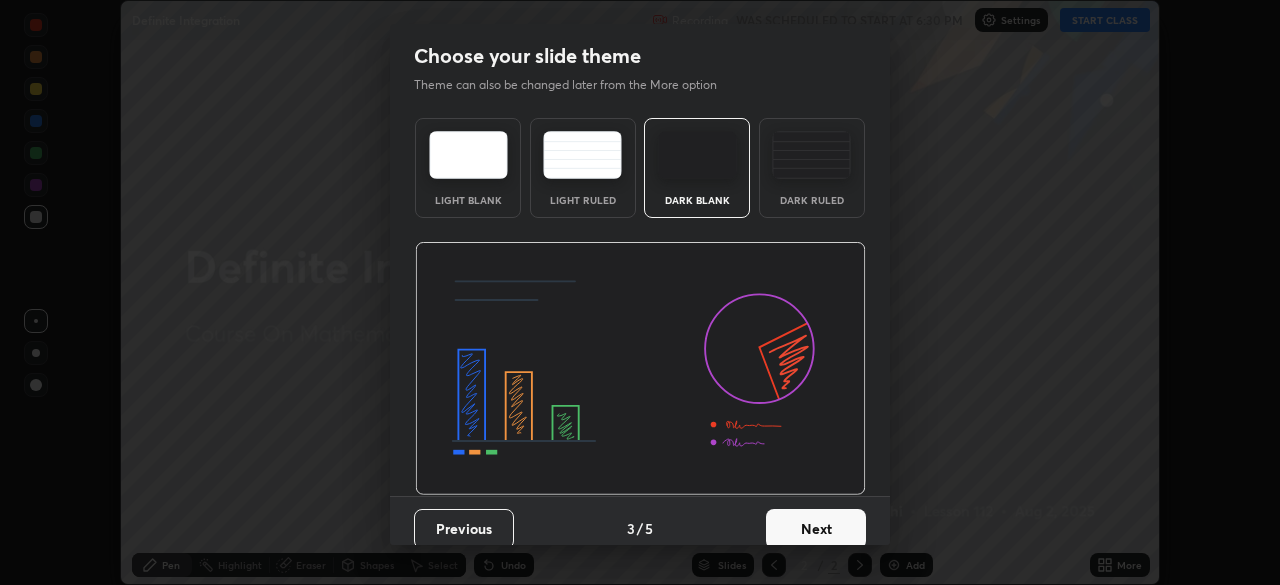 click on "Next" at bounding box center [816, 529] 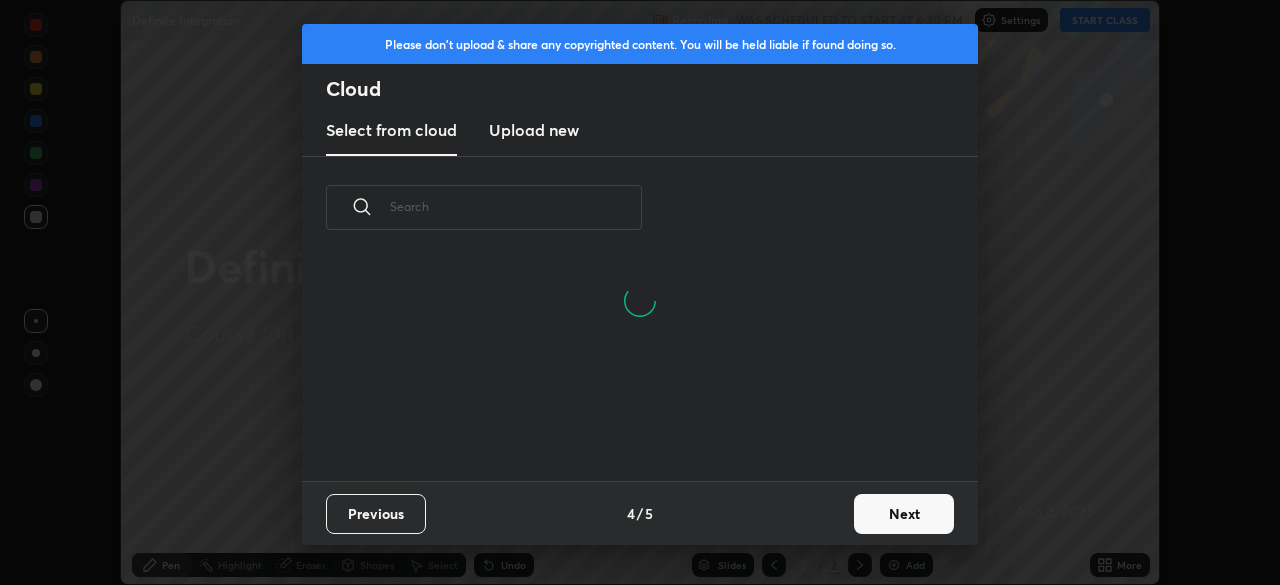 click on "Next" at bounding box center (904, 514) 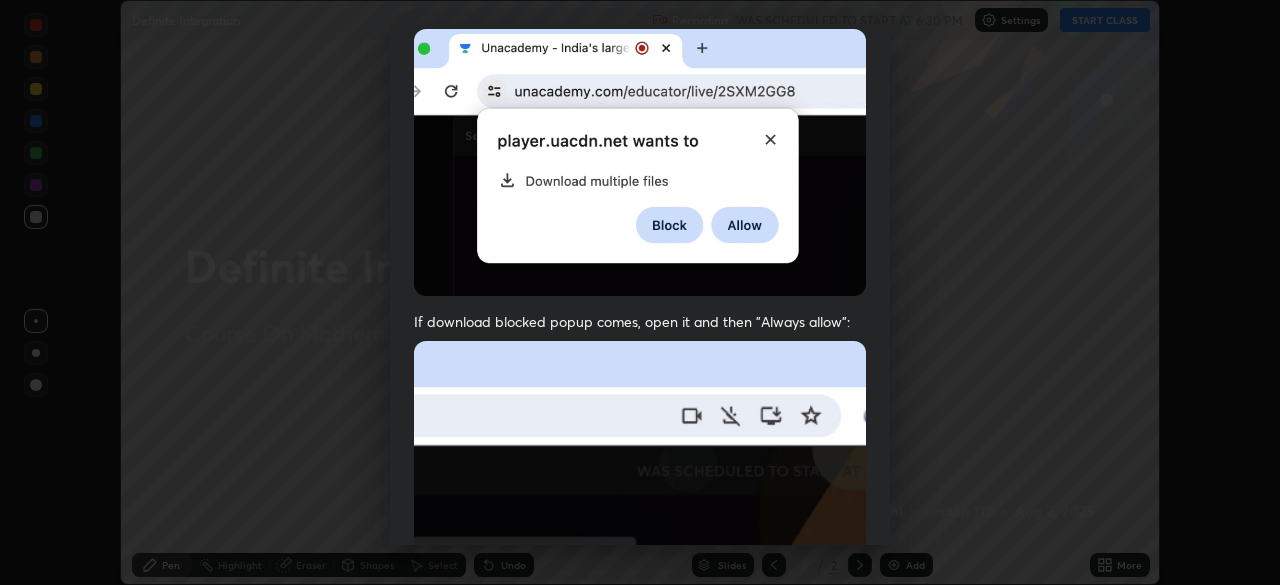 scroll, scrollTop: 421, scrollLeft: 0, axis: vertical 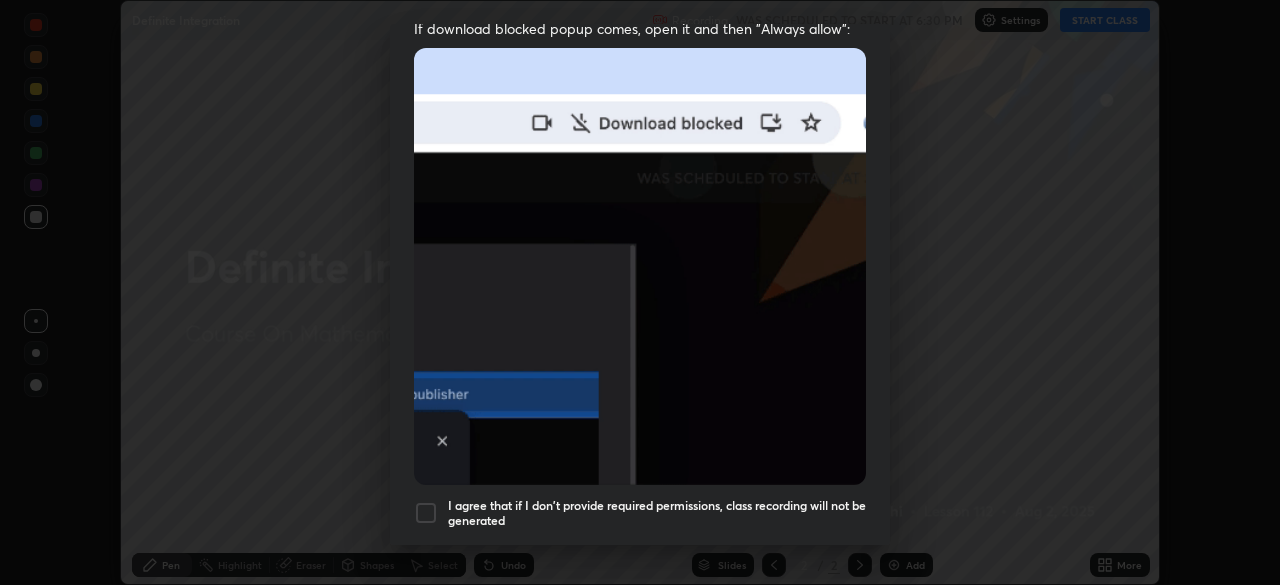 click at bounding box center (426, 513) 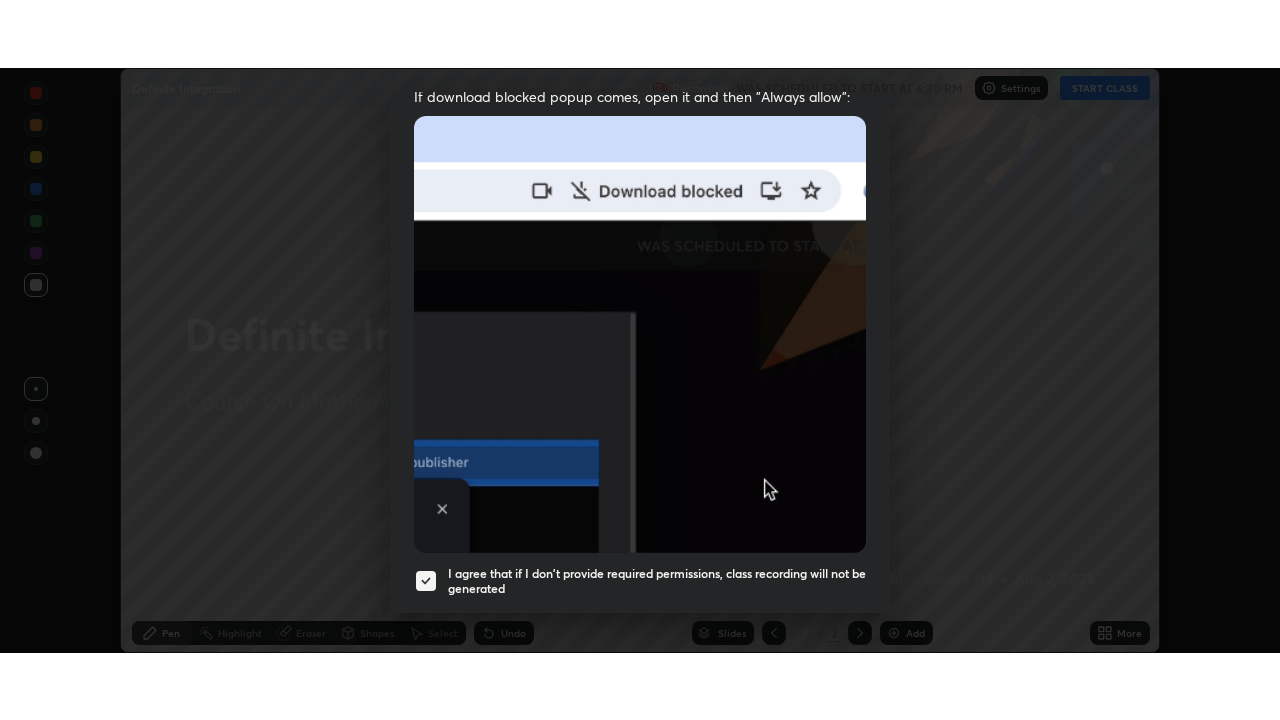 scroll, scrollTop: 479, scrollLeft: 0, axis: vertical 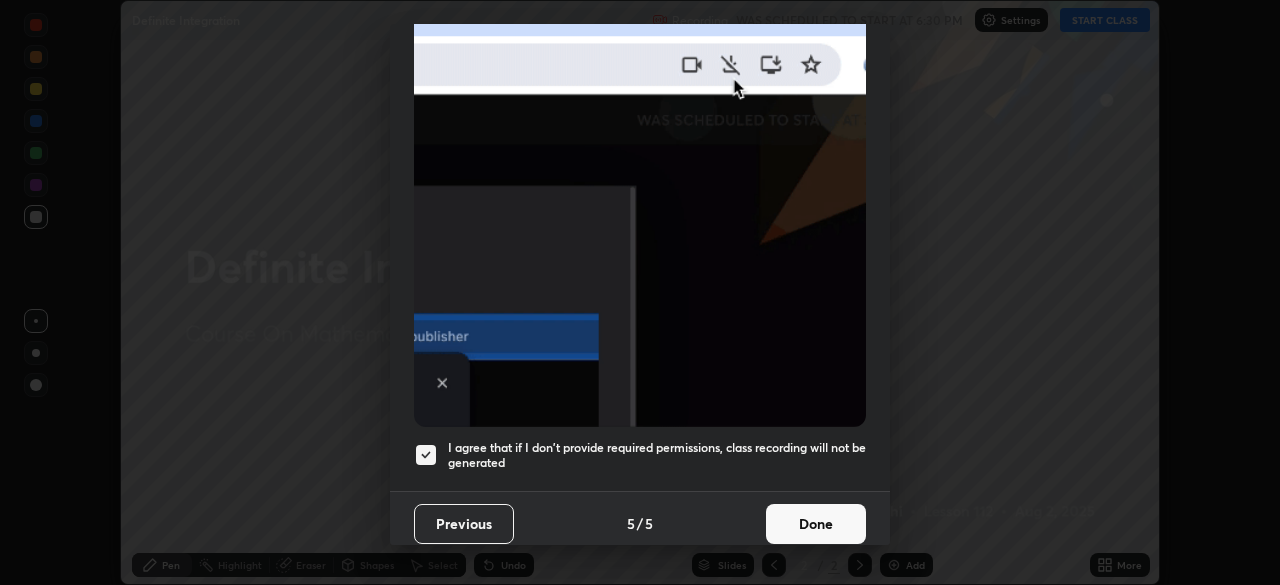 click on "Done" at bounding box center [816, 524] 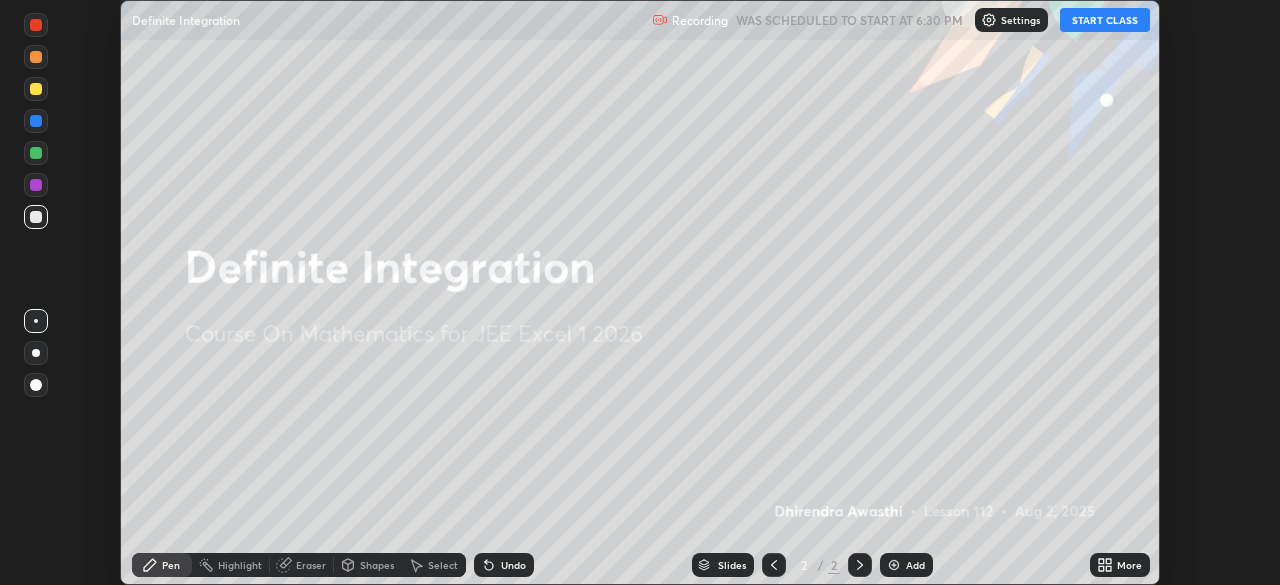 click on "START CLASS" at bounding box center (1105, 20) 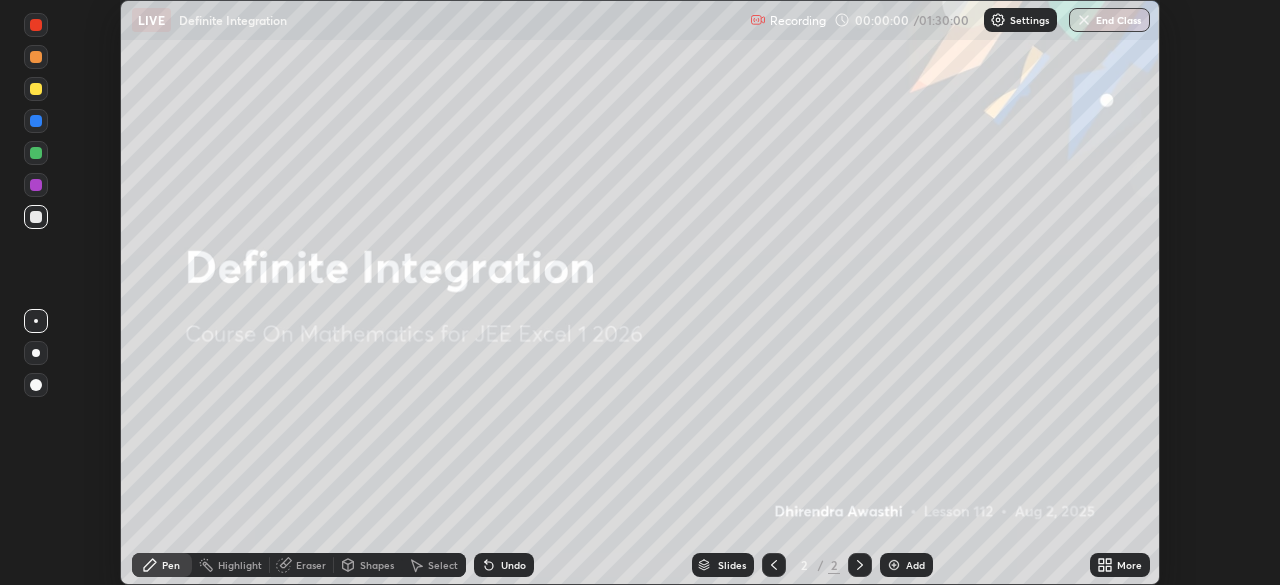 click 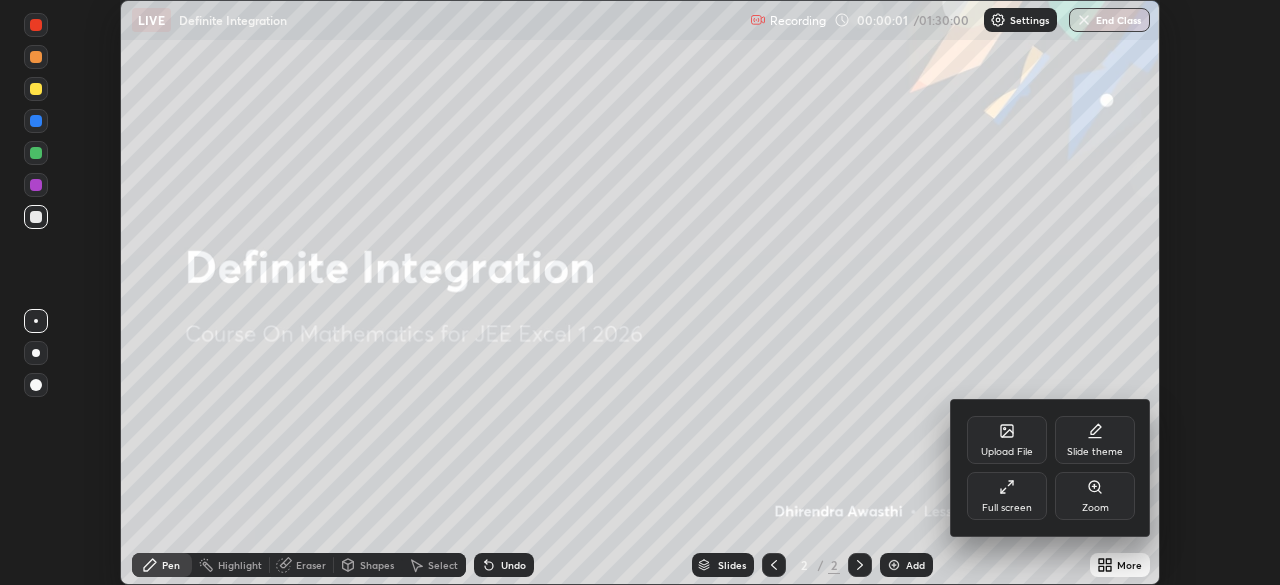 click on "Full screen" at bounding box center (1007, 496) 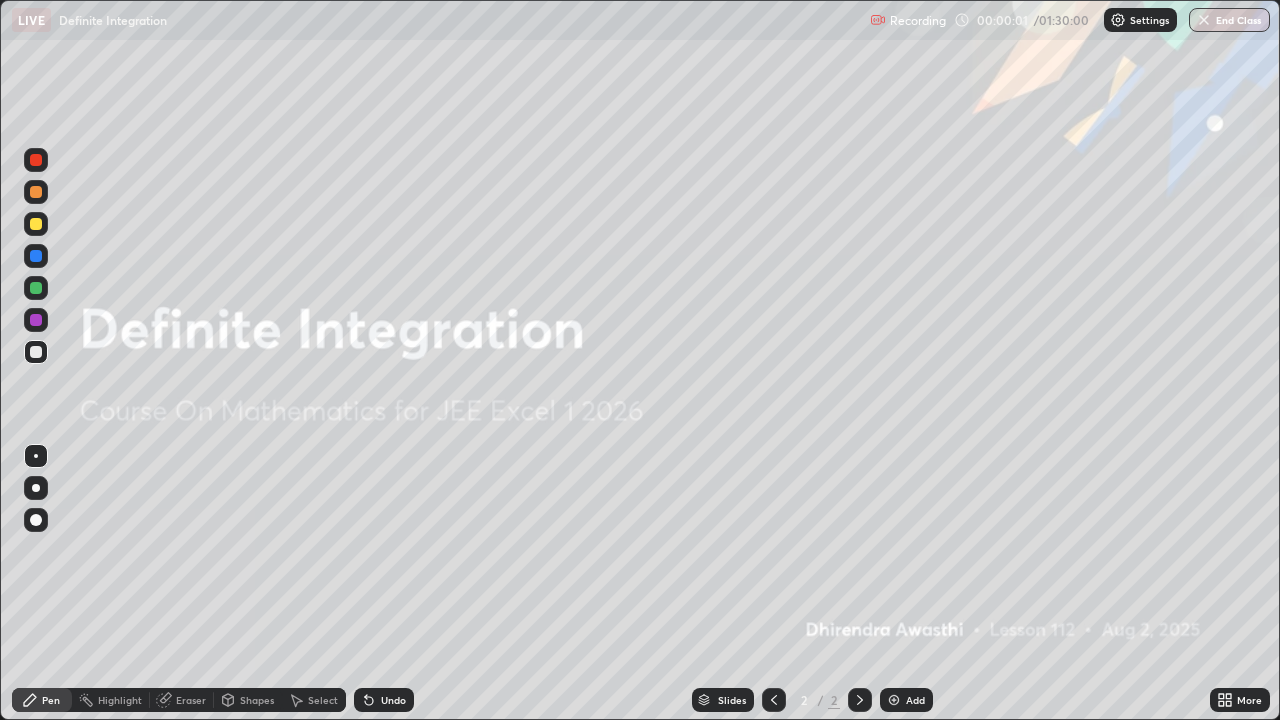 scroll, scrollTop: 99280, scrollLeft: 98720, axis: both 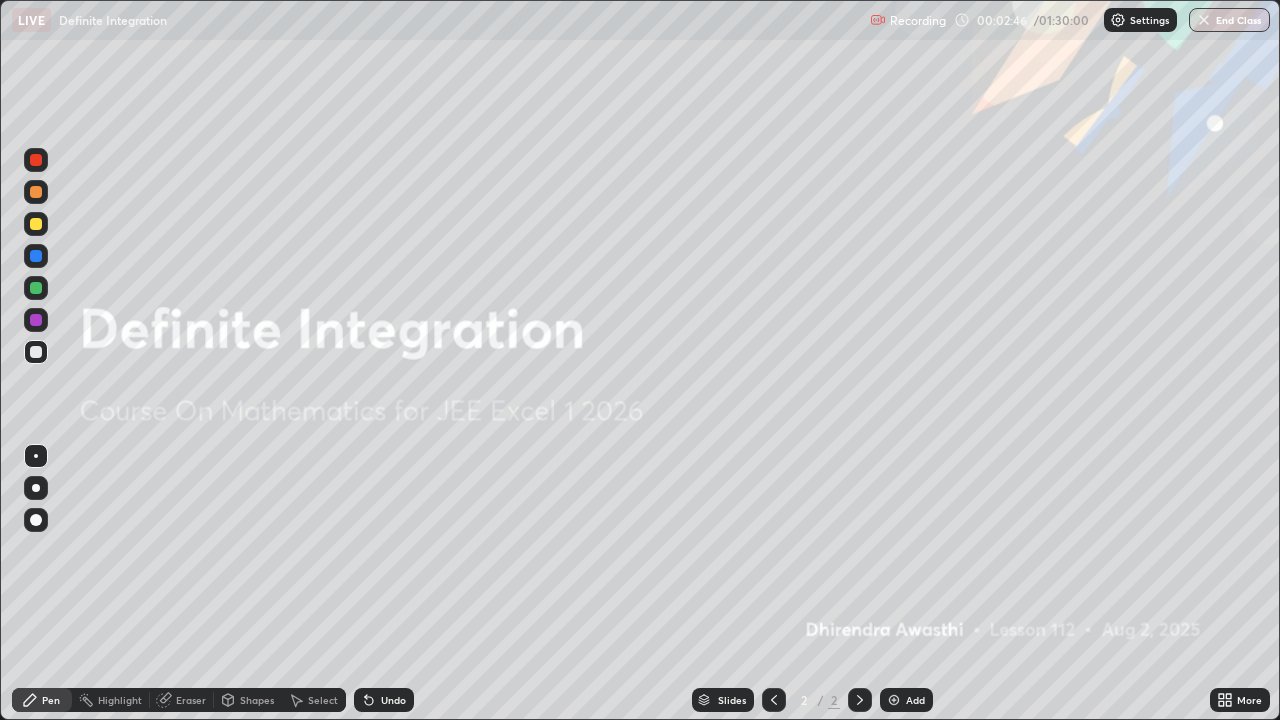 click at bounding box center (894, 700) 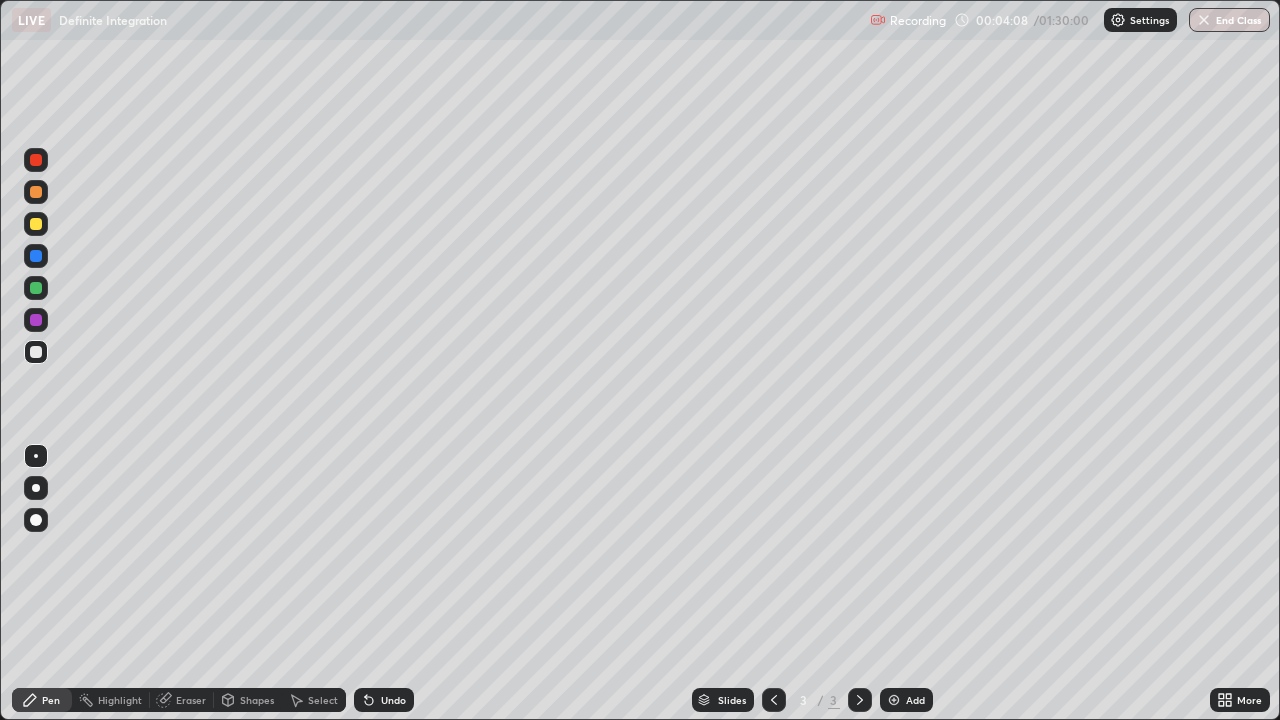 click at bounding box center (36, 352) 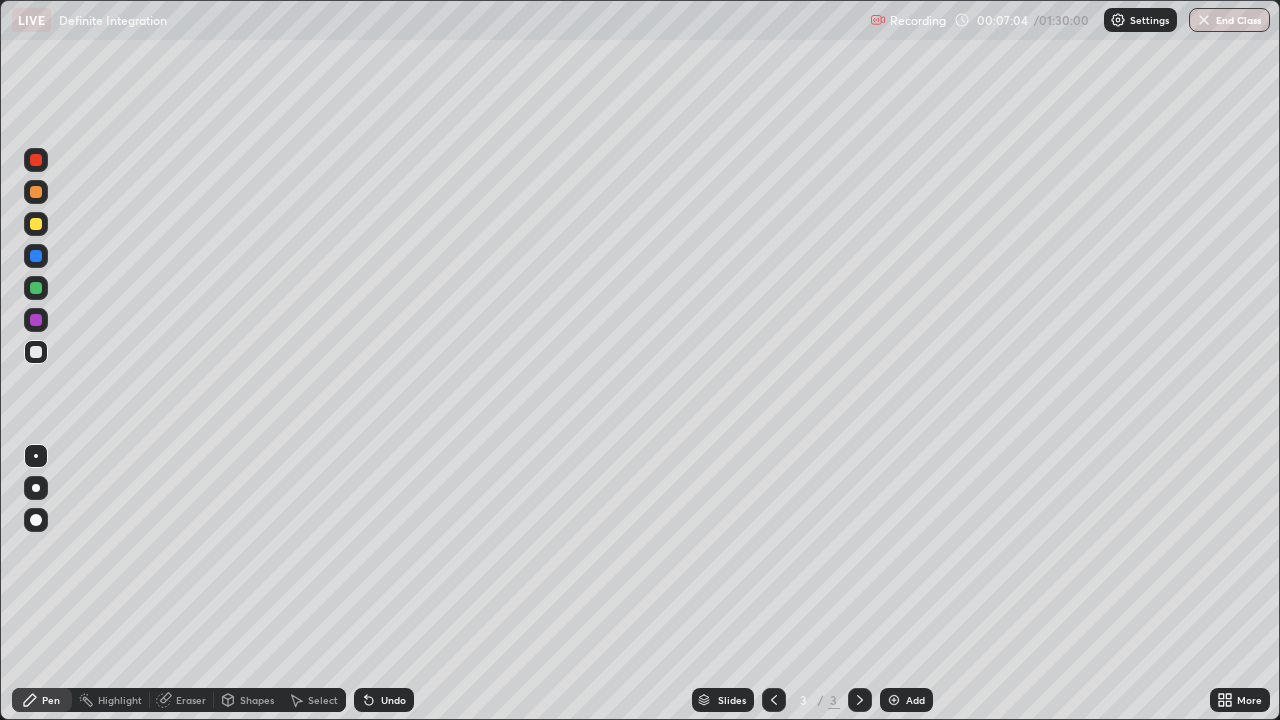 click on "Undo" at bounding box center (393, 700) 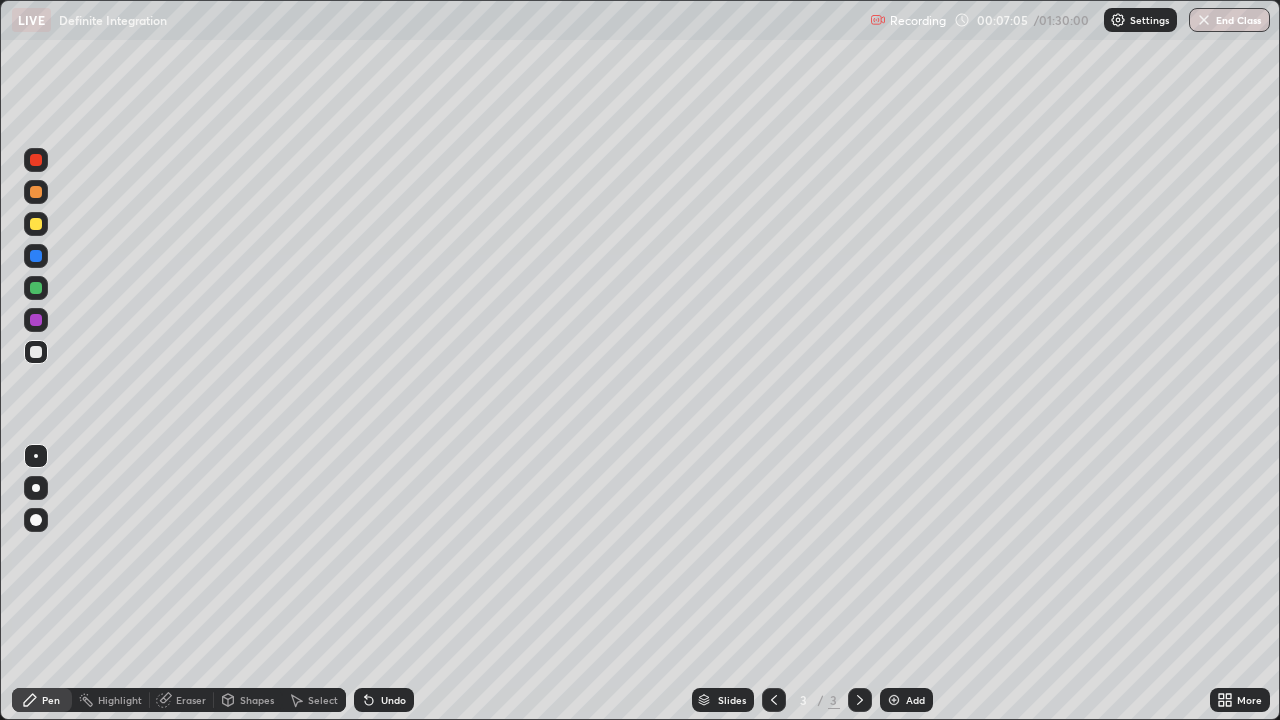 click on "Undo" at bounding box center (393, 700) 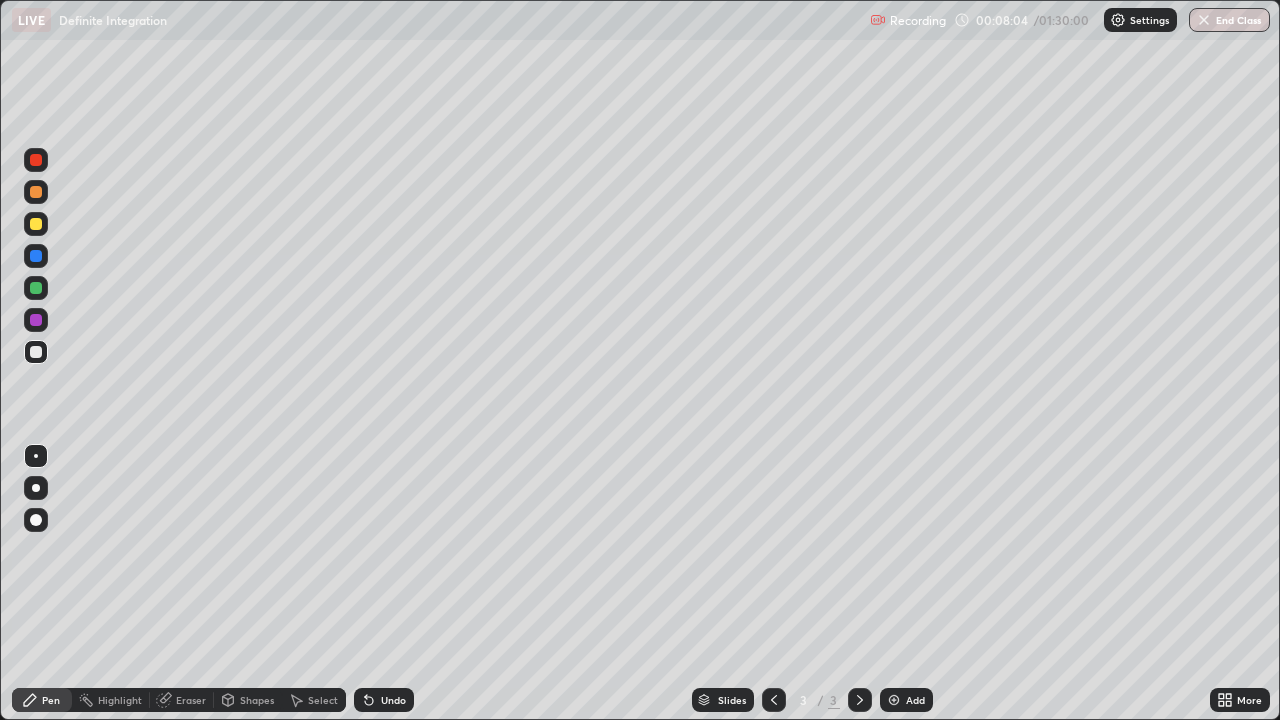click on "Undo" at bounding box center [393, 700] 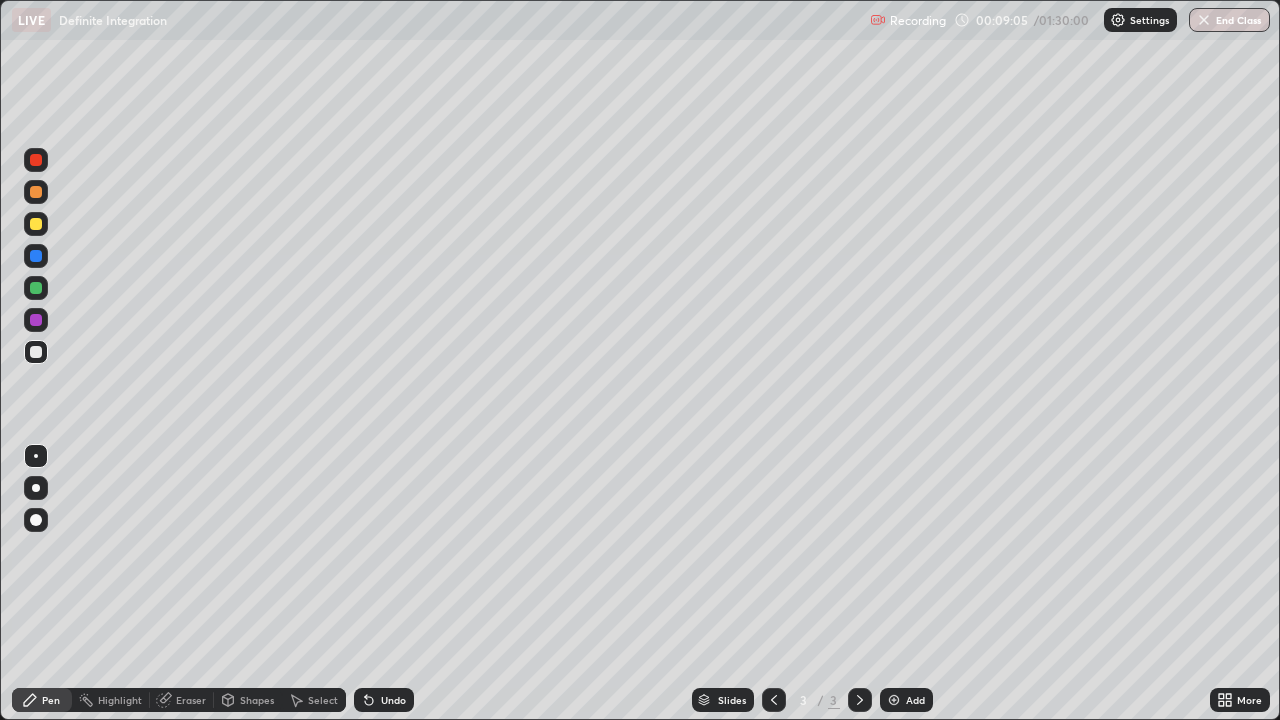 click on "Undo" at bounding box center (384, 700) 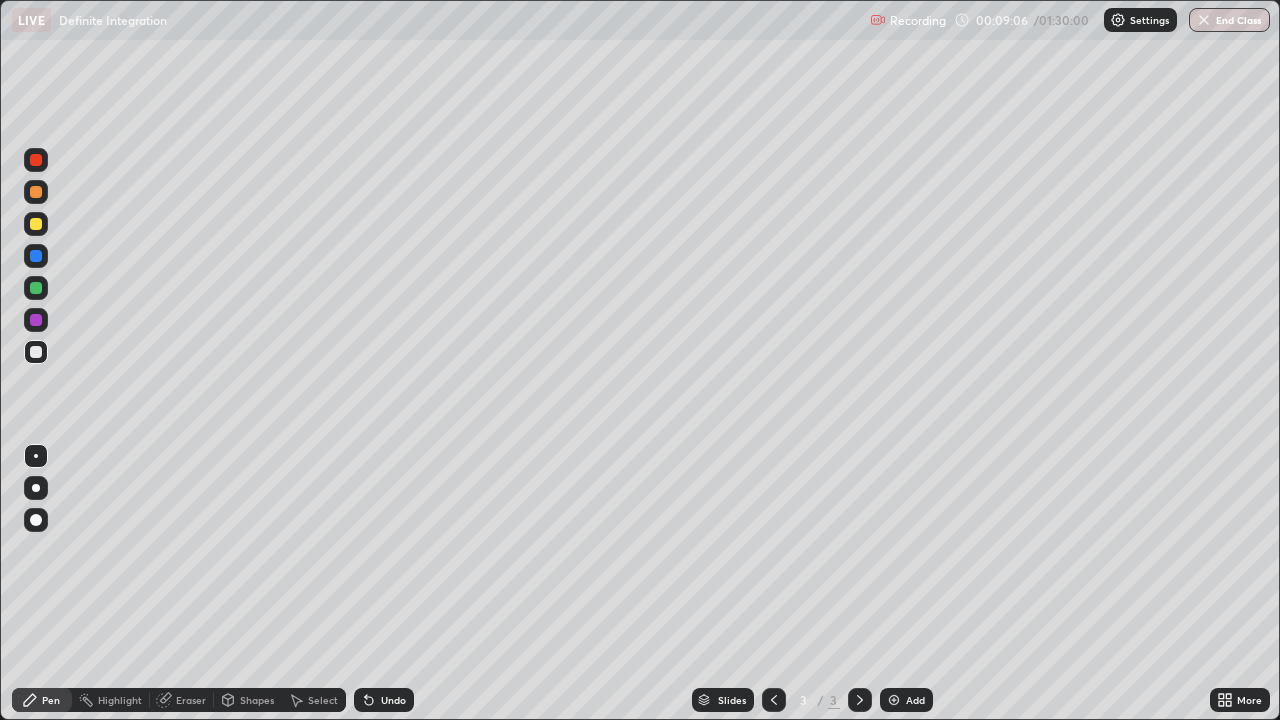 click on "Undo" at bounding box center [384, 700] 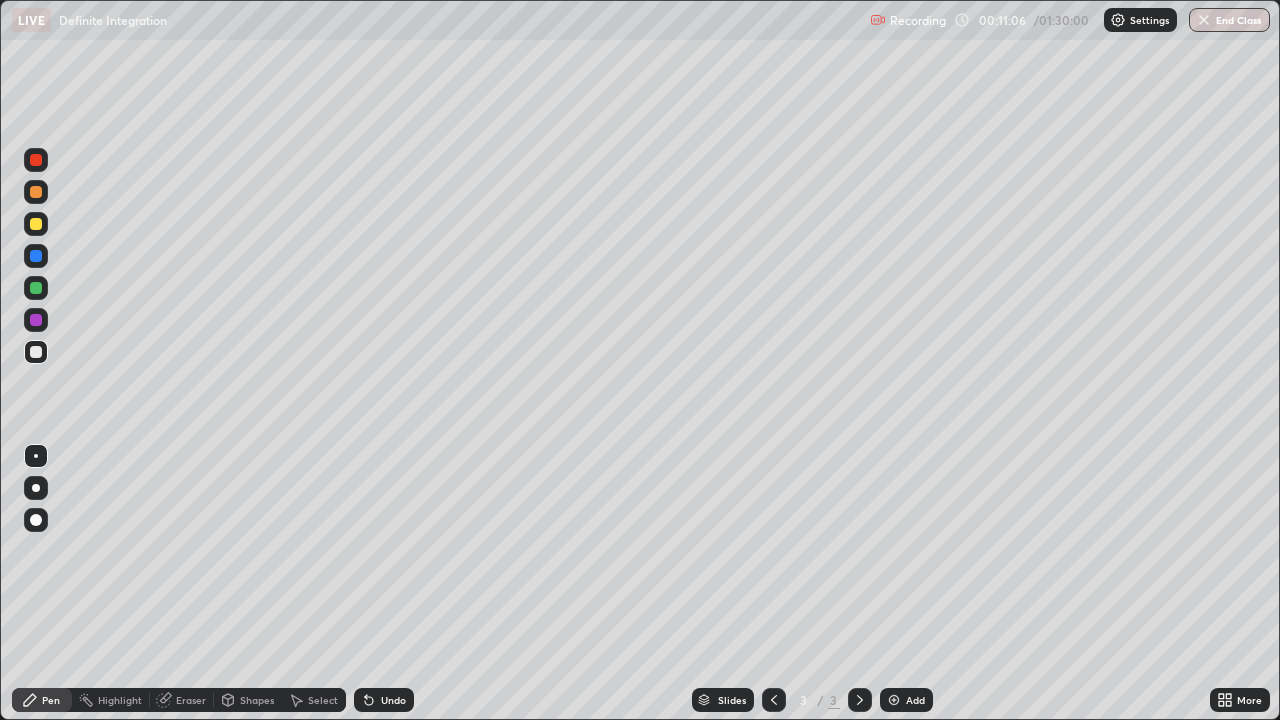 click at bounding box center [894, 700] 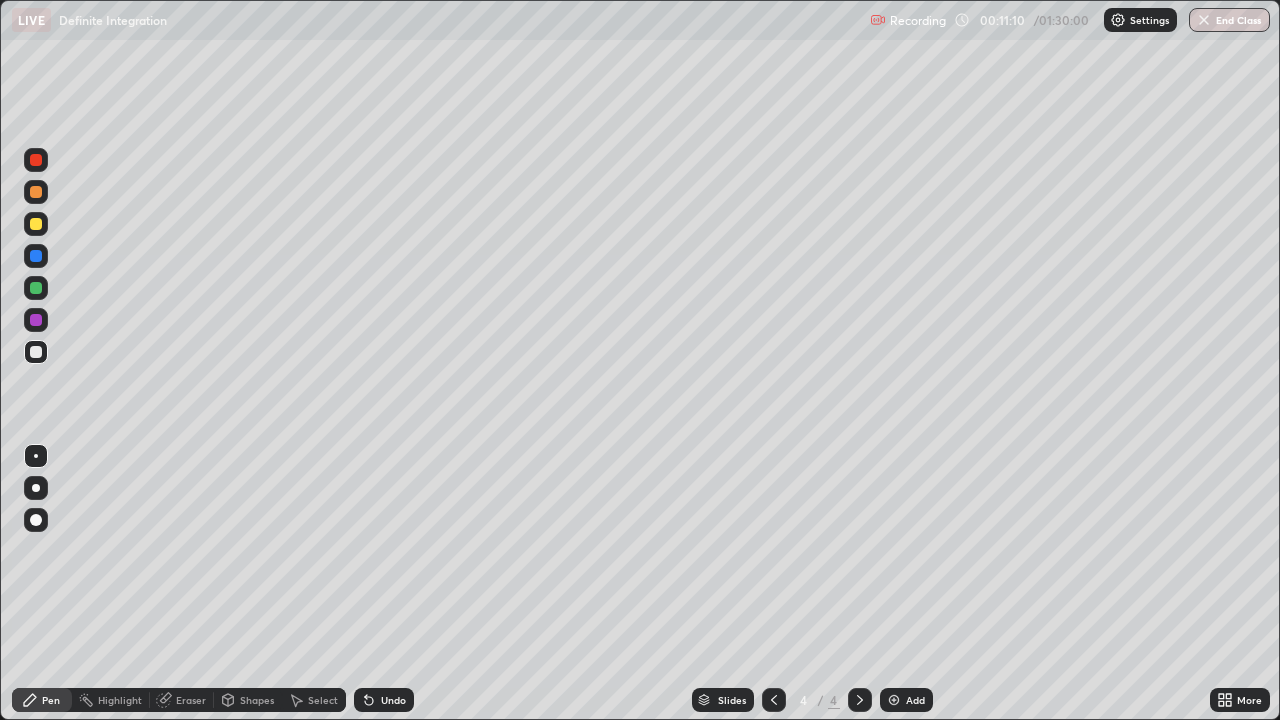 click 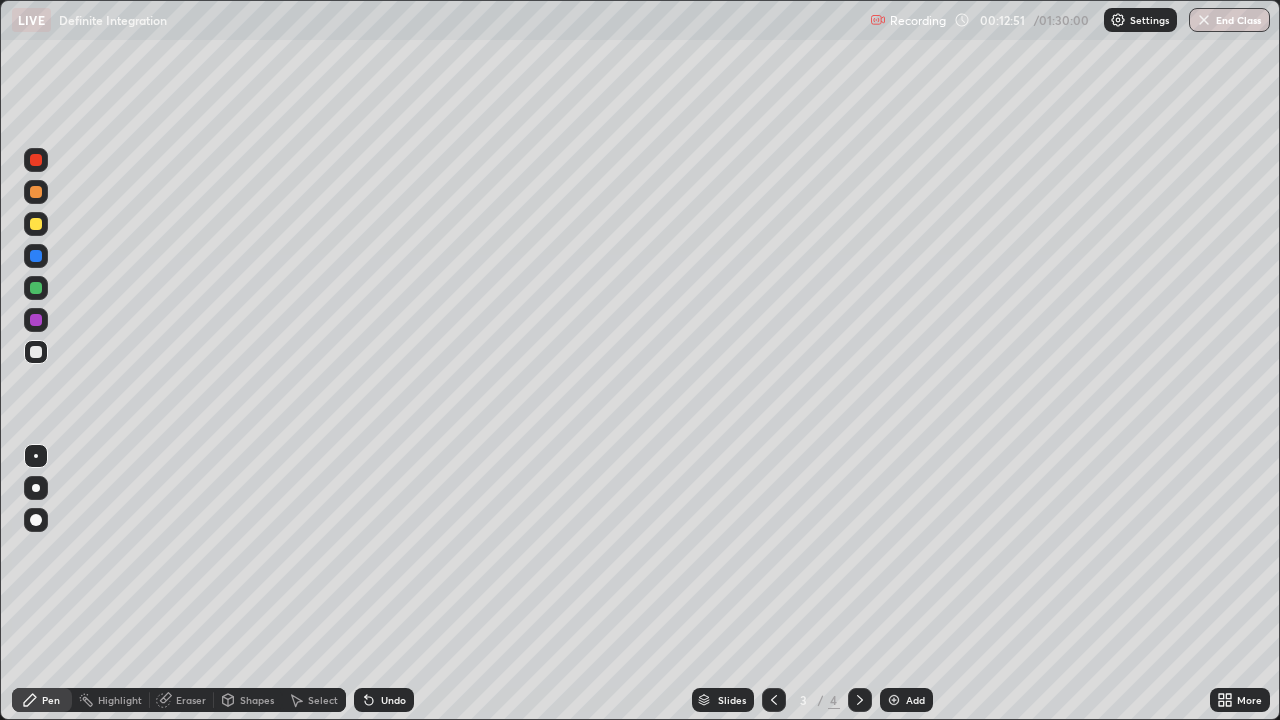 click 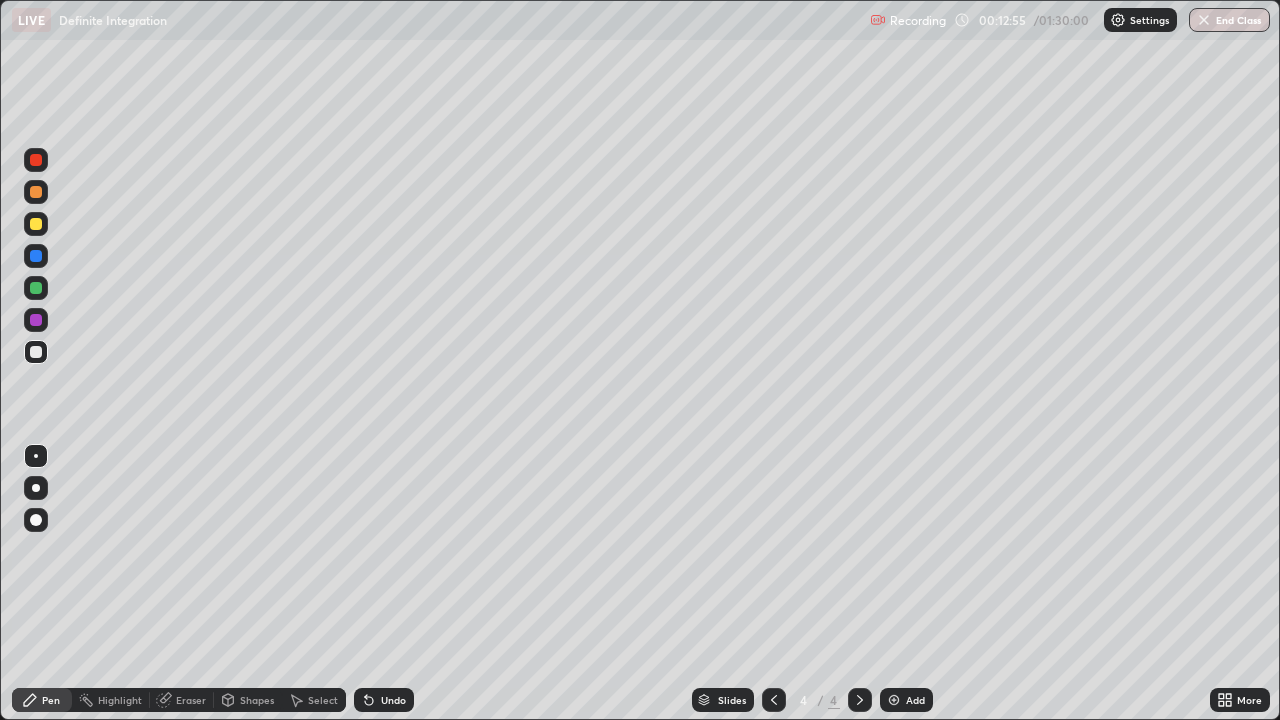 click 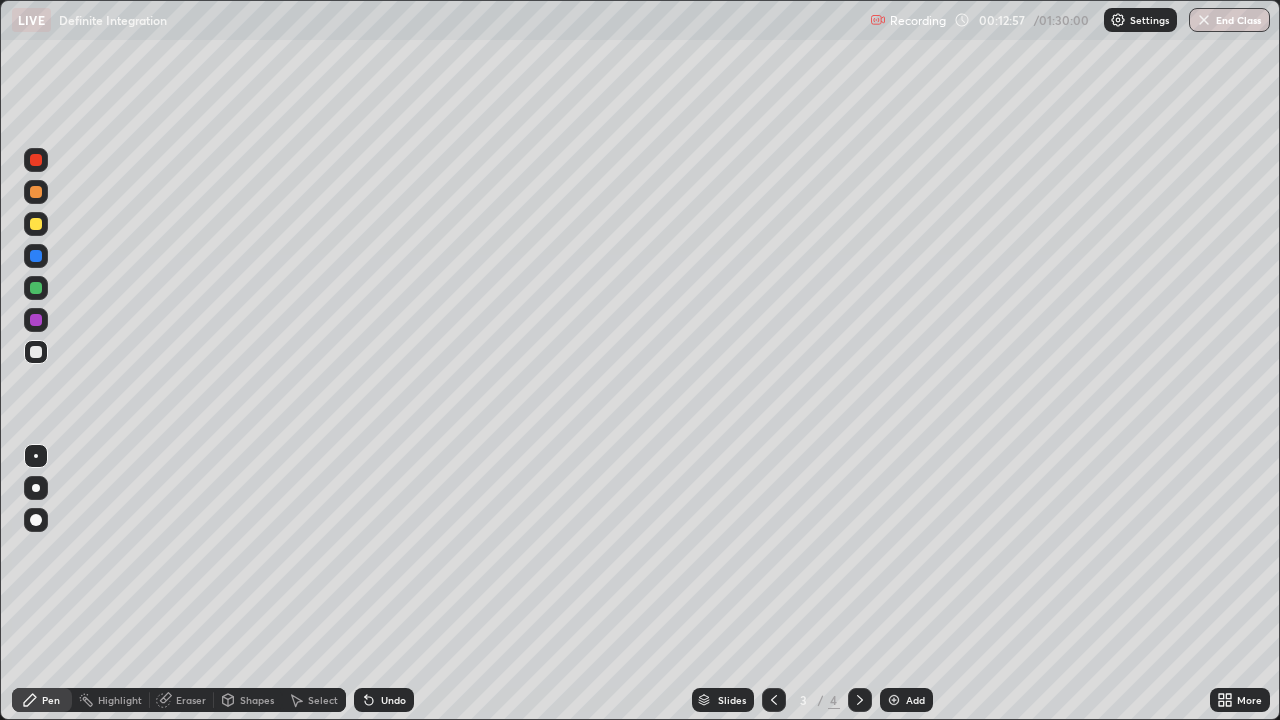 click 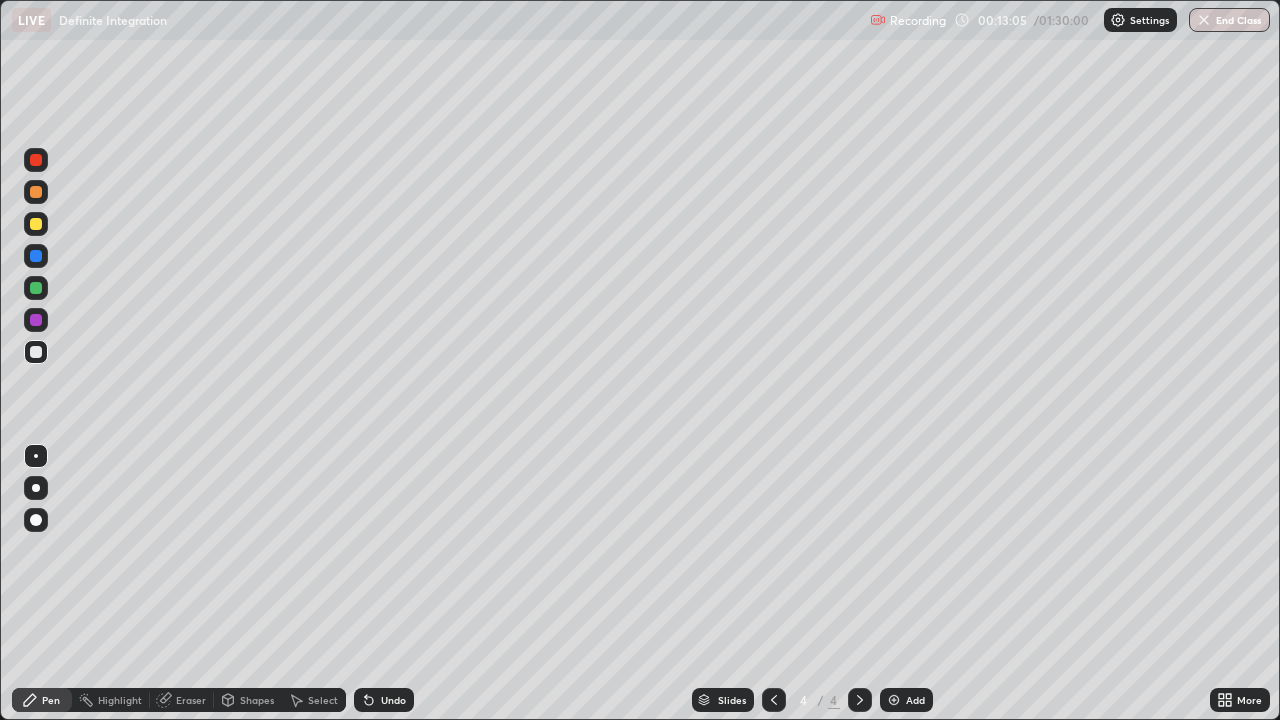 click on "Undo" at bounding box center (393, 700) 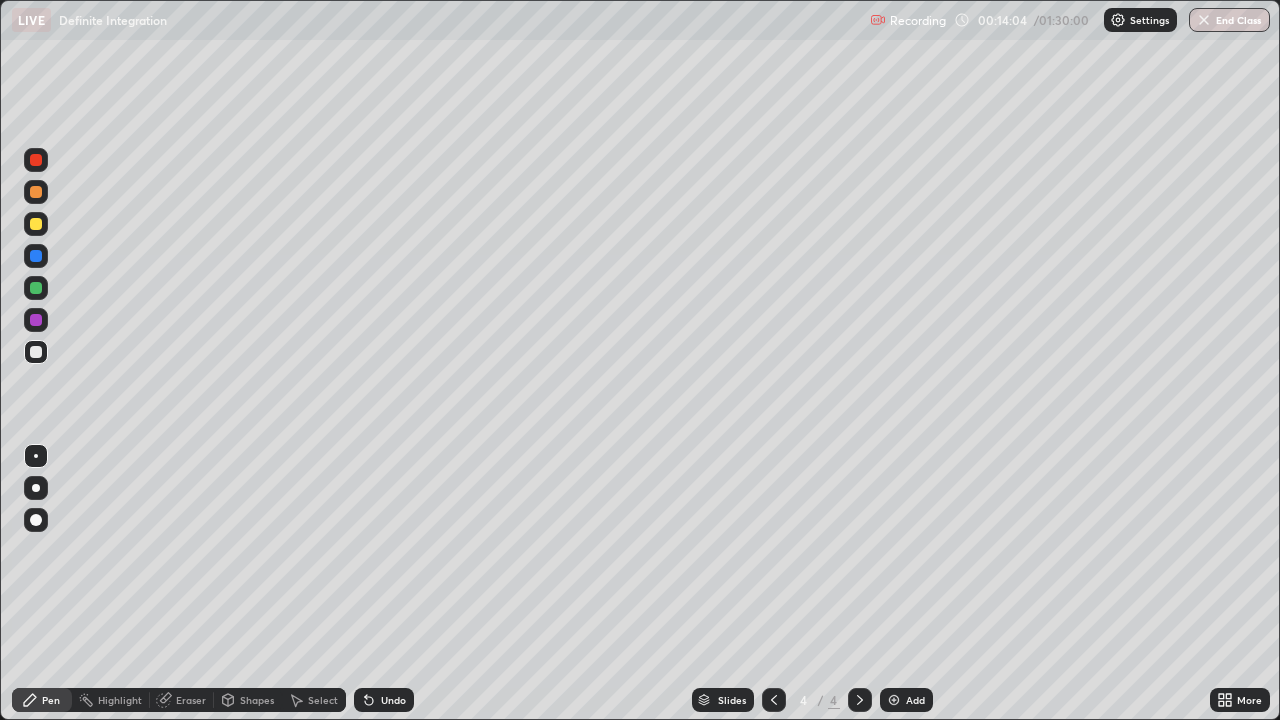 click on "Undo" at bounding box center (393, 700) 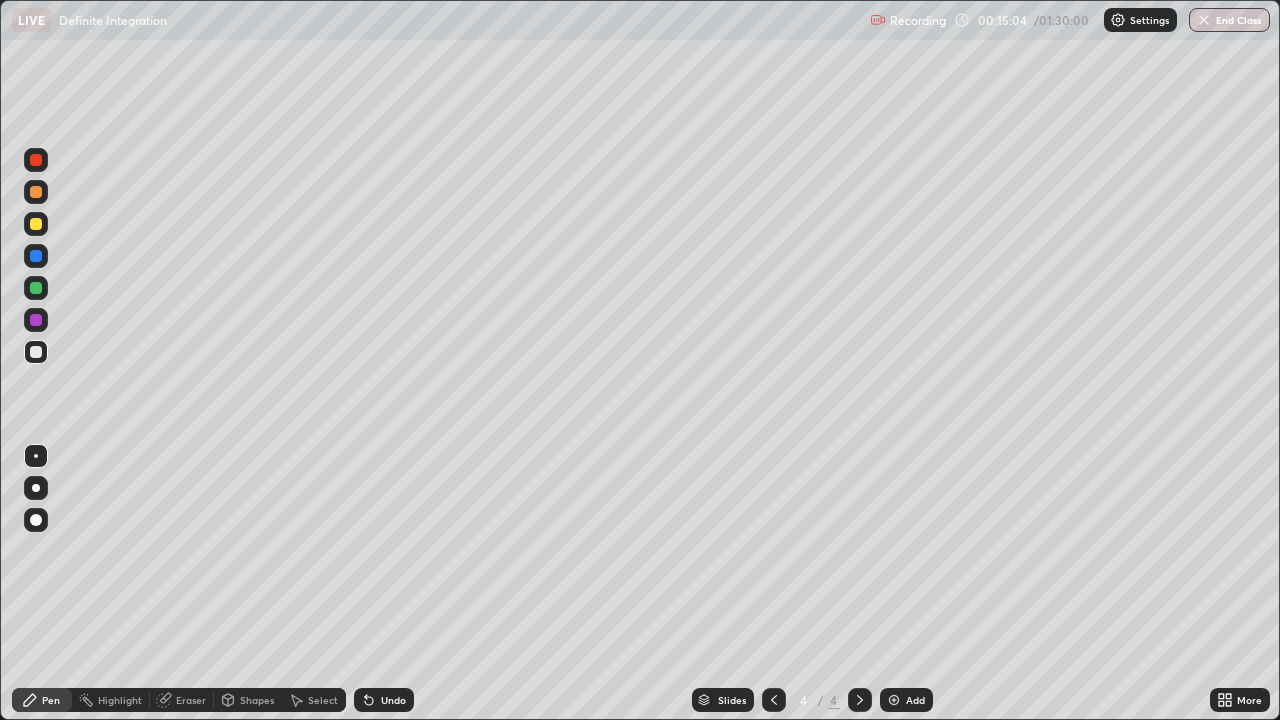 click on "Undo" at bounding box center (384, 700) 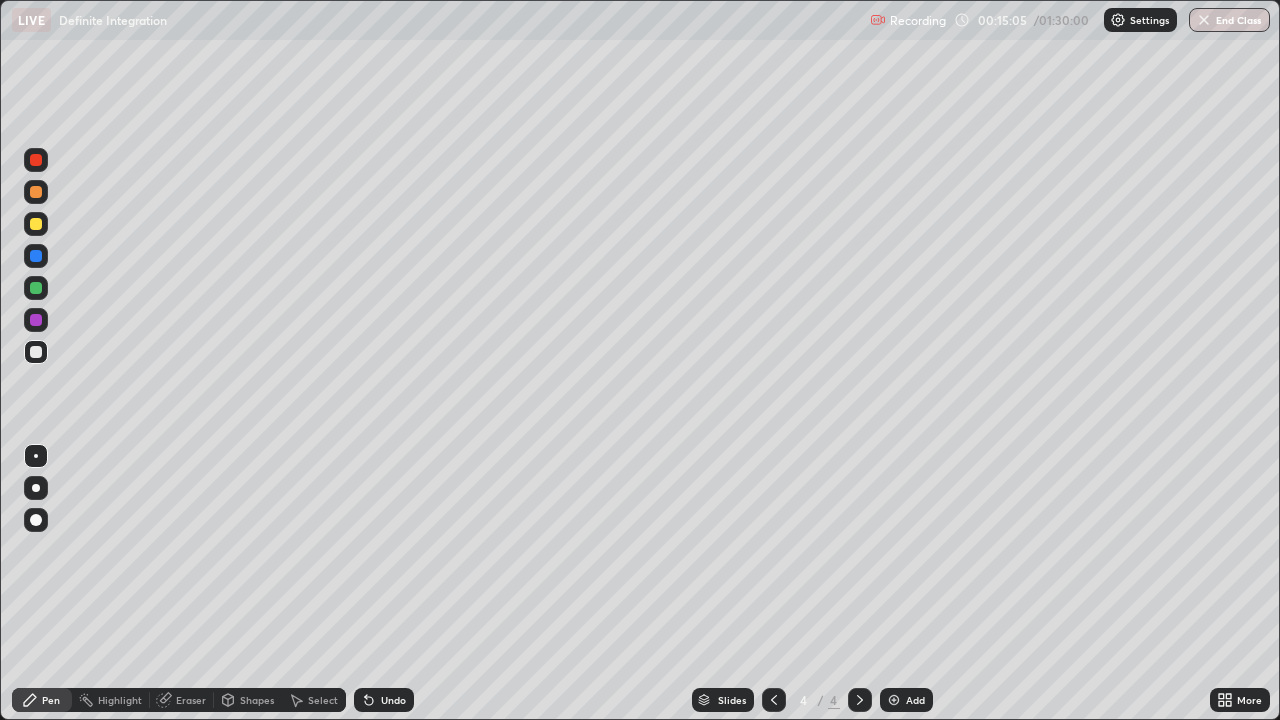 click on "Undo" at bounding box center [393, 700] 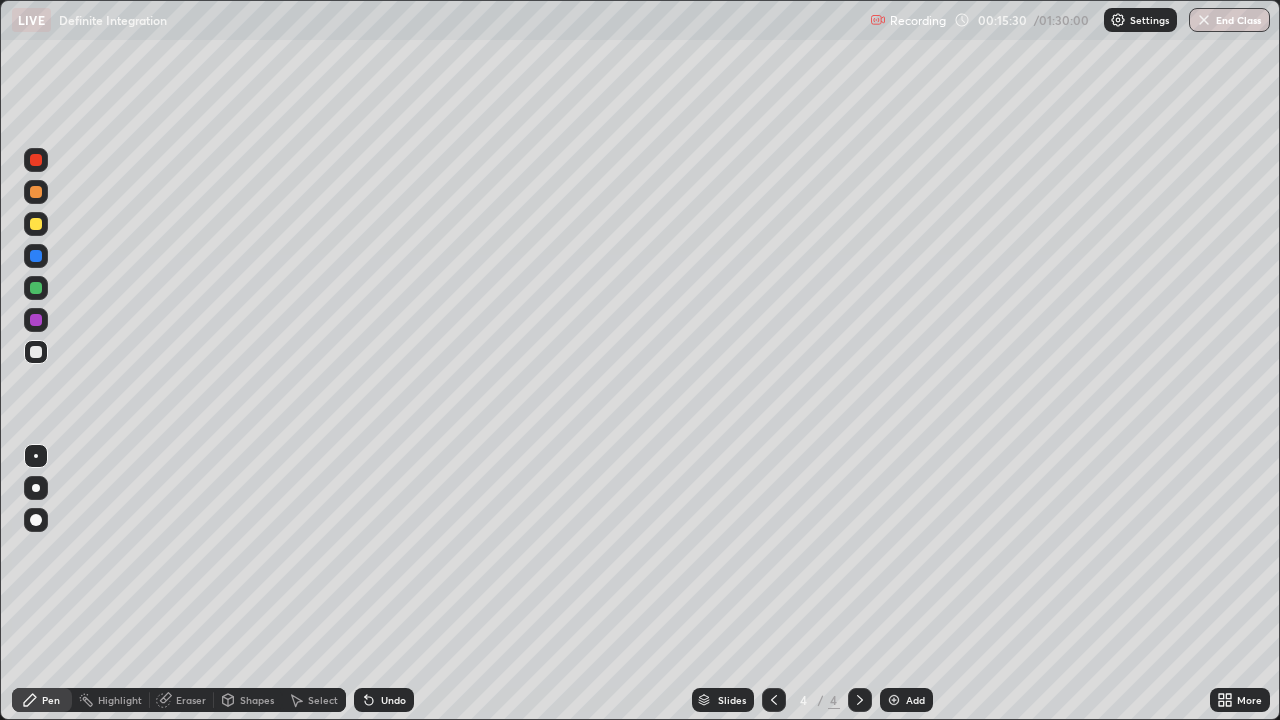 click on "Undo" at bounding box center (393, 700) 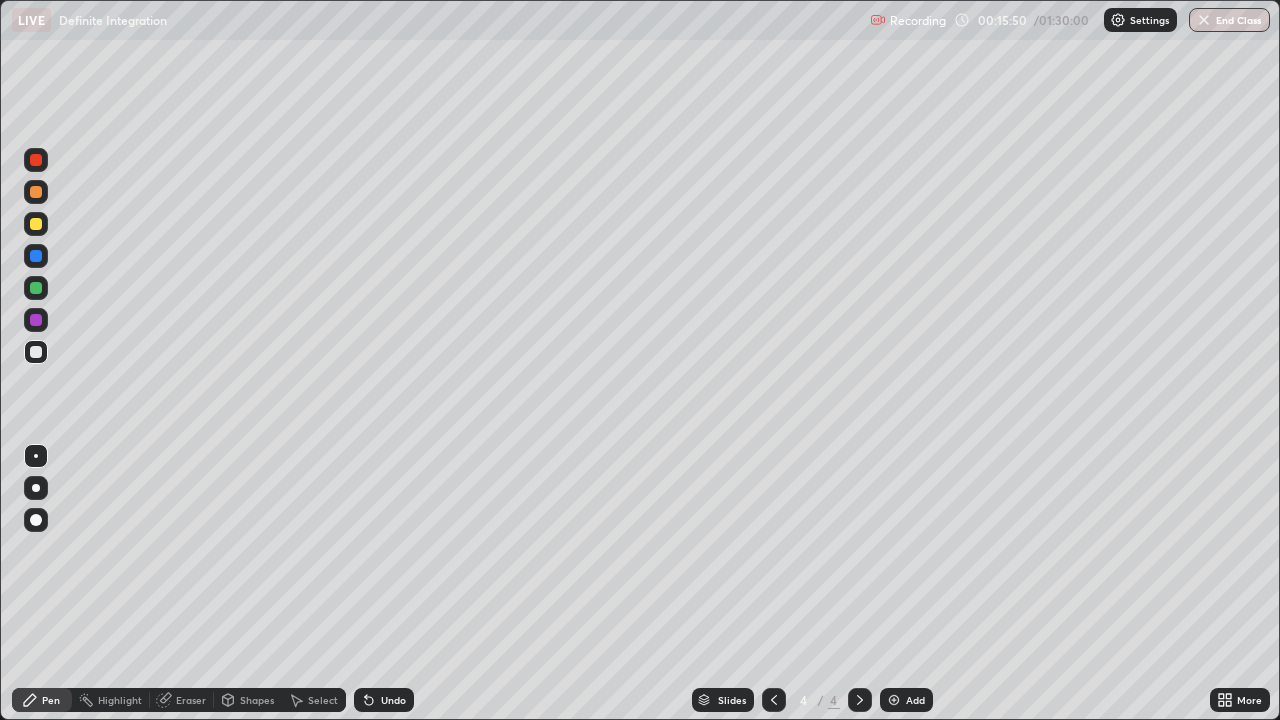 click on "Undo" at bounding box center [393, 700] 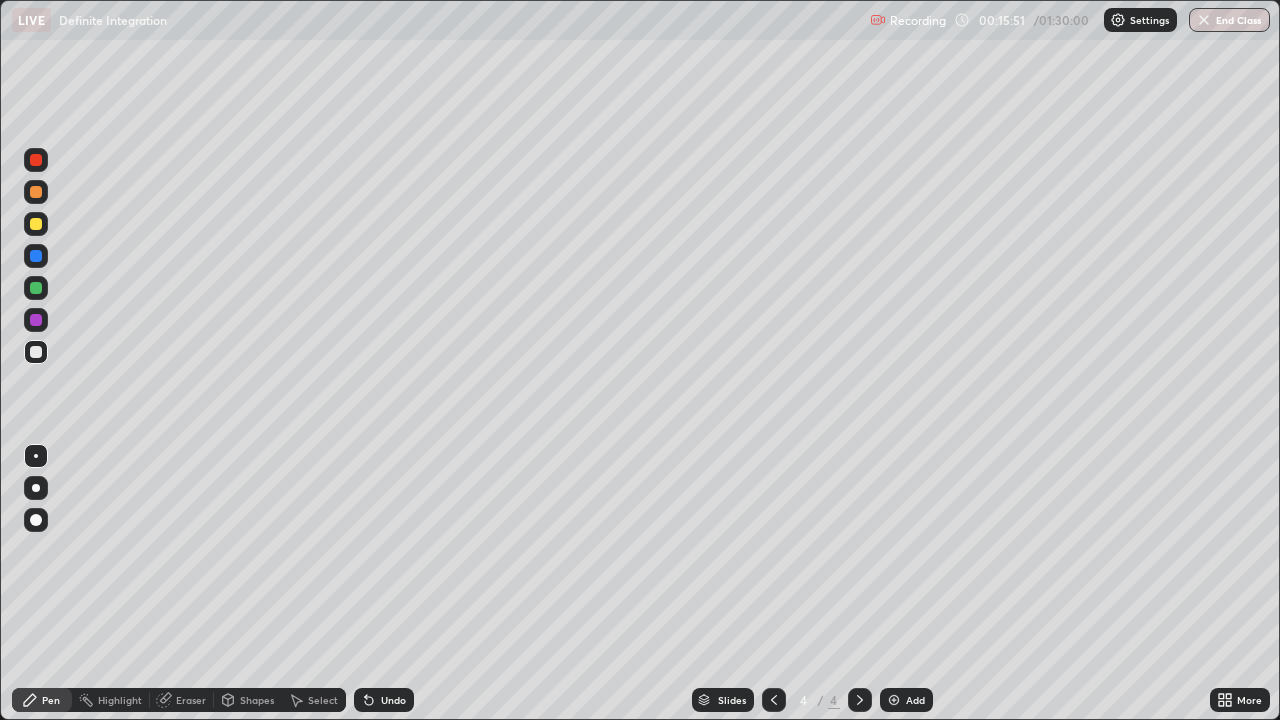 click on "Undo" at bounding box center (384, 700) 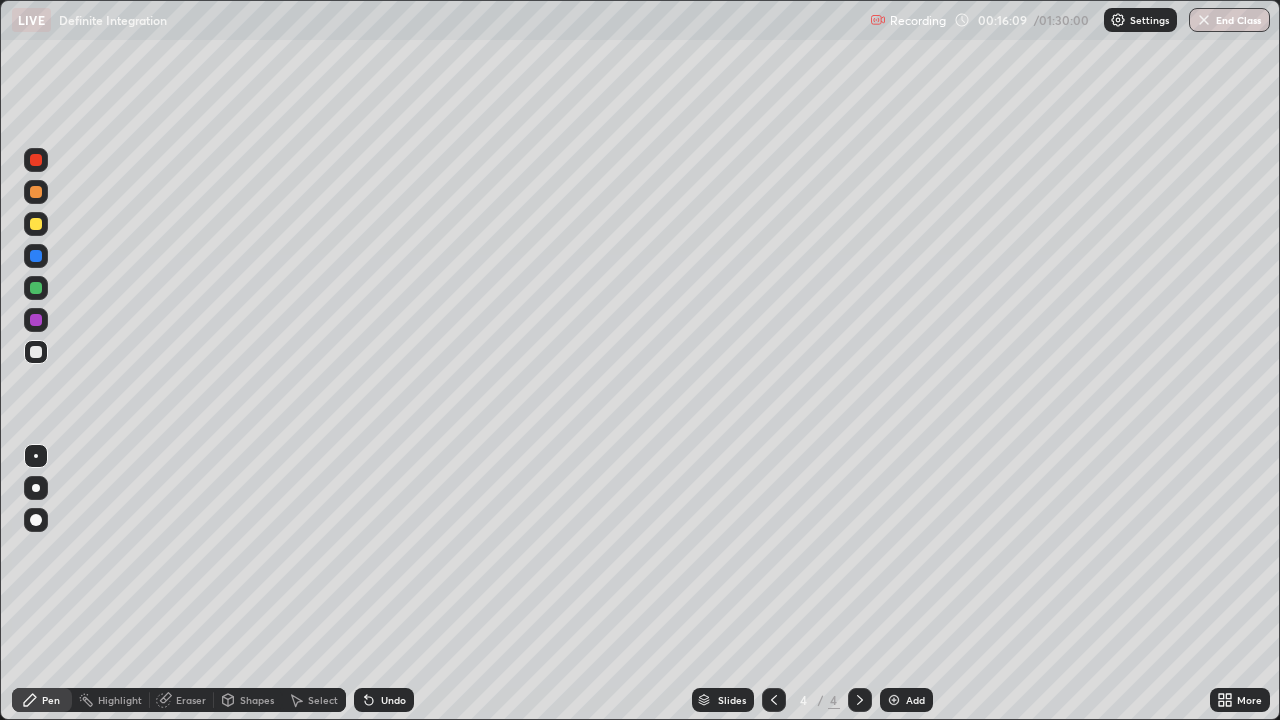 click on "Undo" at bounding box center (393, 700) 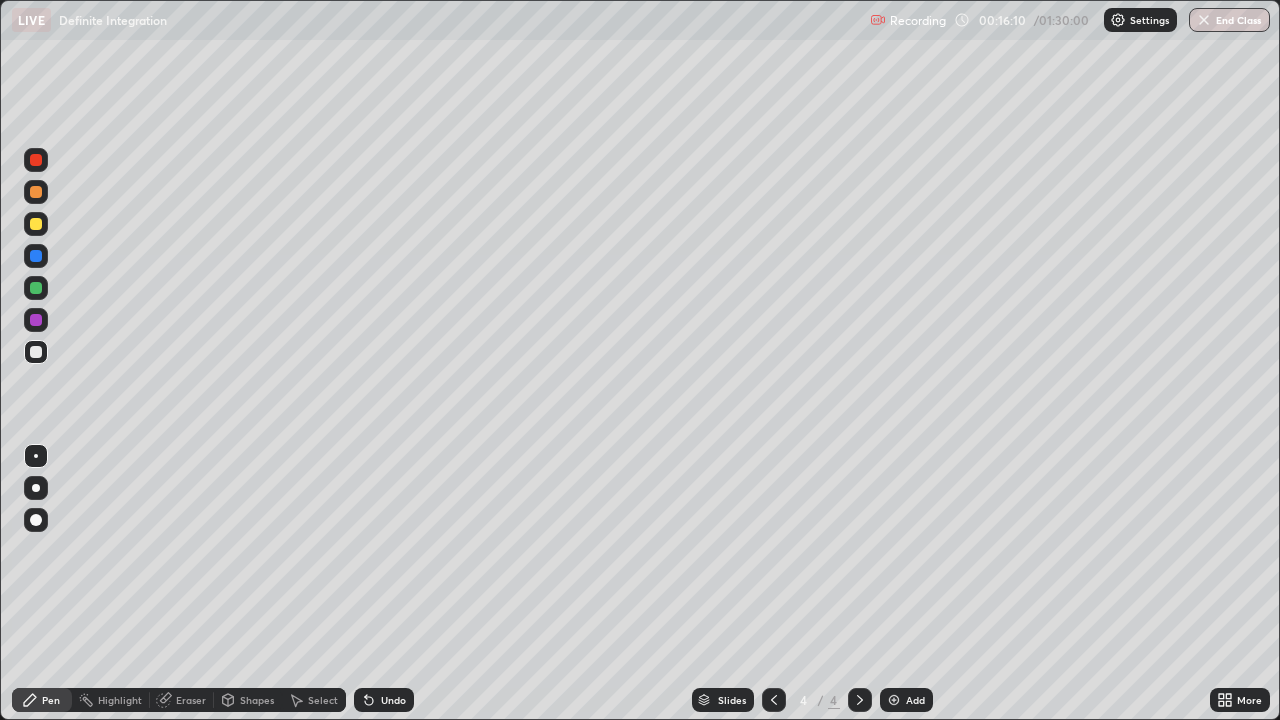 click on "Undo" at bounding box center (393, 700) 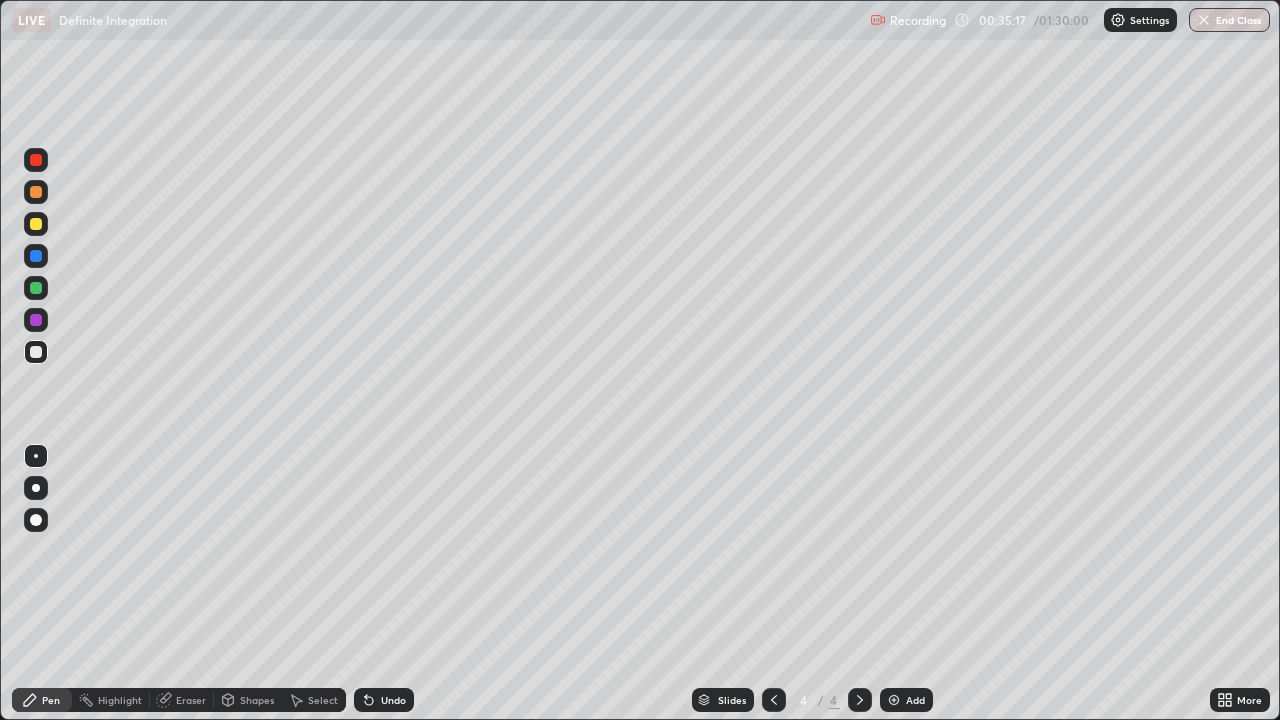 click at bounding box center [894, 700] 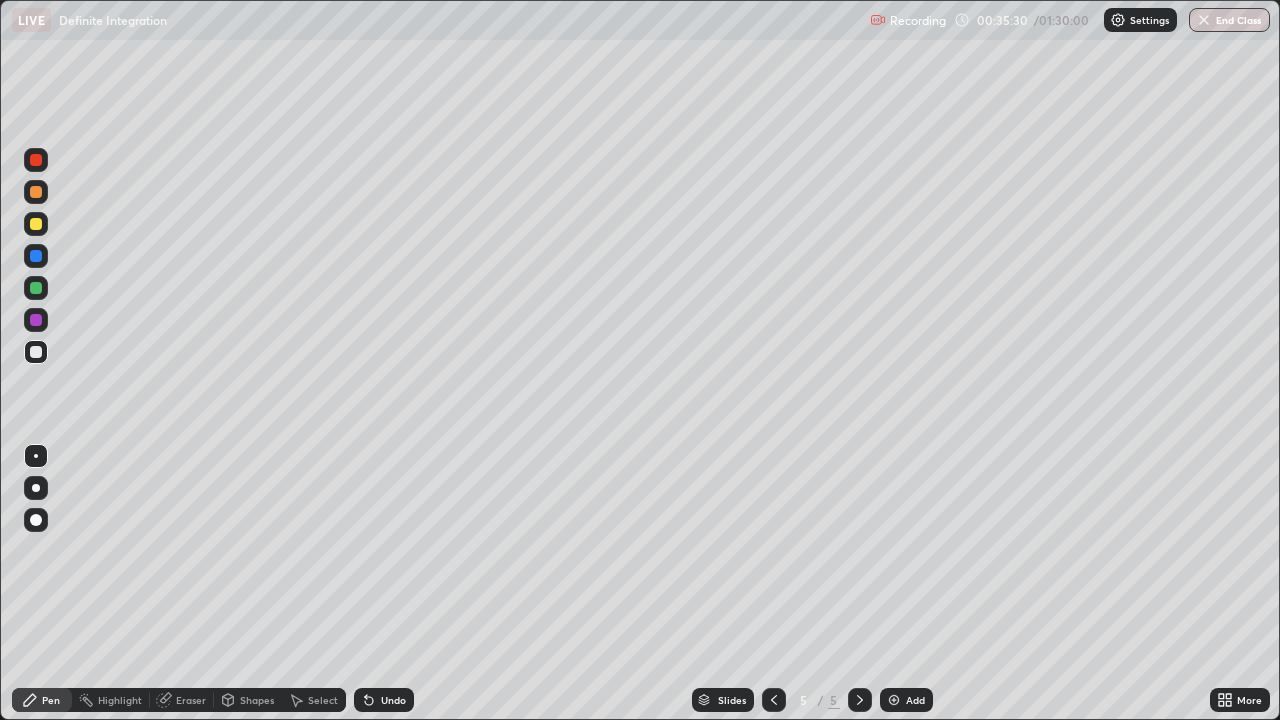 click on "Undo" at bounding box center (393, 700) 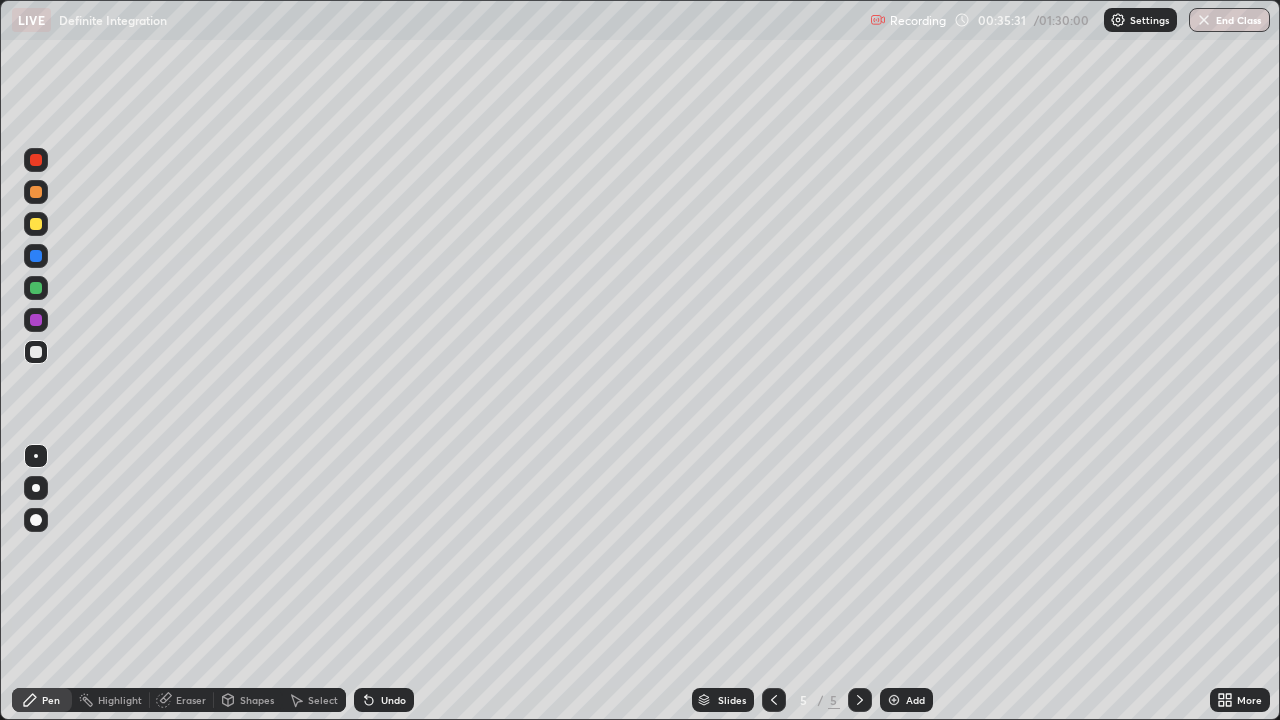 click on "Undo" at bounding box center (393, 700) 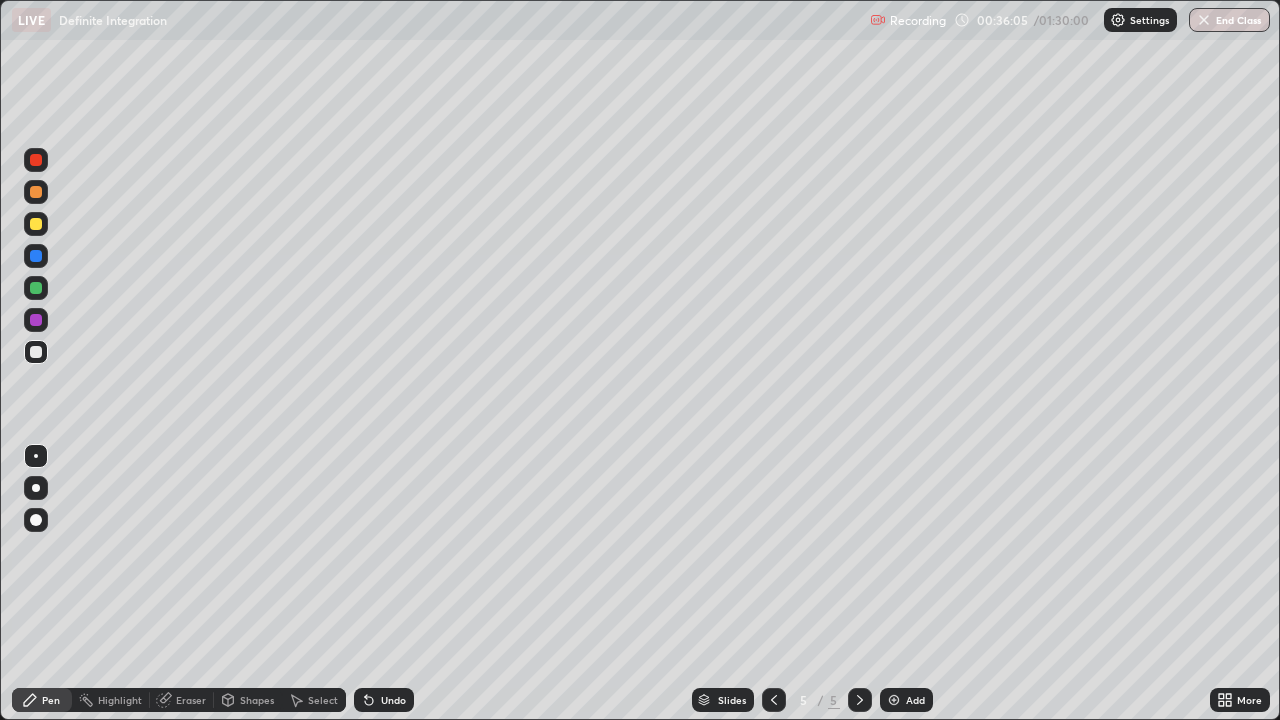 click on "Undo" at bounding box center (393, 700) 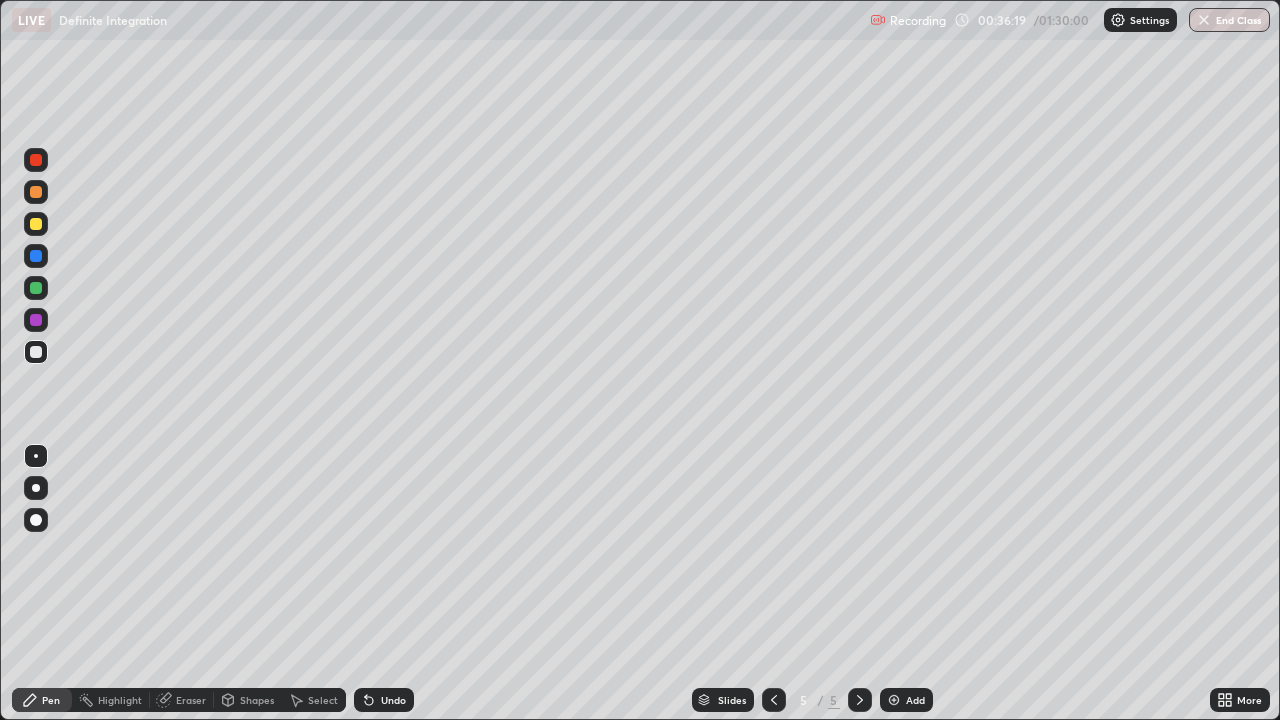 click 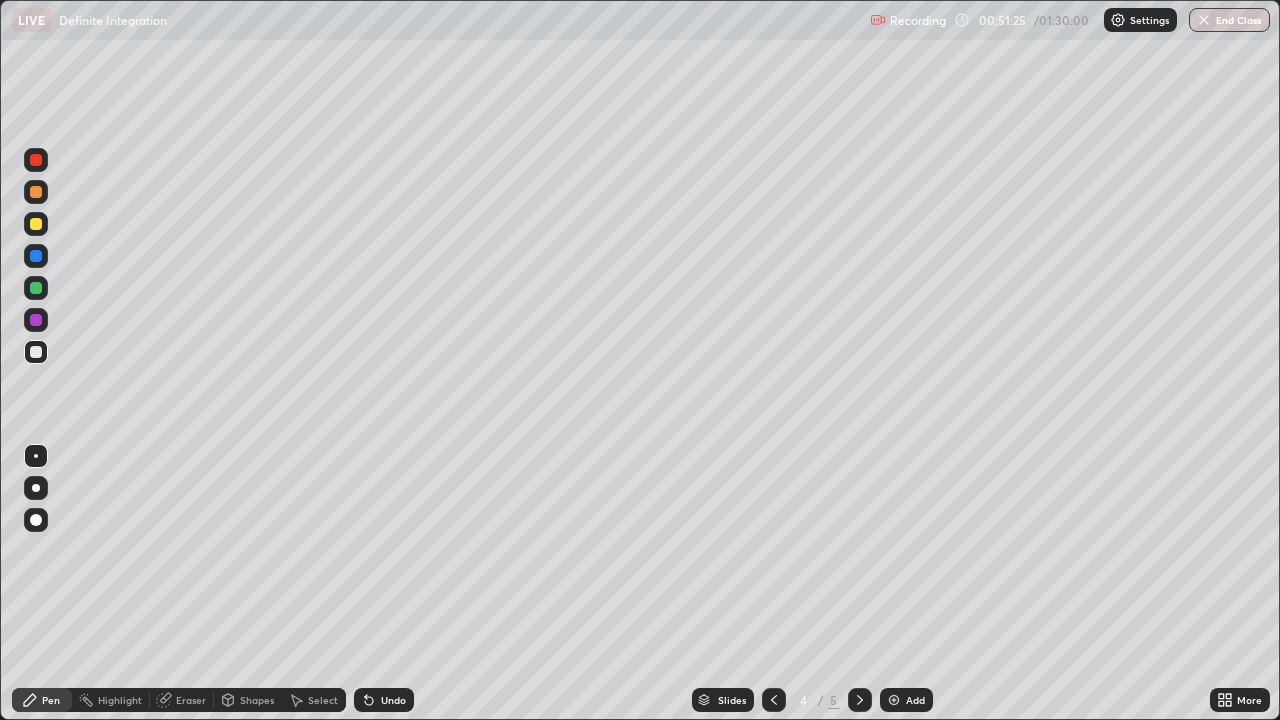 click 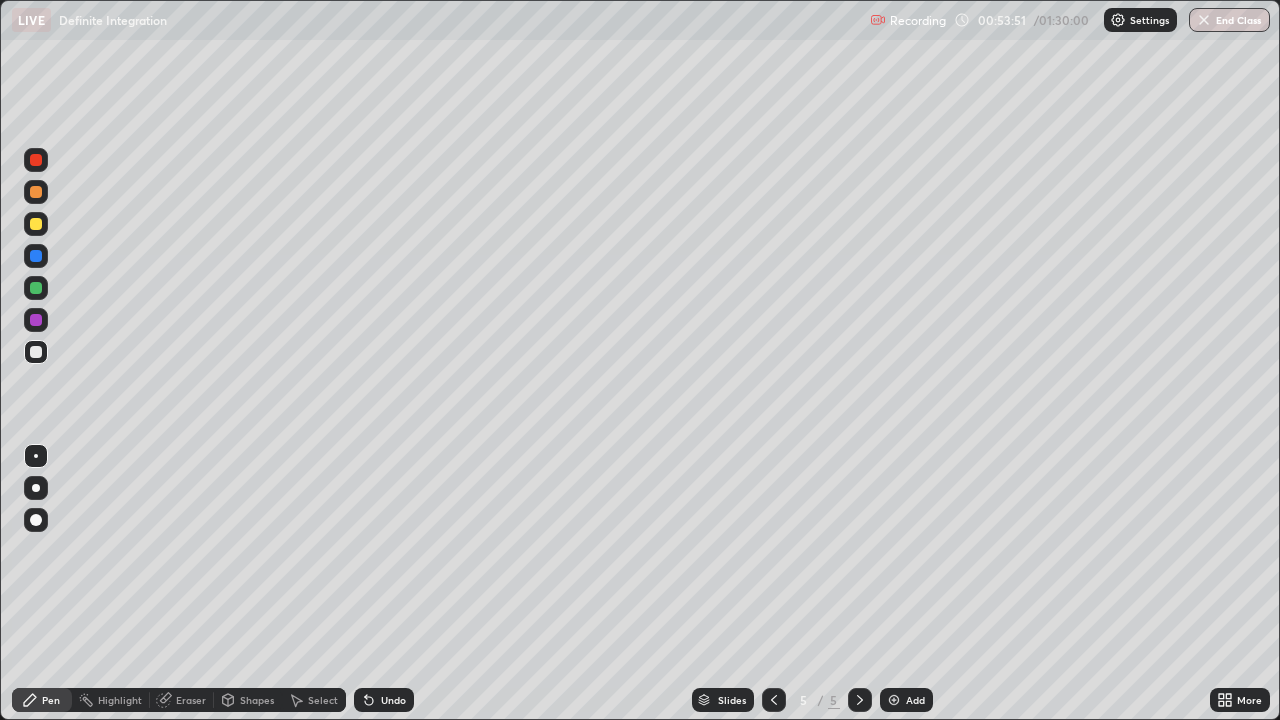 click 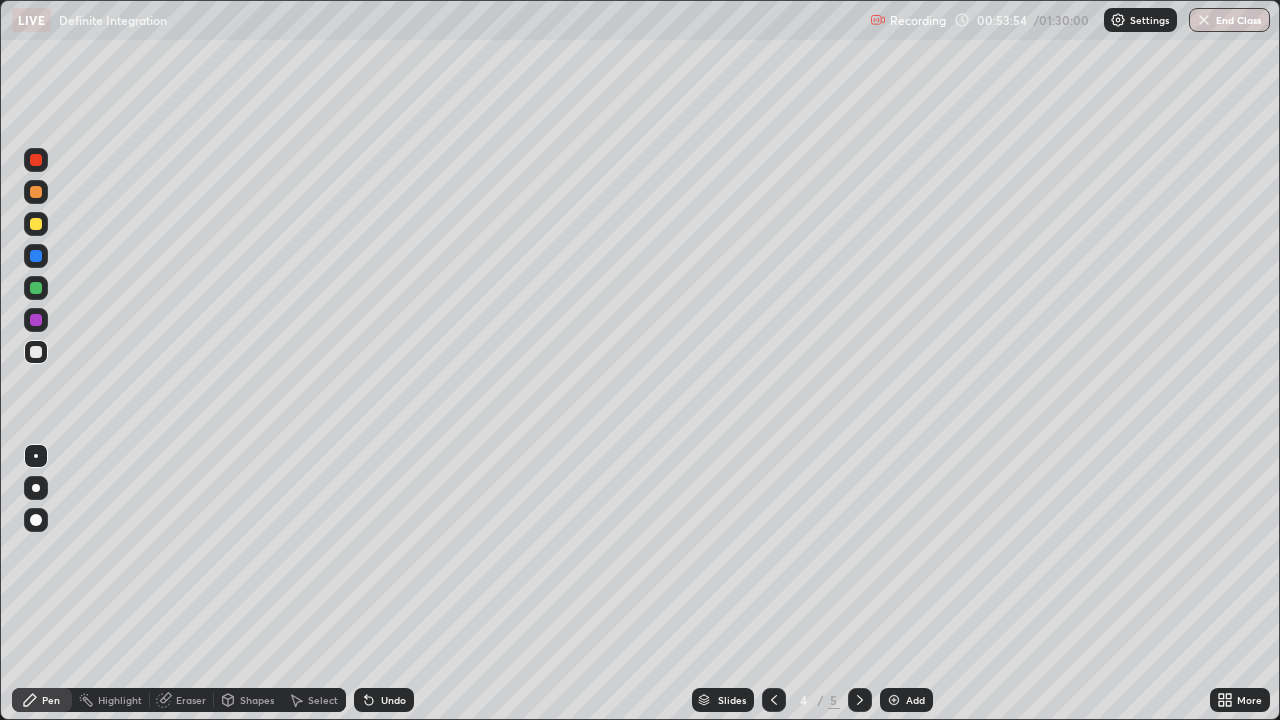 click at bounding box center (36, 224) 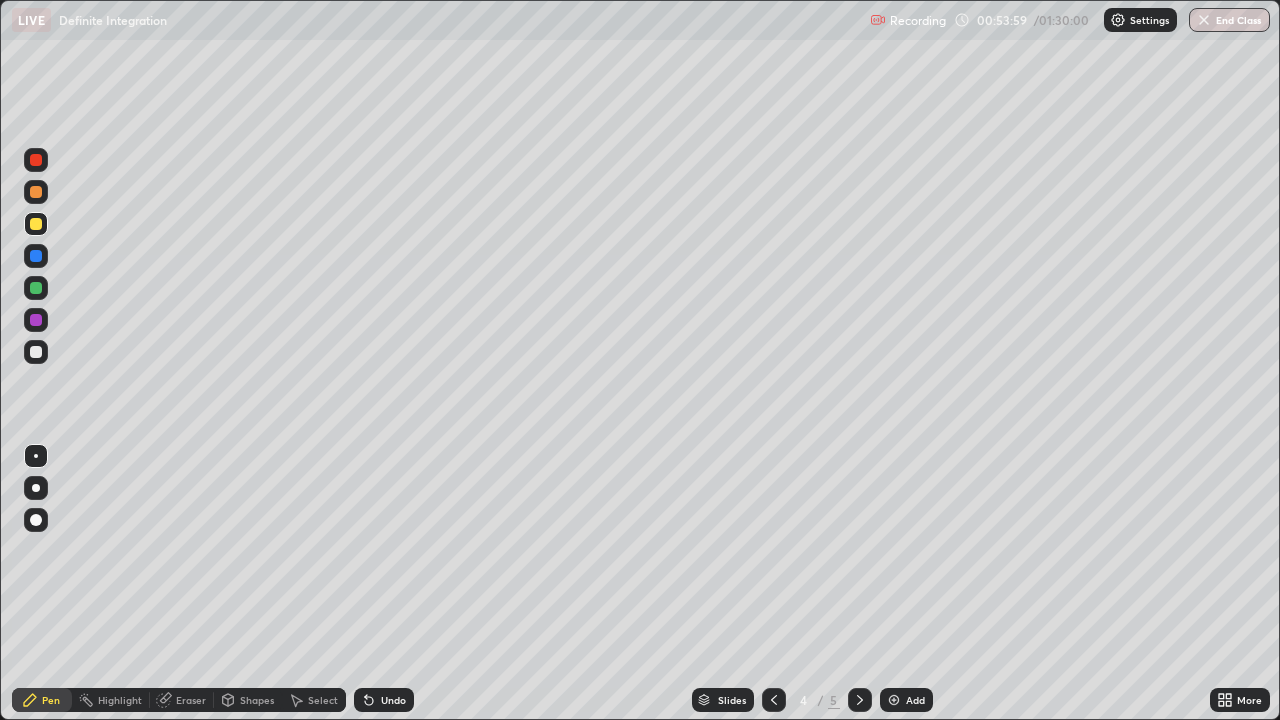 click at bounding box center [36, 352] 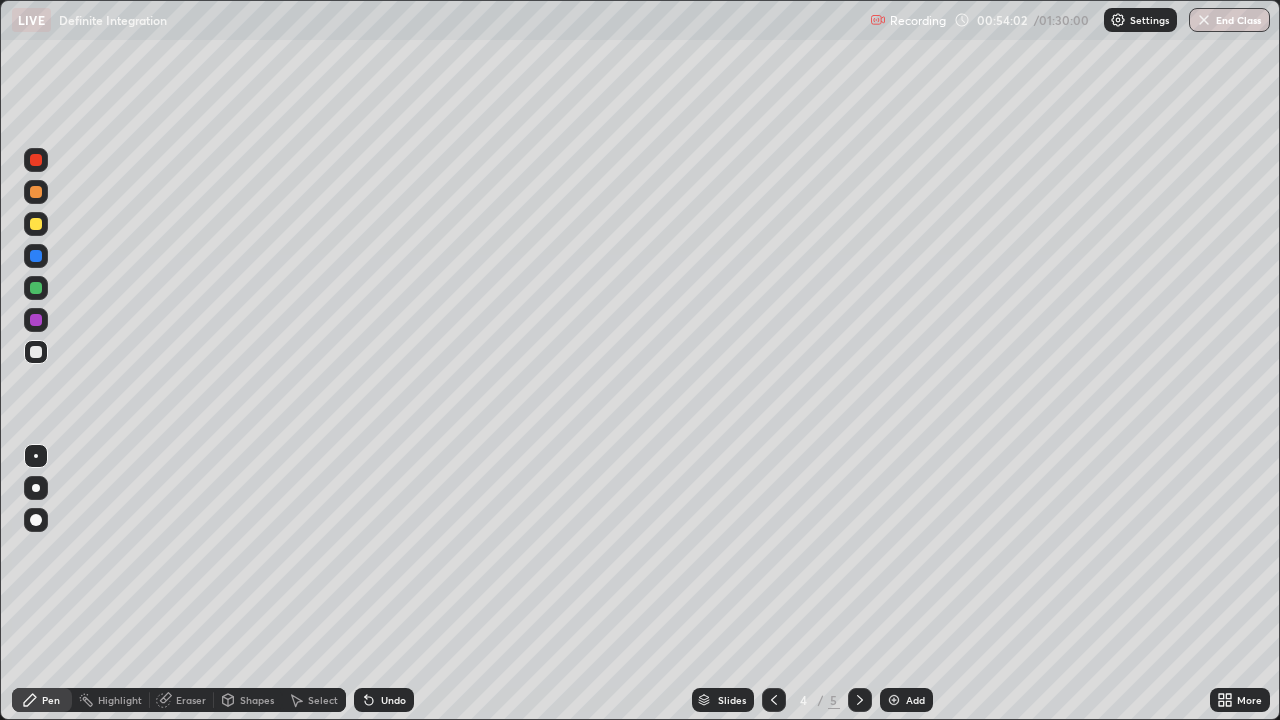 click on "Undo" at bounding box center (393, 700) 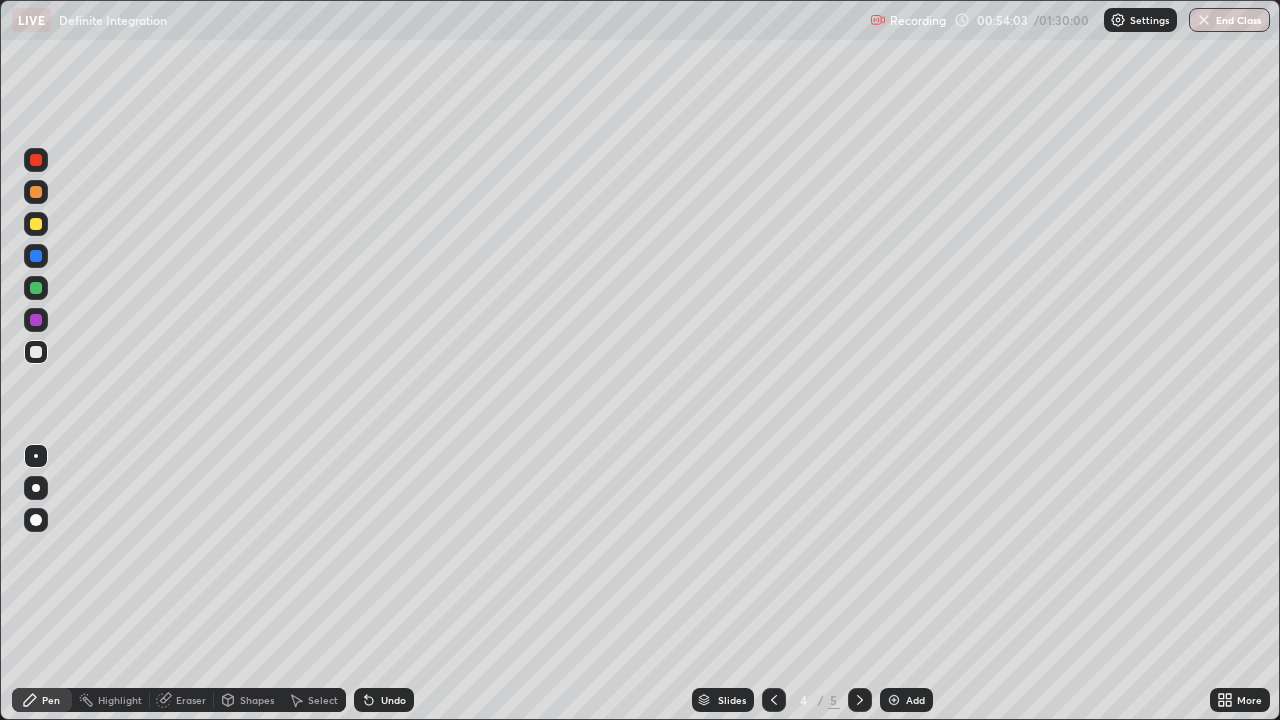 click 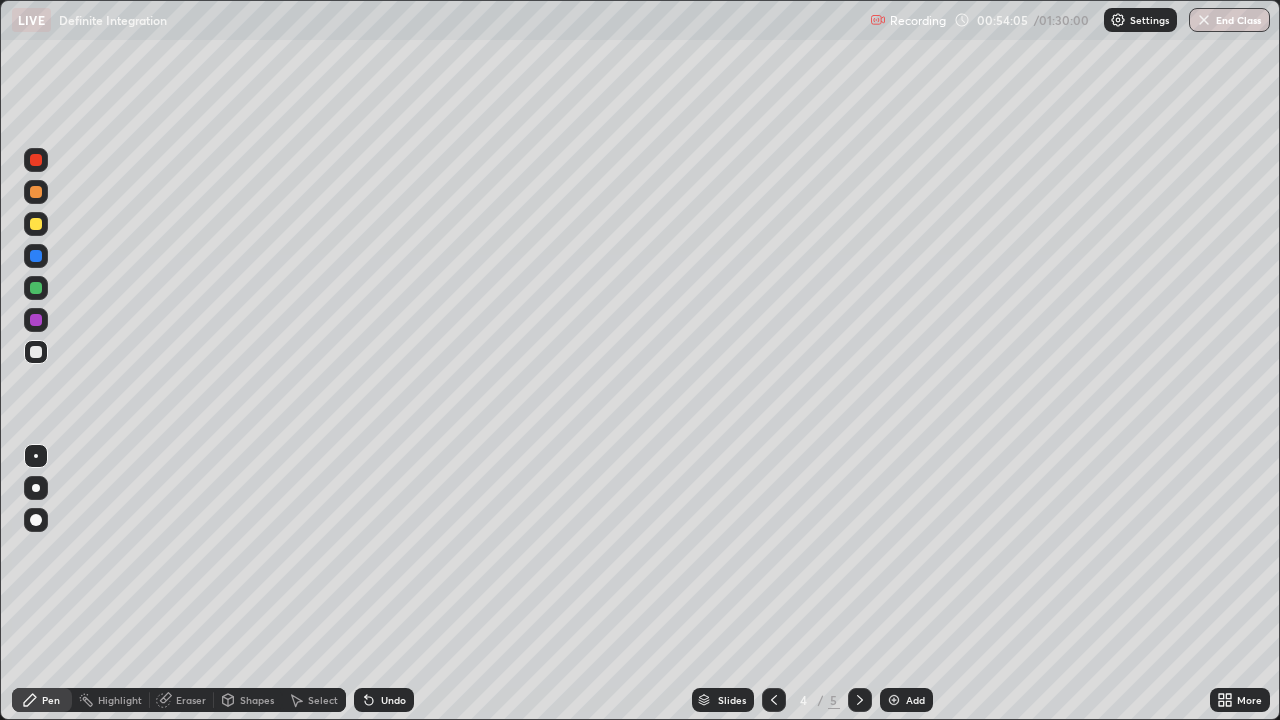 click at bounding box center (36, 192) 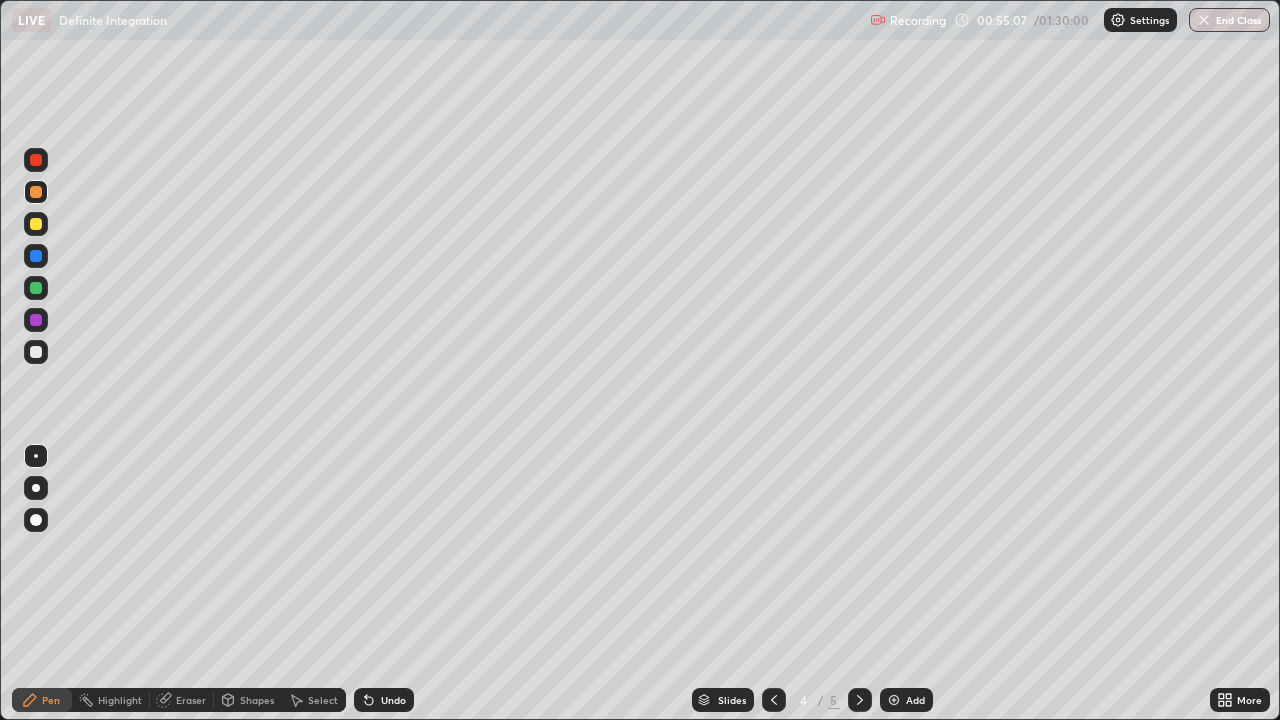 click on "Undo" at bounding box center [393, 700] 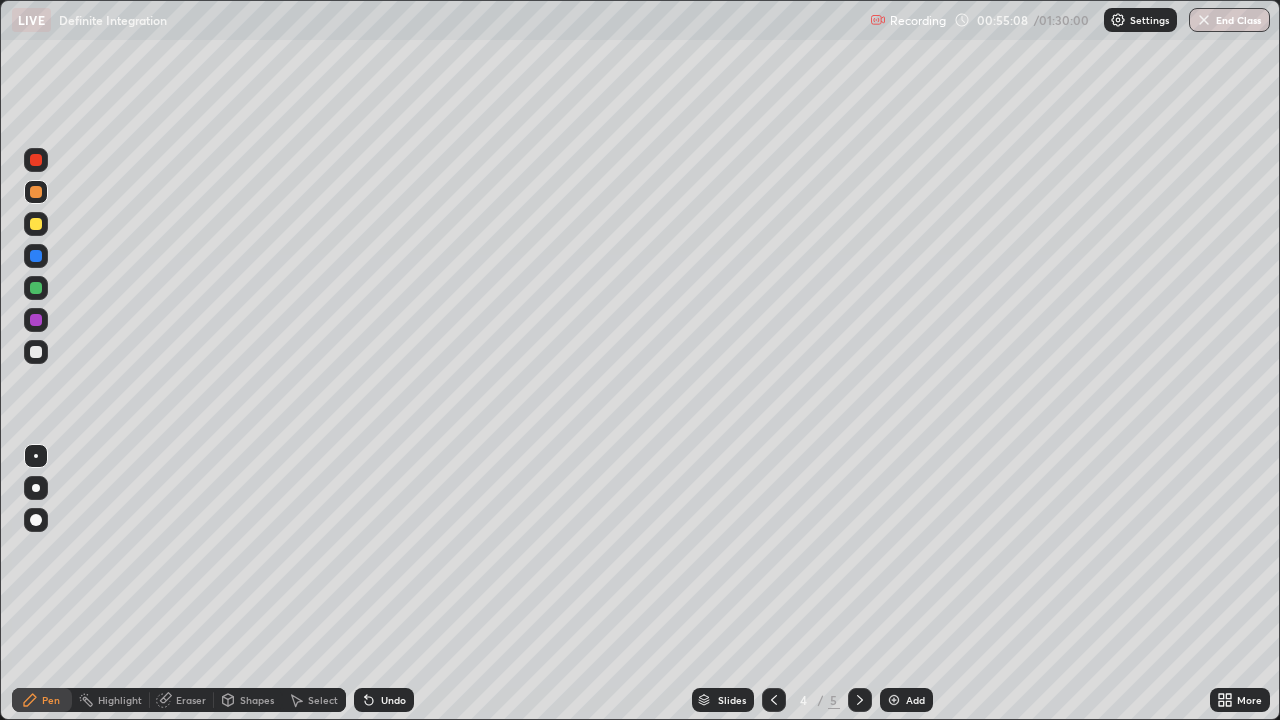 click on "Undo" at bounding box center [393, 700] 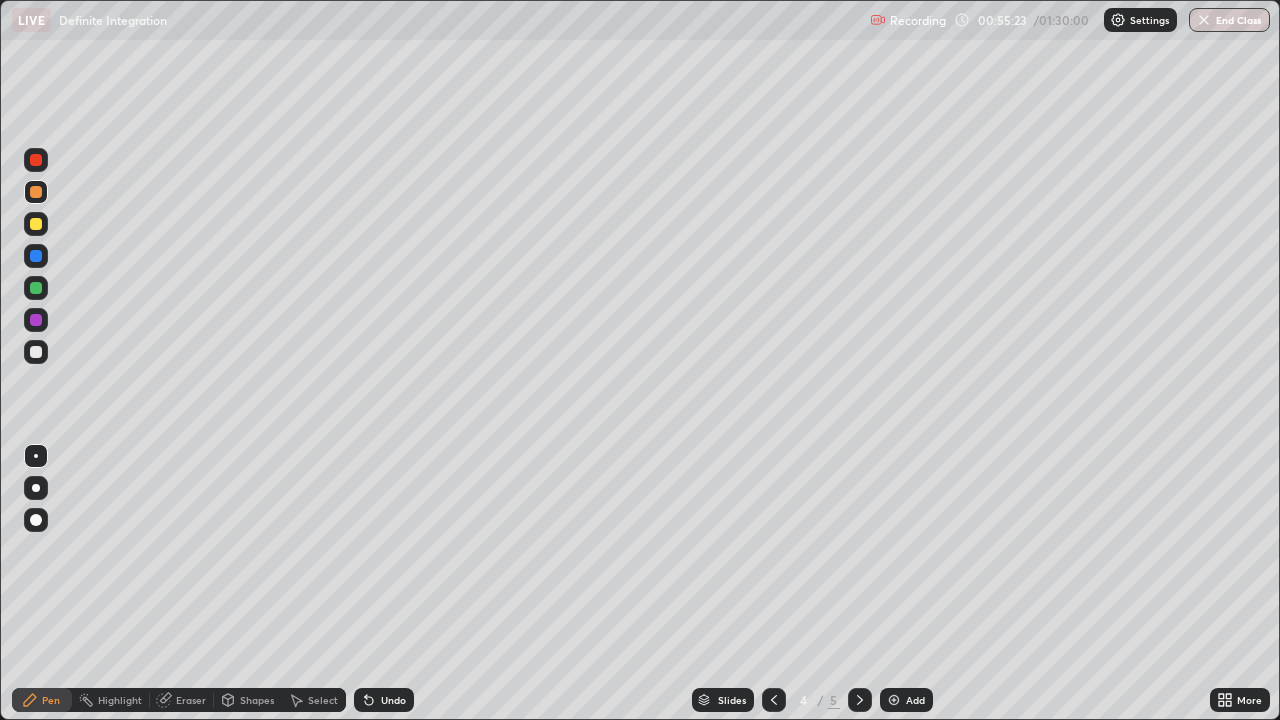 click at bounding box center [36, 192] 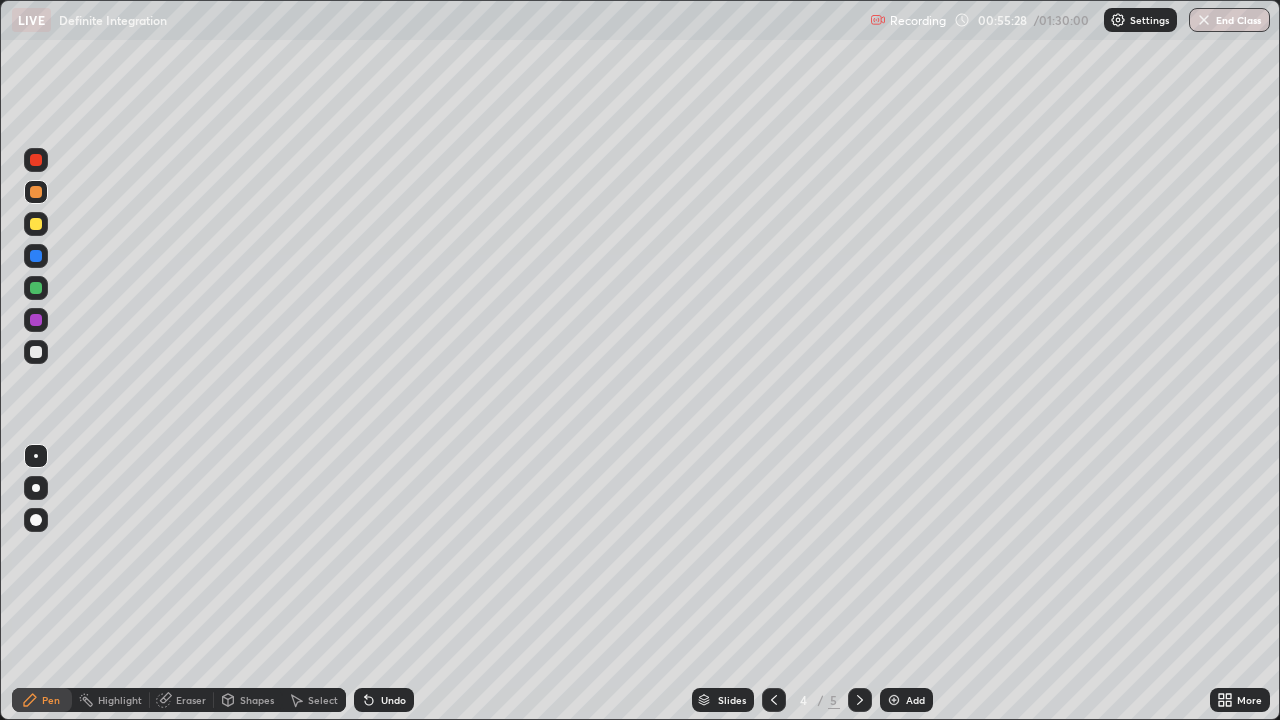 click at bounding box center [36, 256] 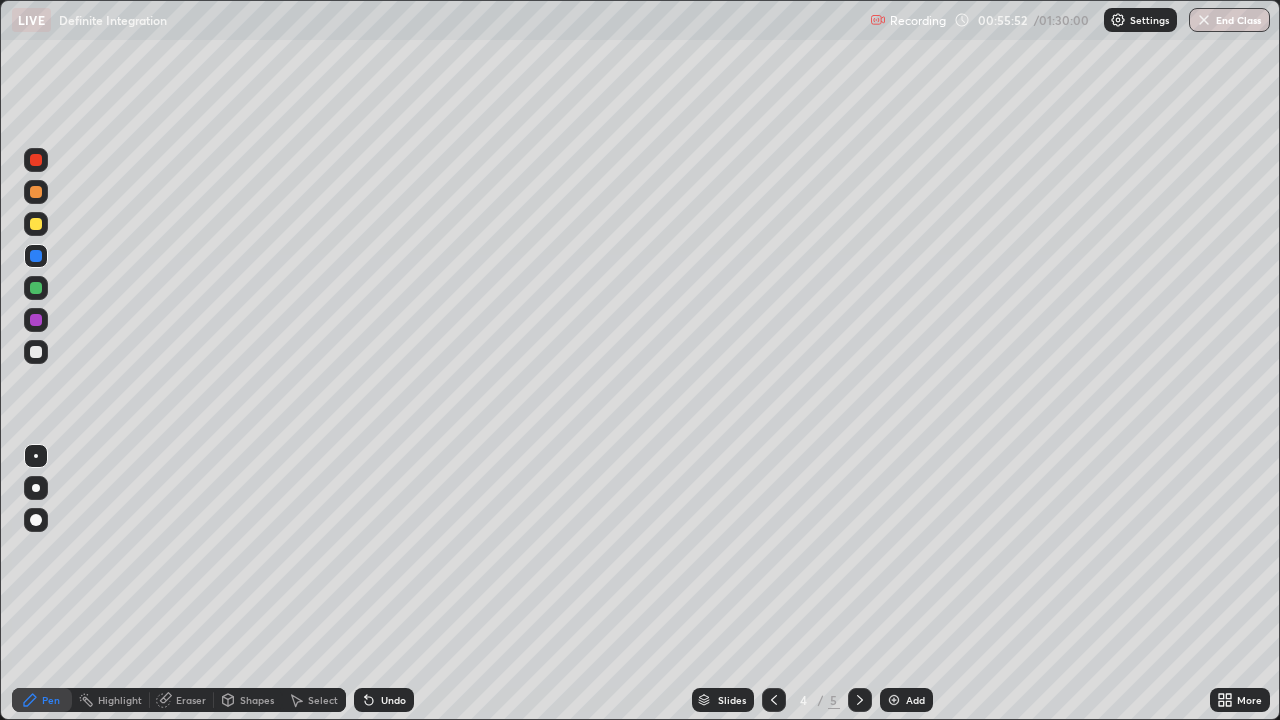 click at bounding box center [36, 352] 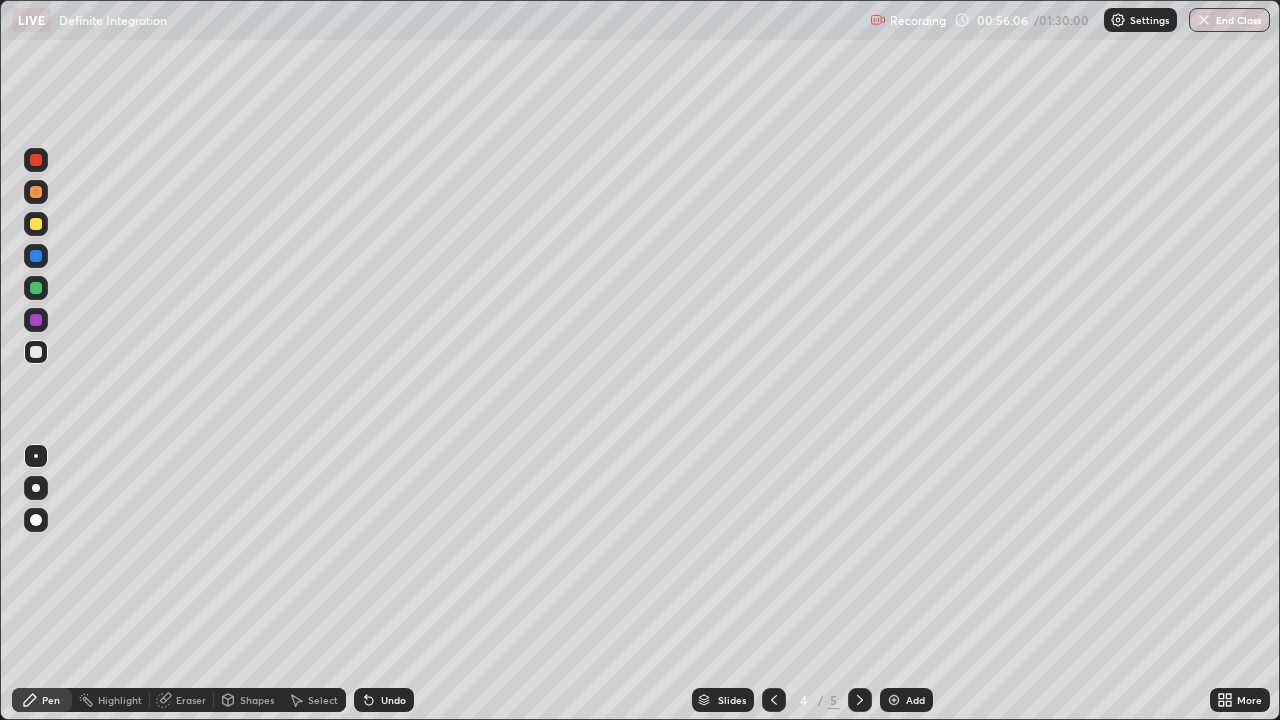 click on "Undo" at bounding box center [393, 700] 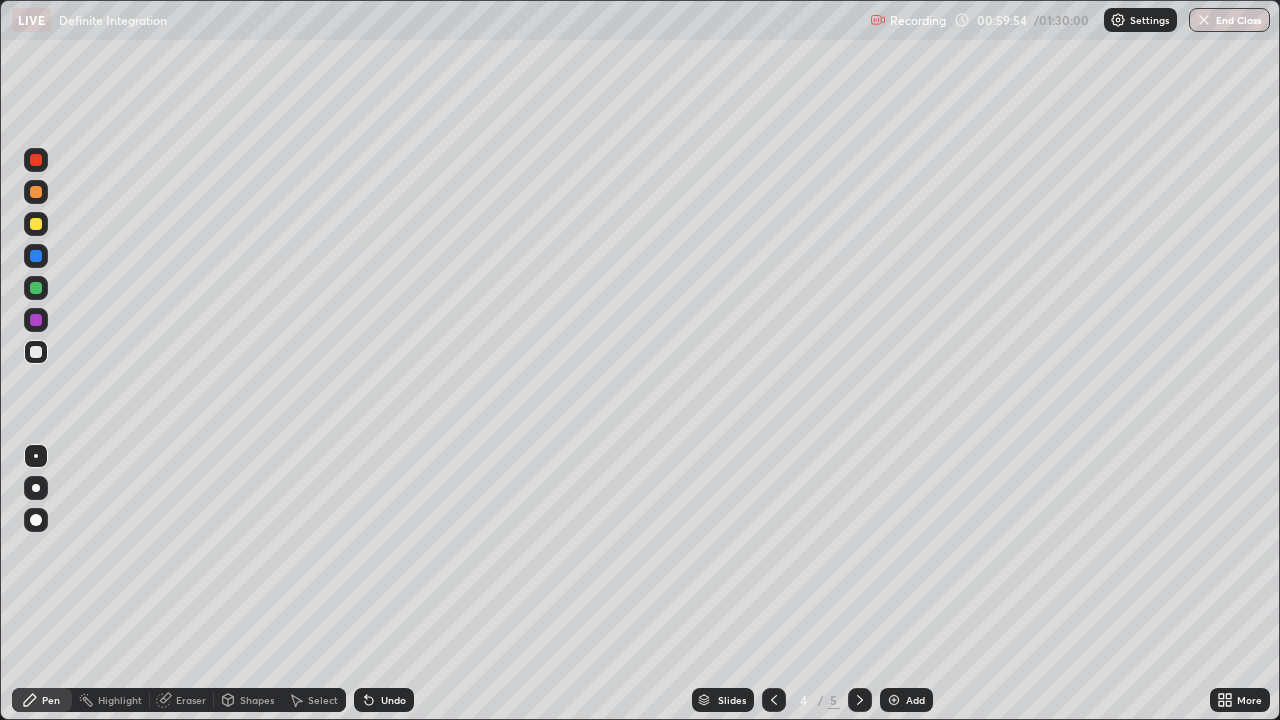 click 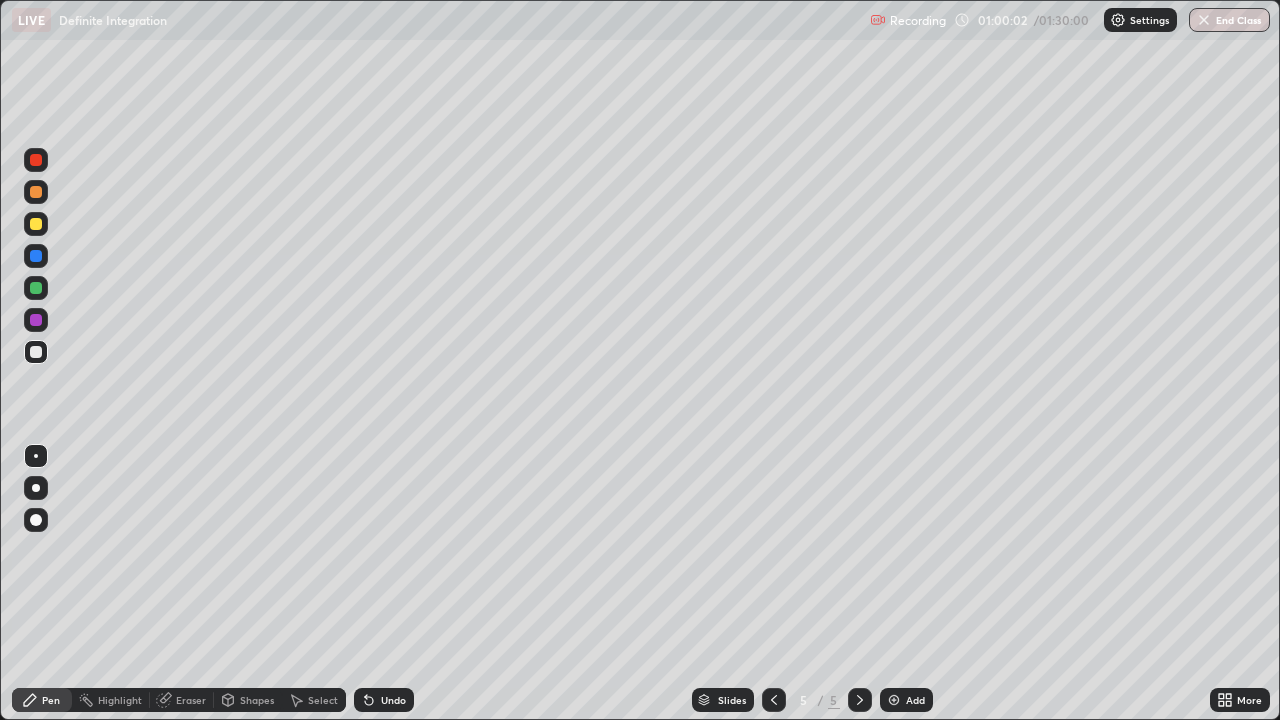 click at bounding box center (36, 288) 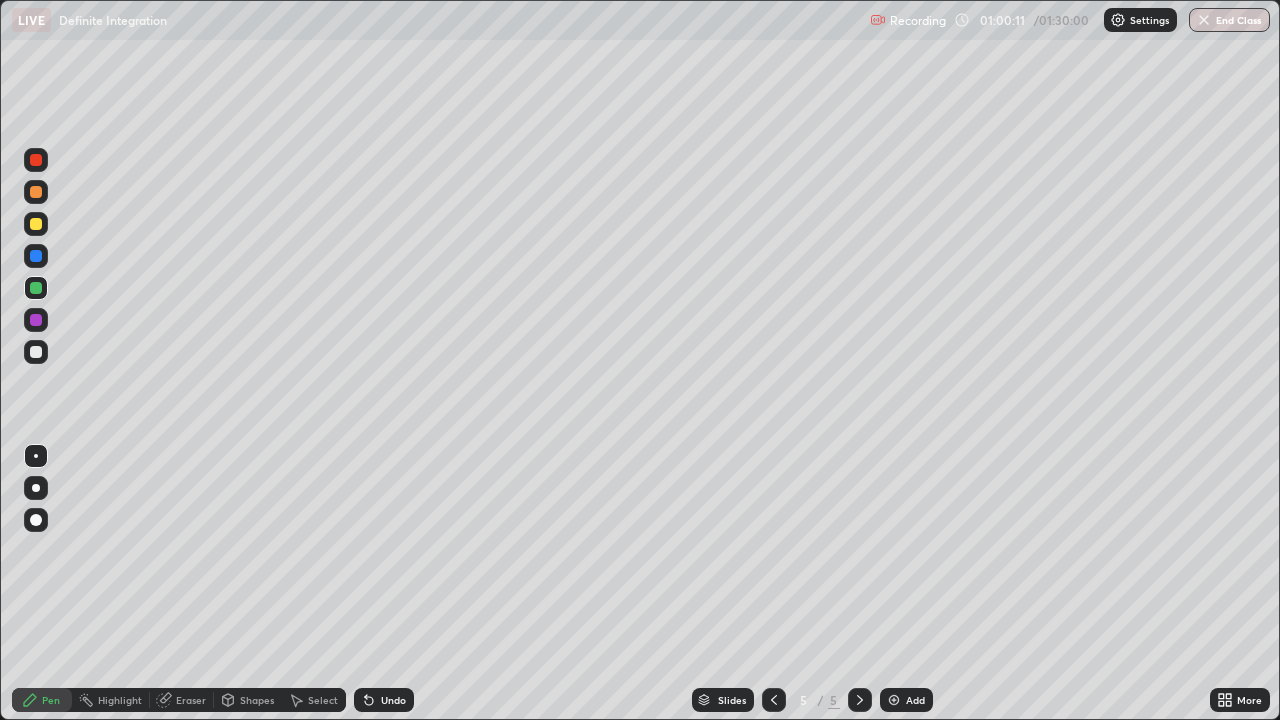 click on "Undo" at bounding box center (393, 700) 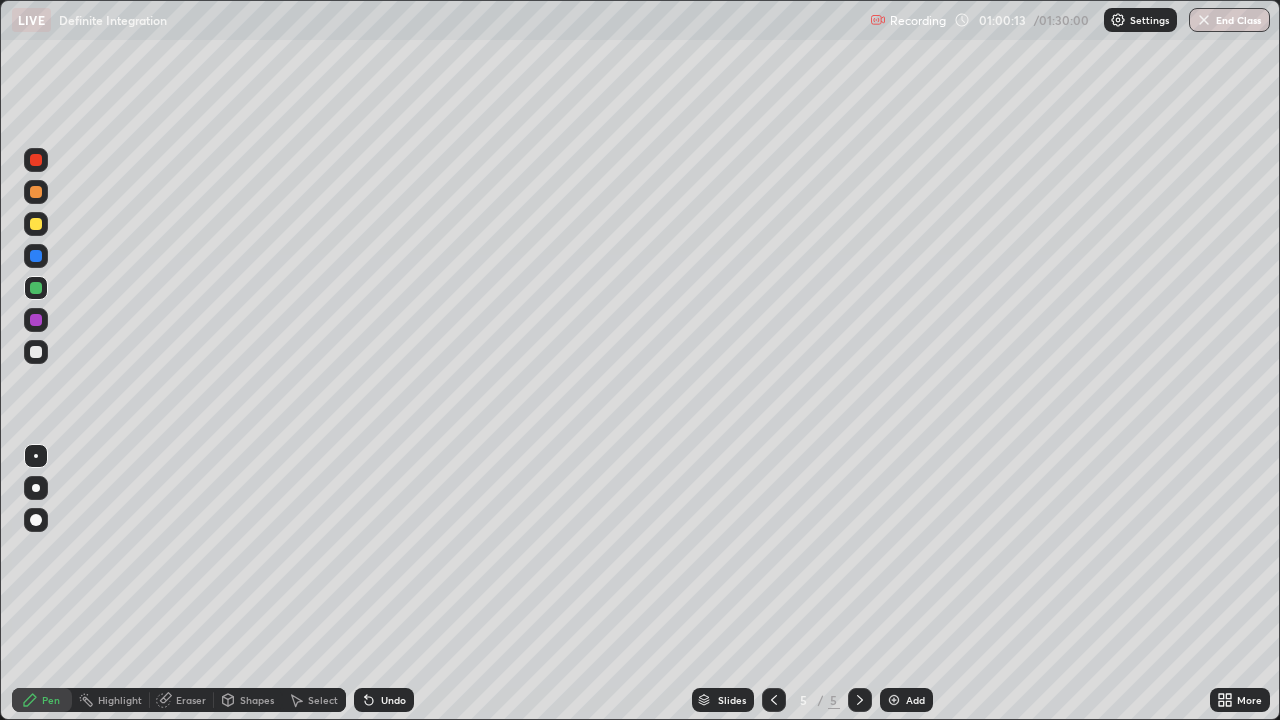 click on "Undo" at bounding box center (384, 700) 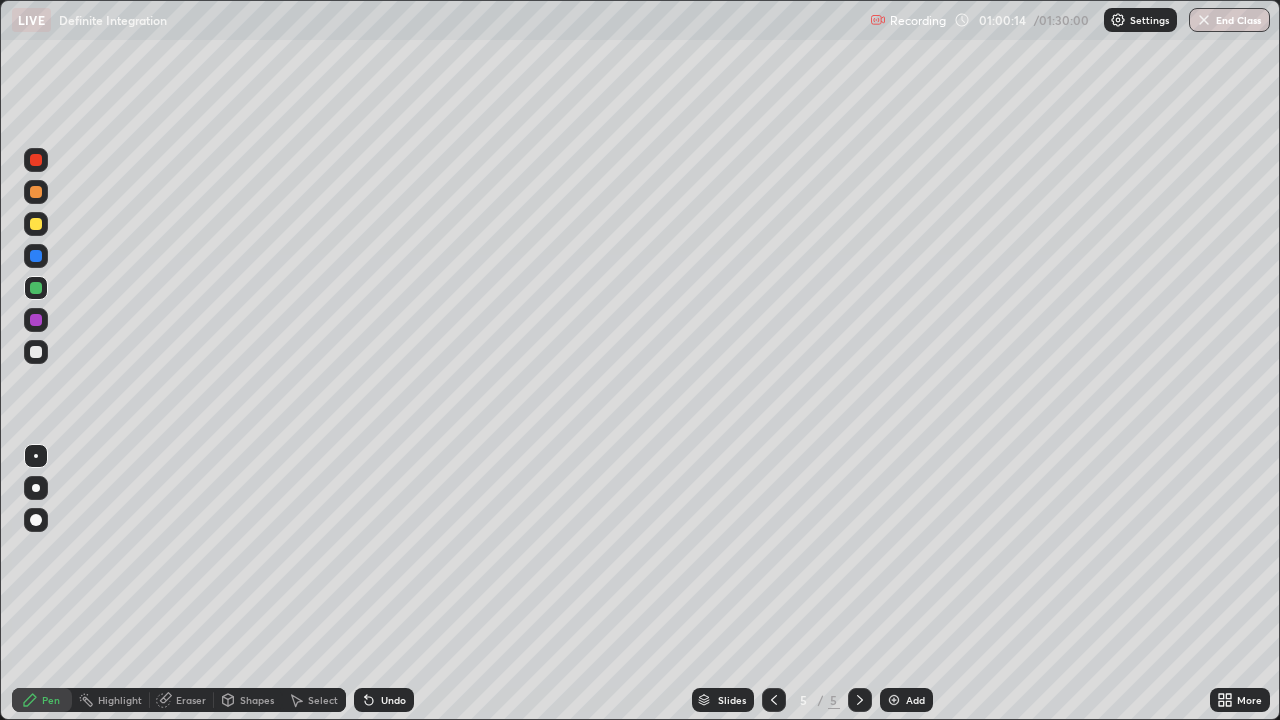 click on "Undo" at bounding box center [393, 700] 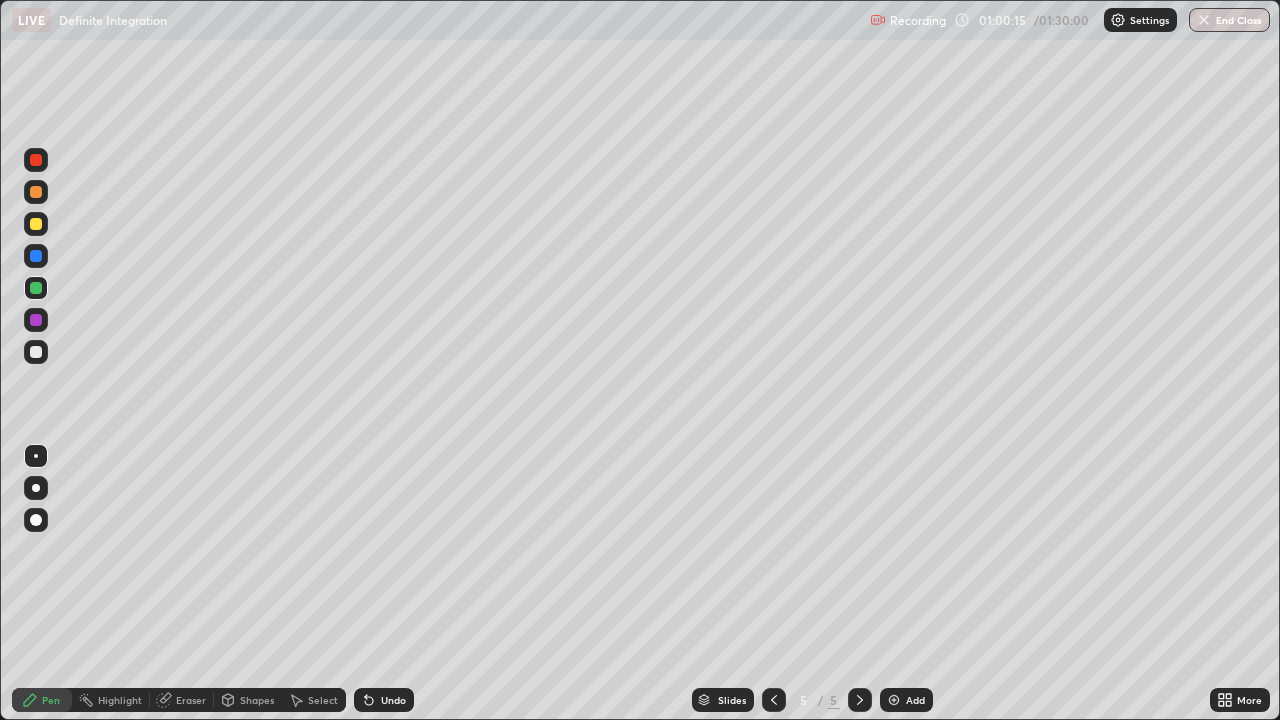 click on "Undo" at bounding box center (384, 700) 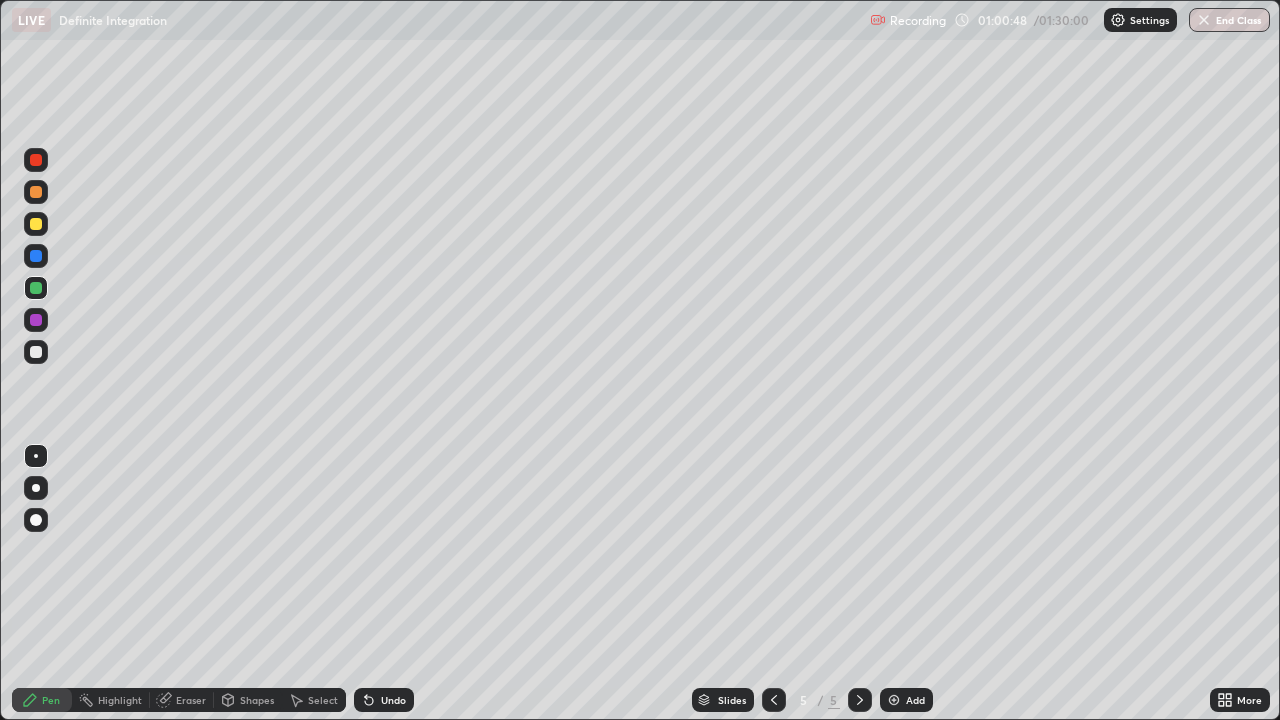click at bounding box center (36, 352) 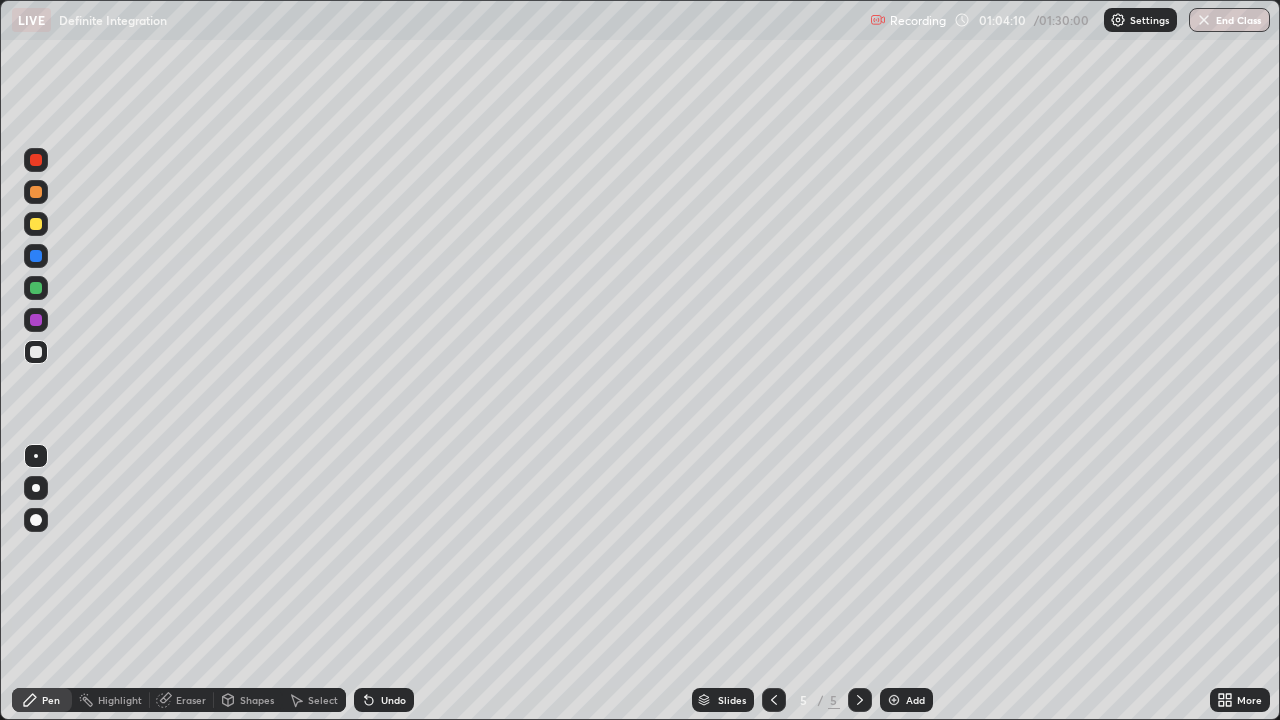 click at bounding box center (36, 224) 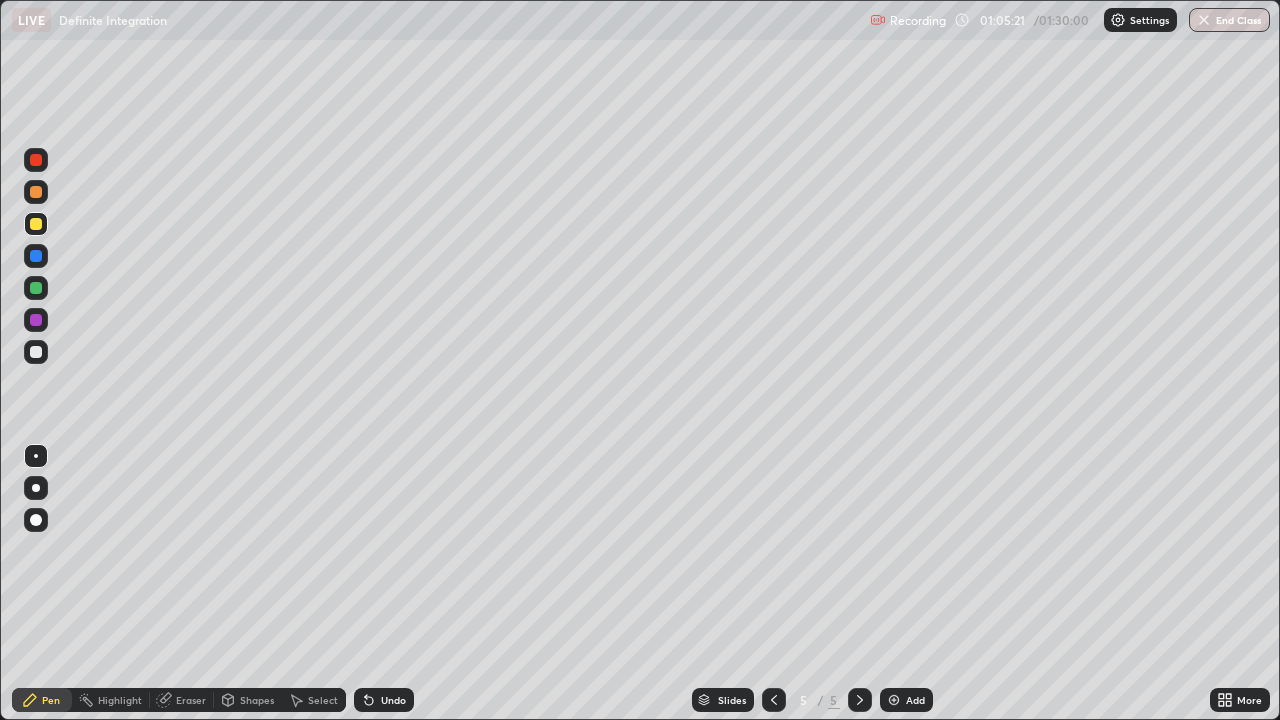 click on "Undo" at bounding box center [393, 700] 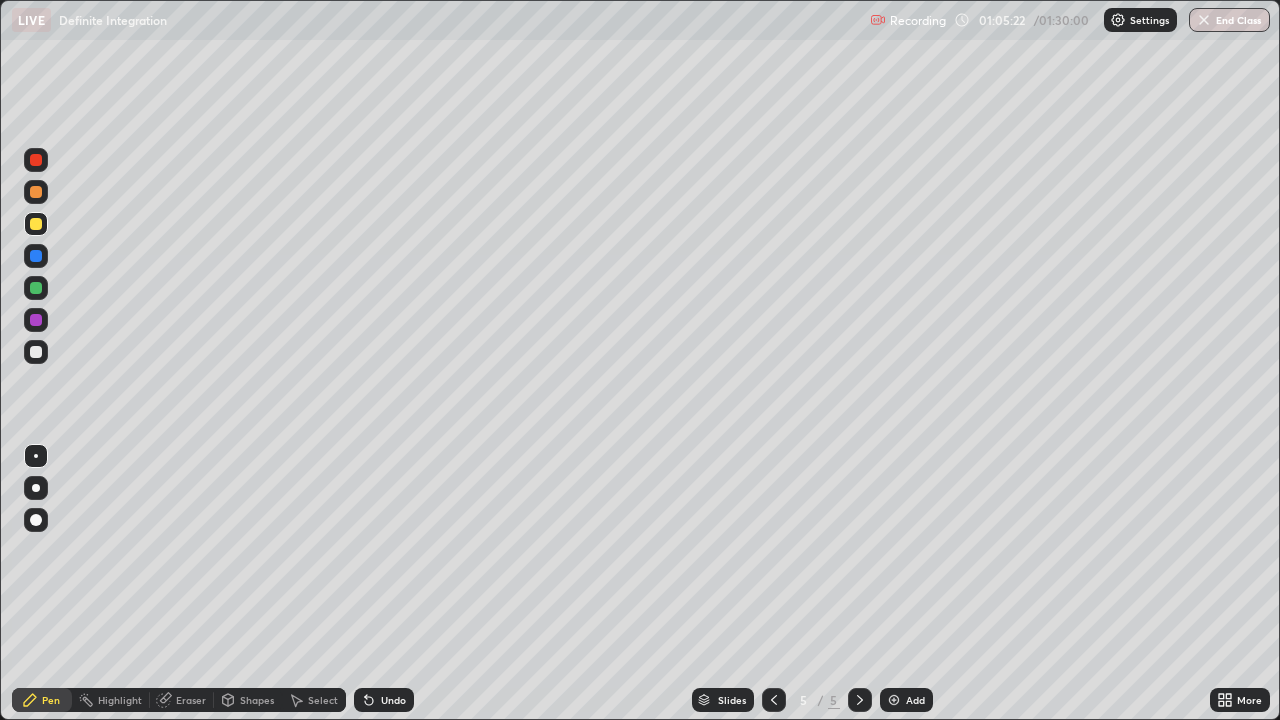 click at bounding box center [36, 256] 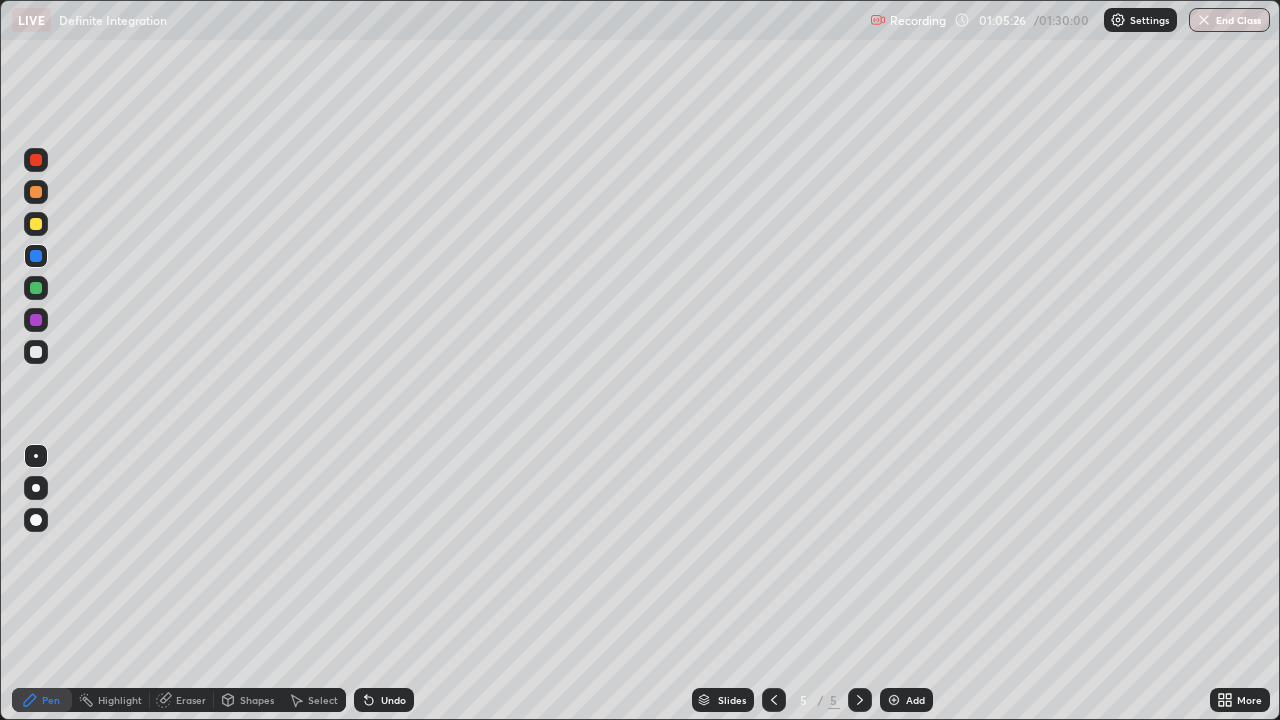 click at bounding box center [36, 160] 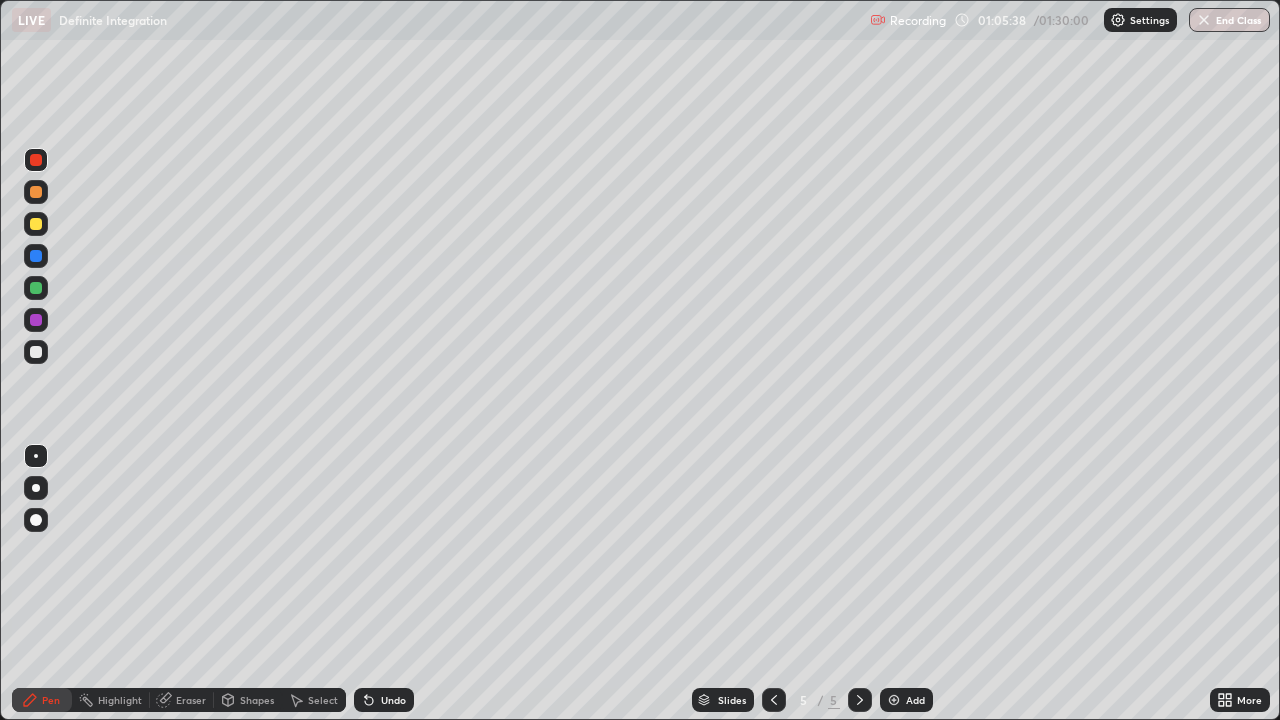 click at bounding box center (36, 352) 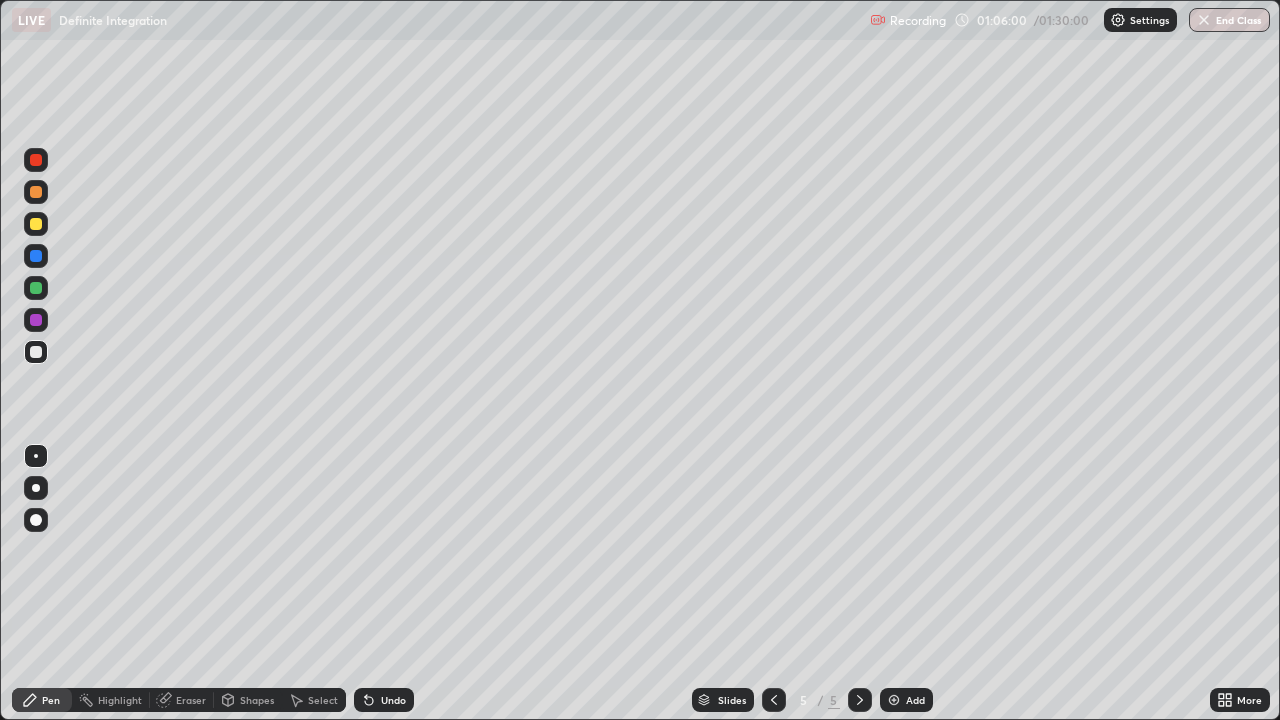 click on "Undo" at bounding box center (393, 700) 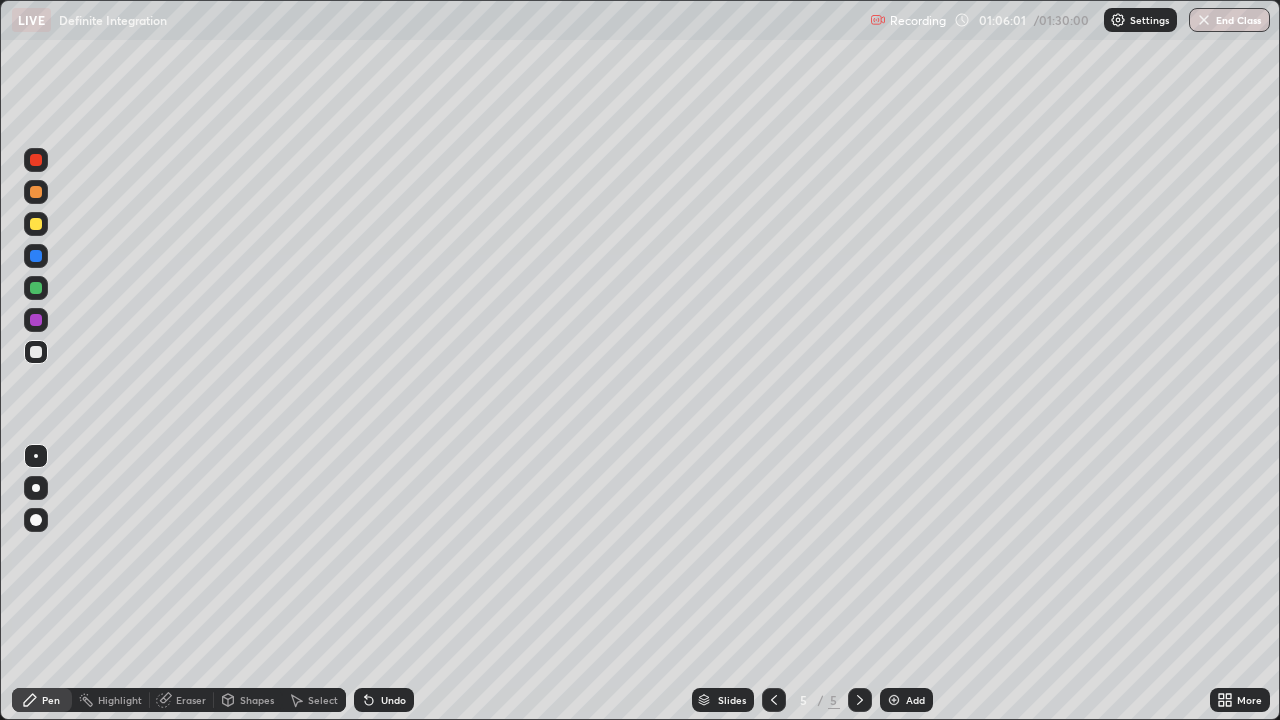 click on "Undo" at bounding box center [384, 700] 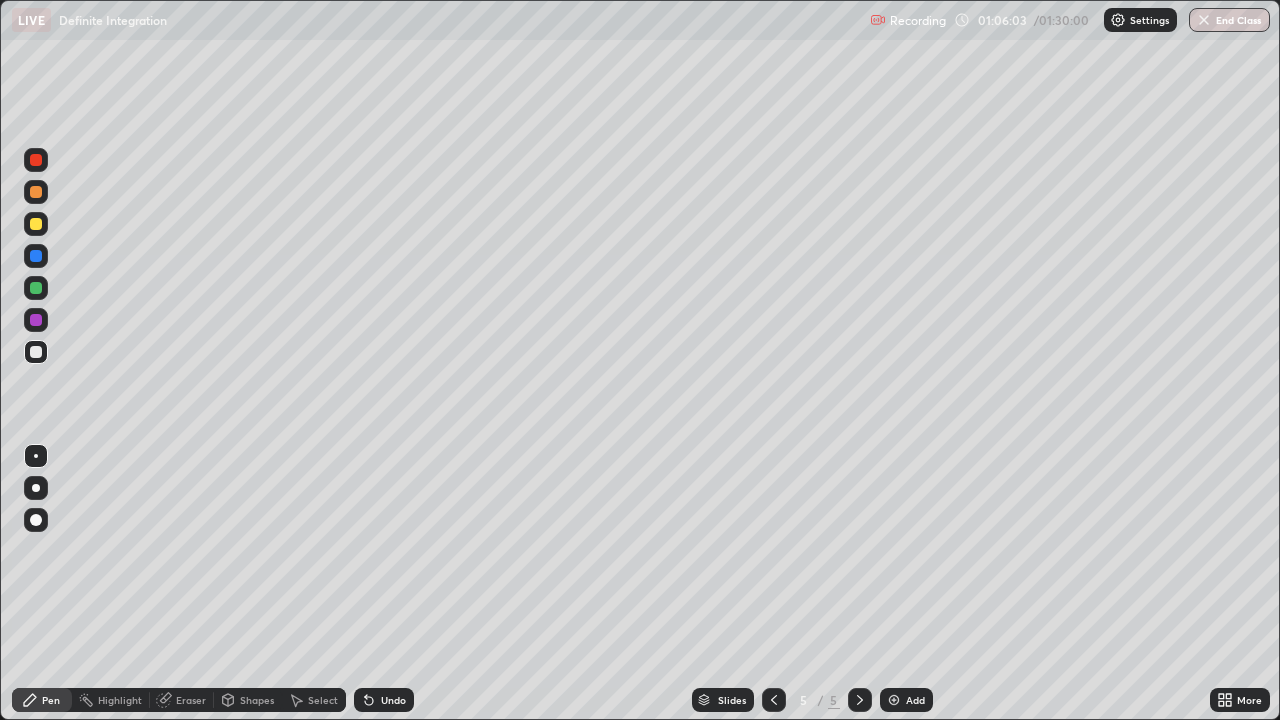 click on "Undo" at bounding box center (393, 700) 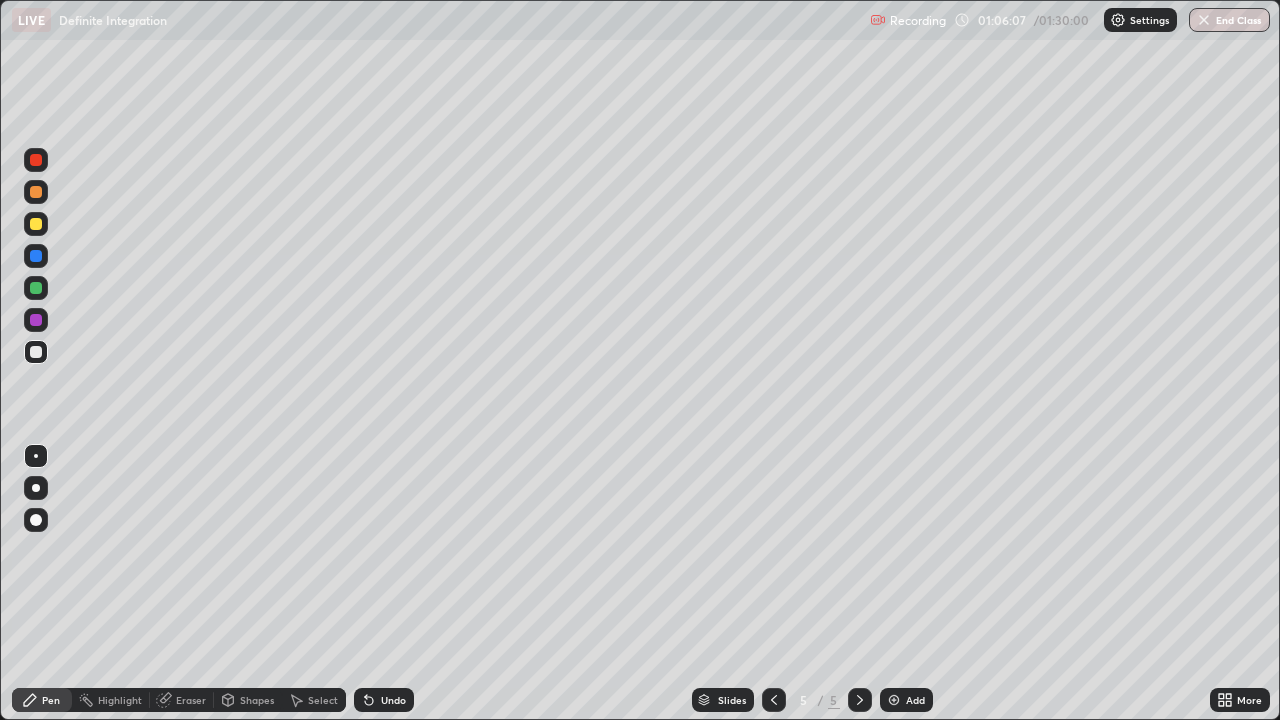 click at bounding box center [36, 352] 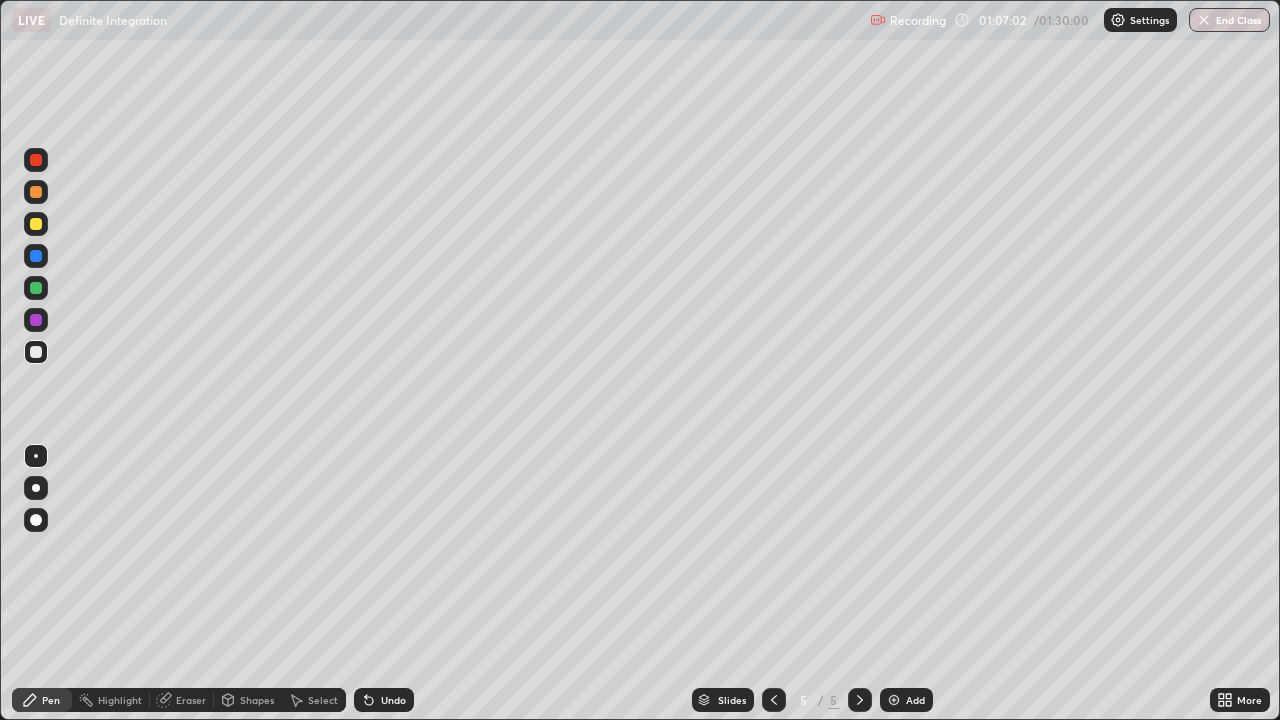 click 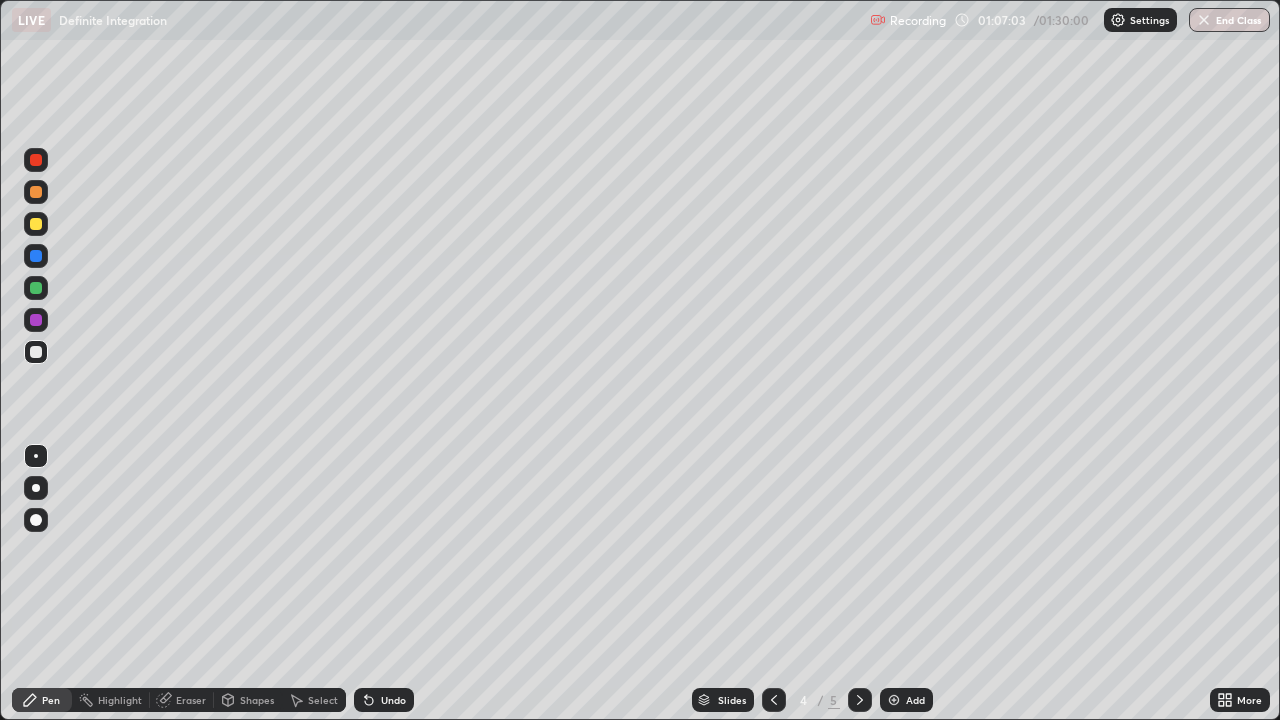 click 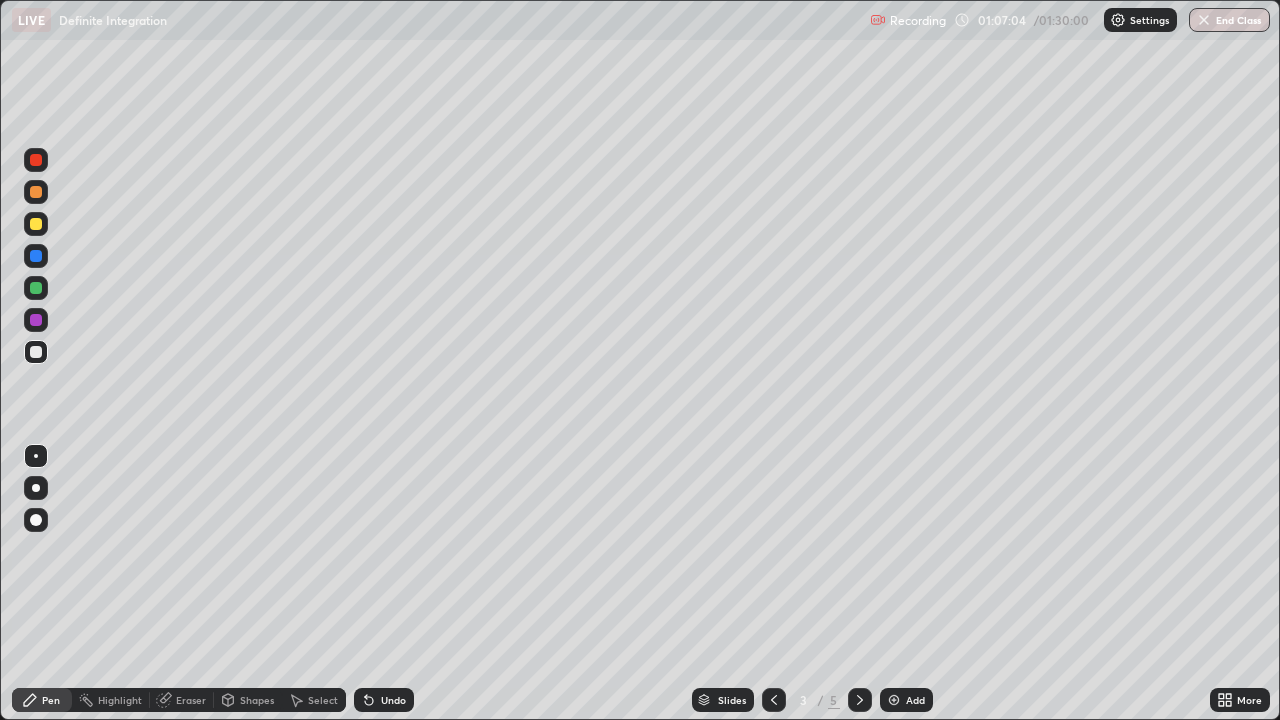 click 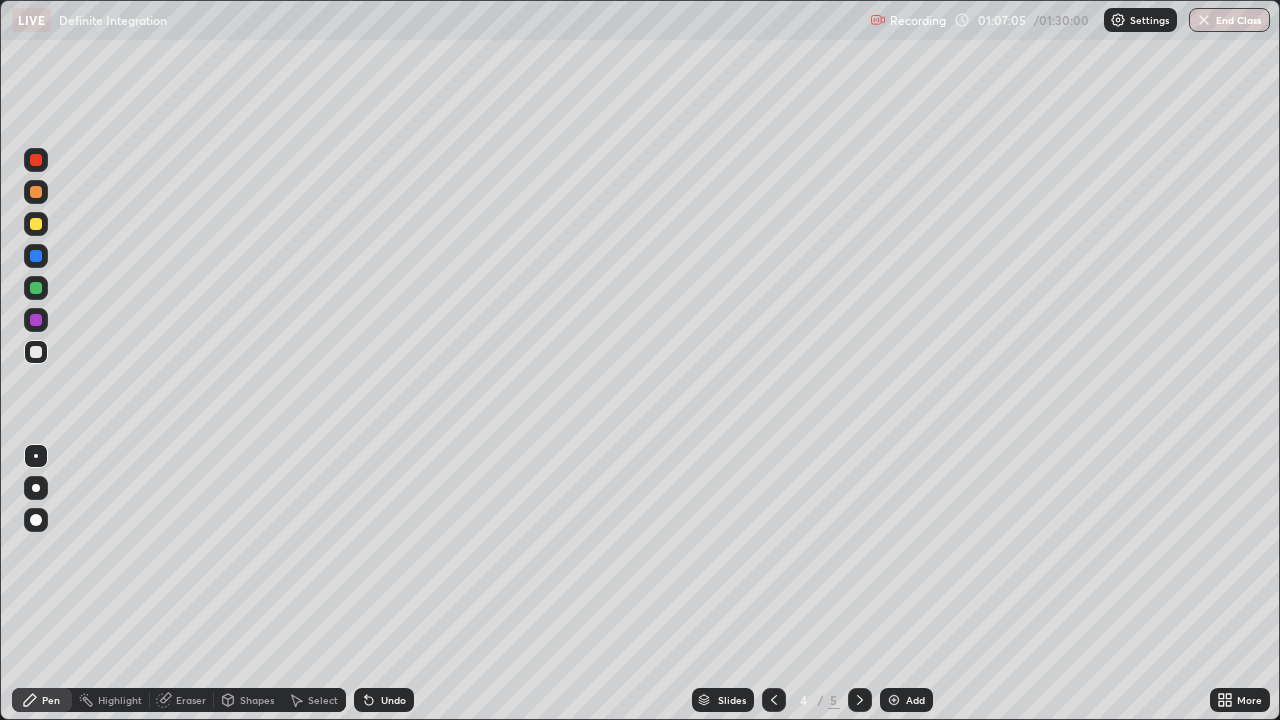 click 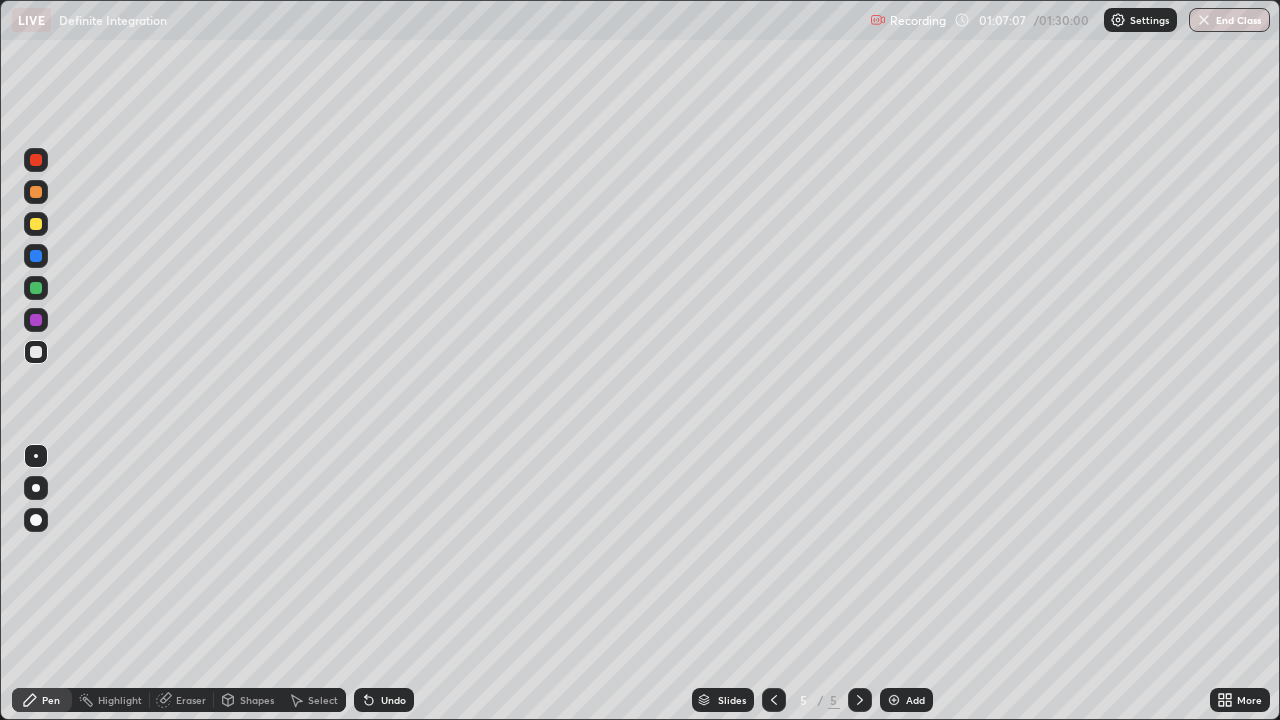 click on "Undo" at bounding box center (393, 700) 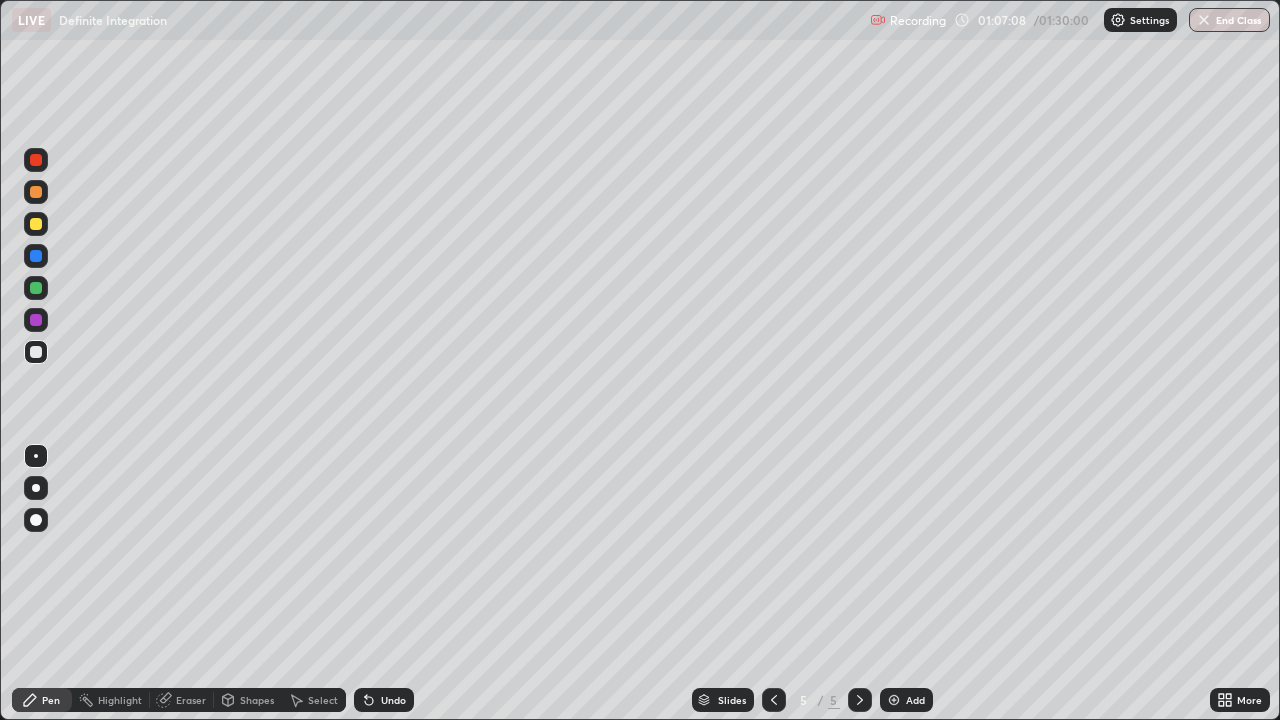 click on "Undo" at bounding box center [393, 700] 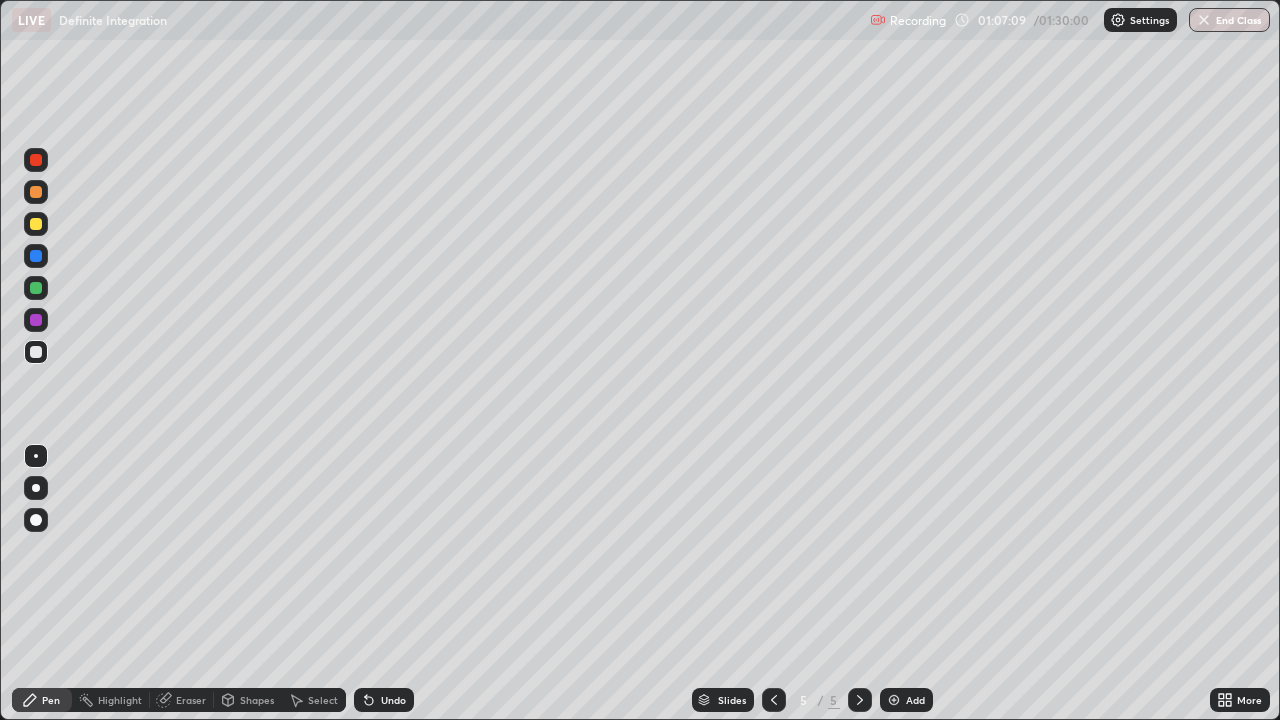 click on "Add" at bounding box center [906, 700] 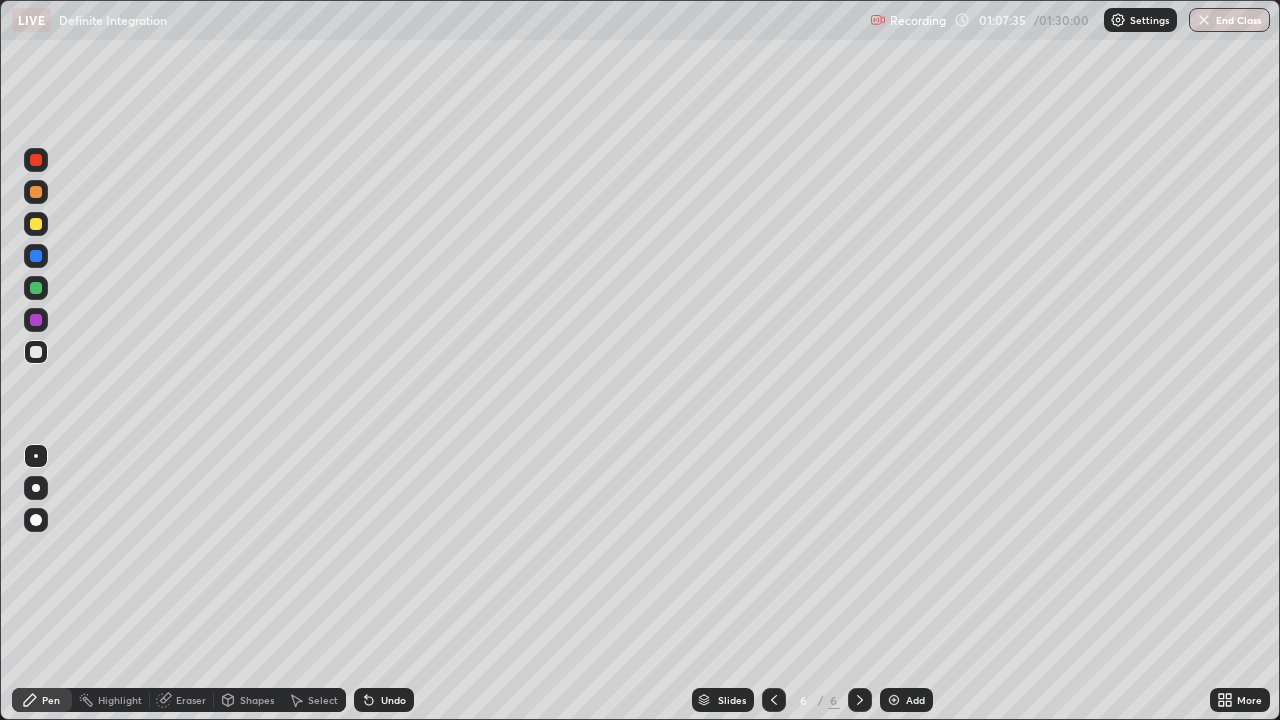 click at bounding box center (36, 224) 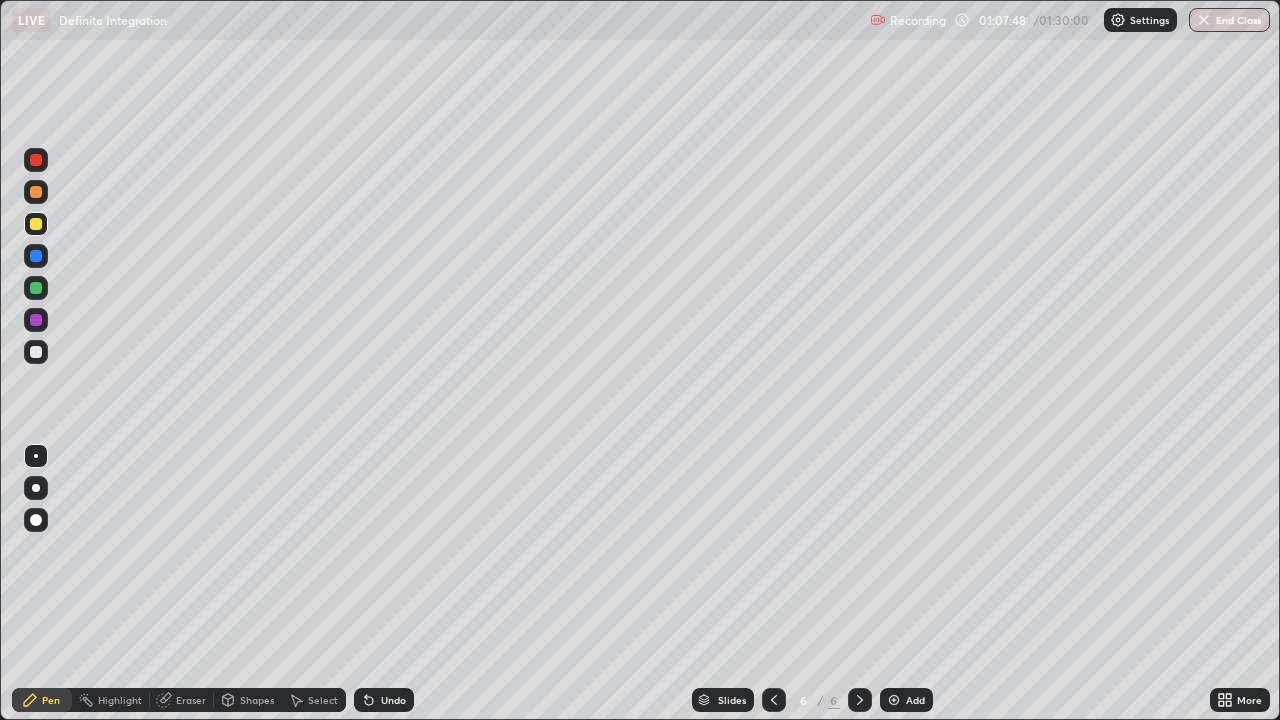 click at bounding box center [36, 288] 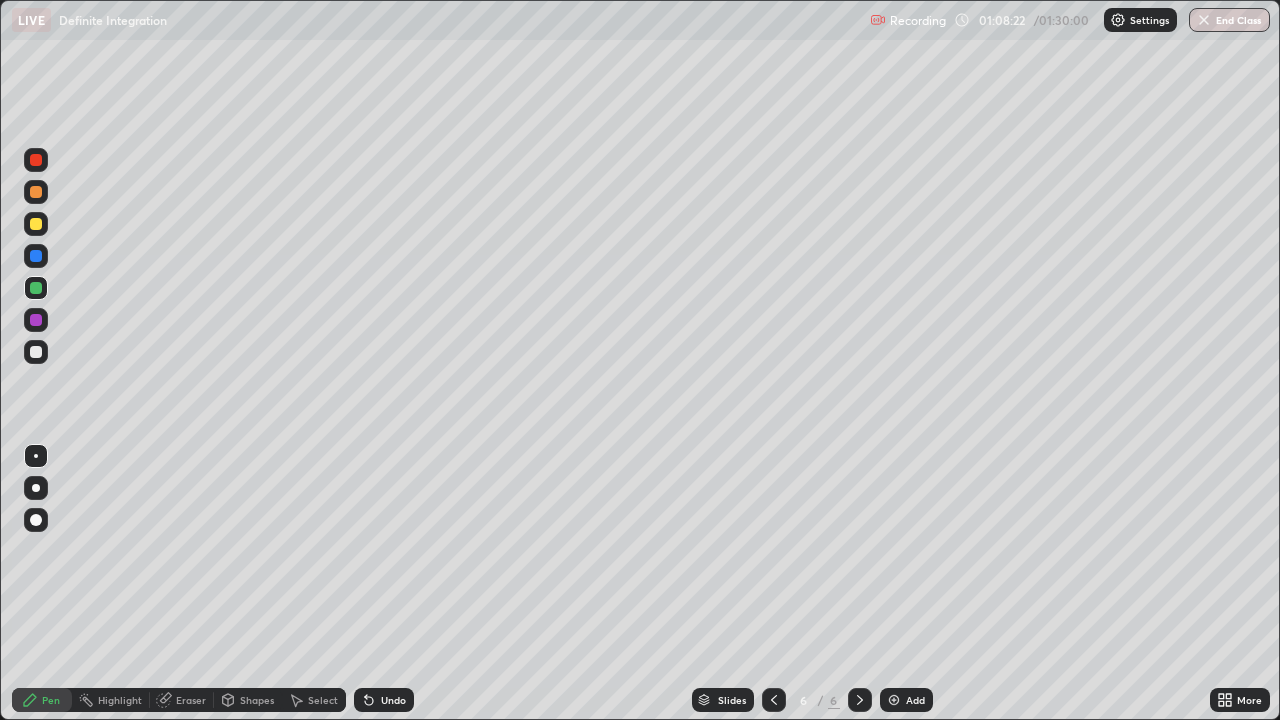 click at bounding box center [36, 192] 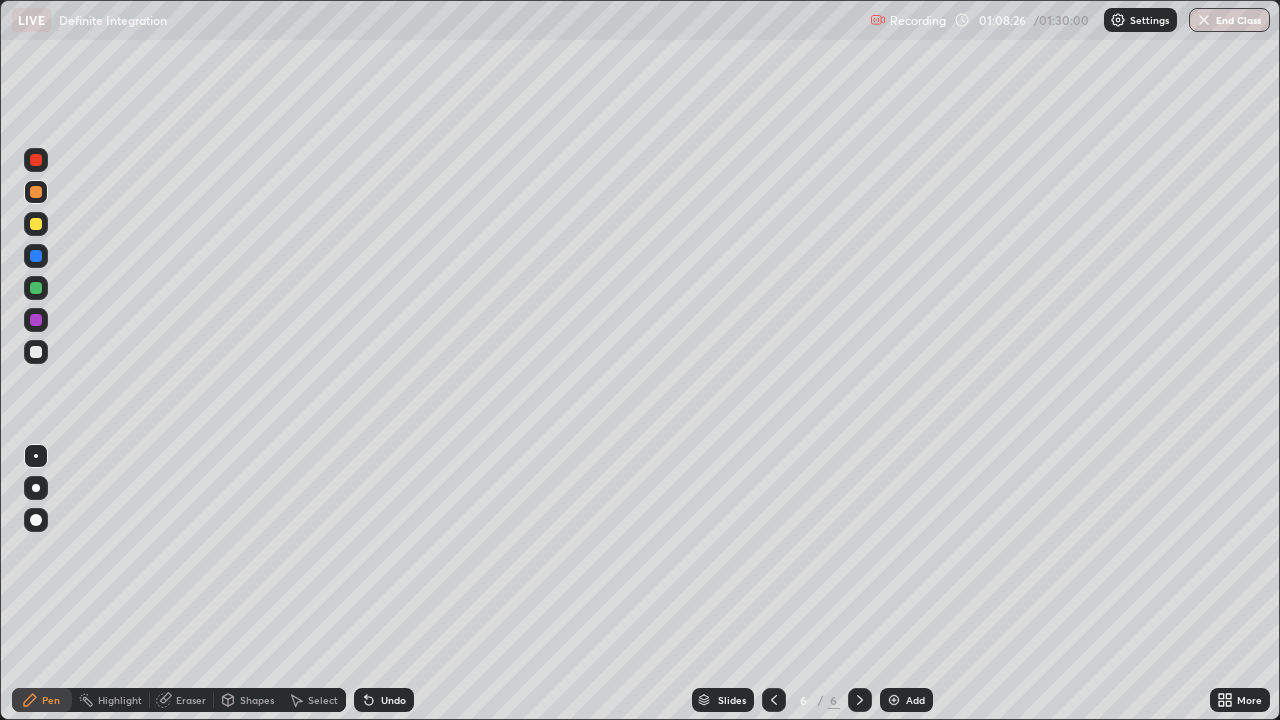 click at bounding box center [36, 288] 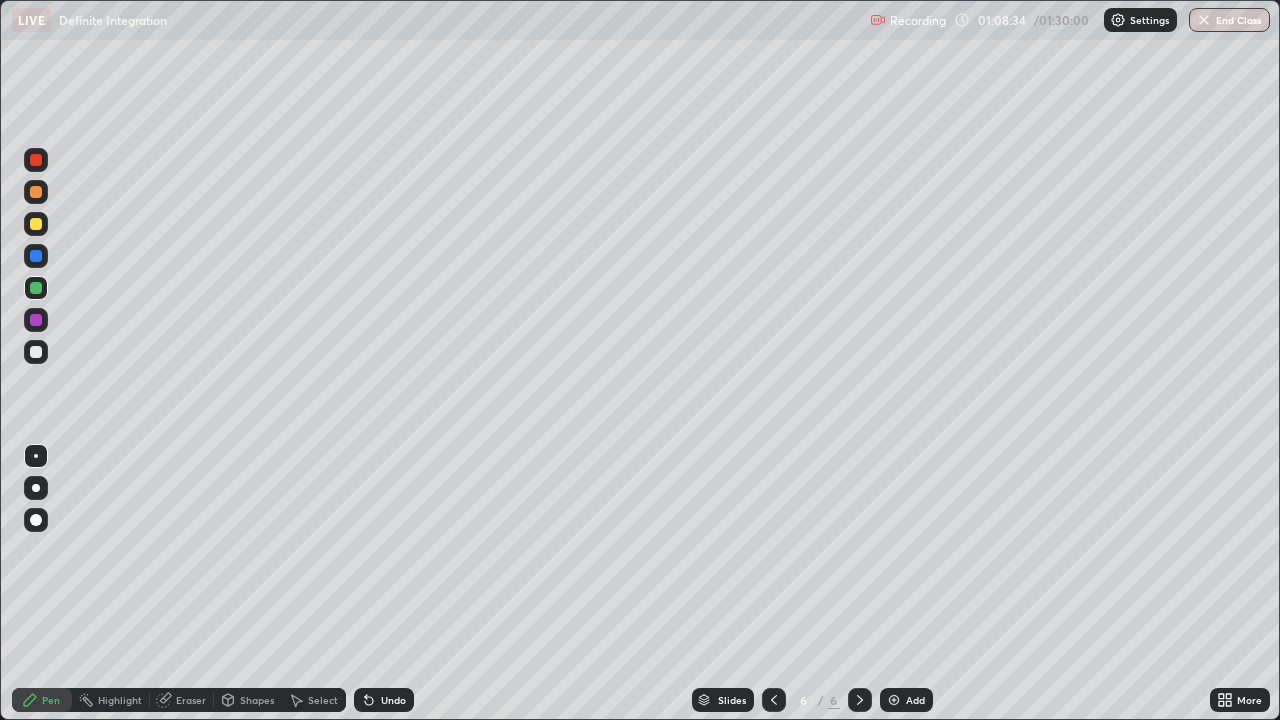 click at bounding box center [36, 224] 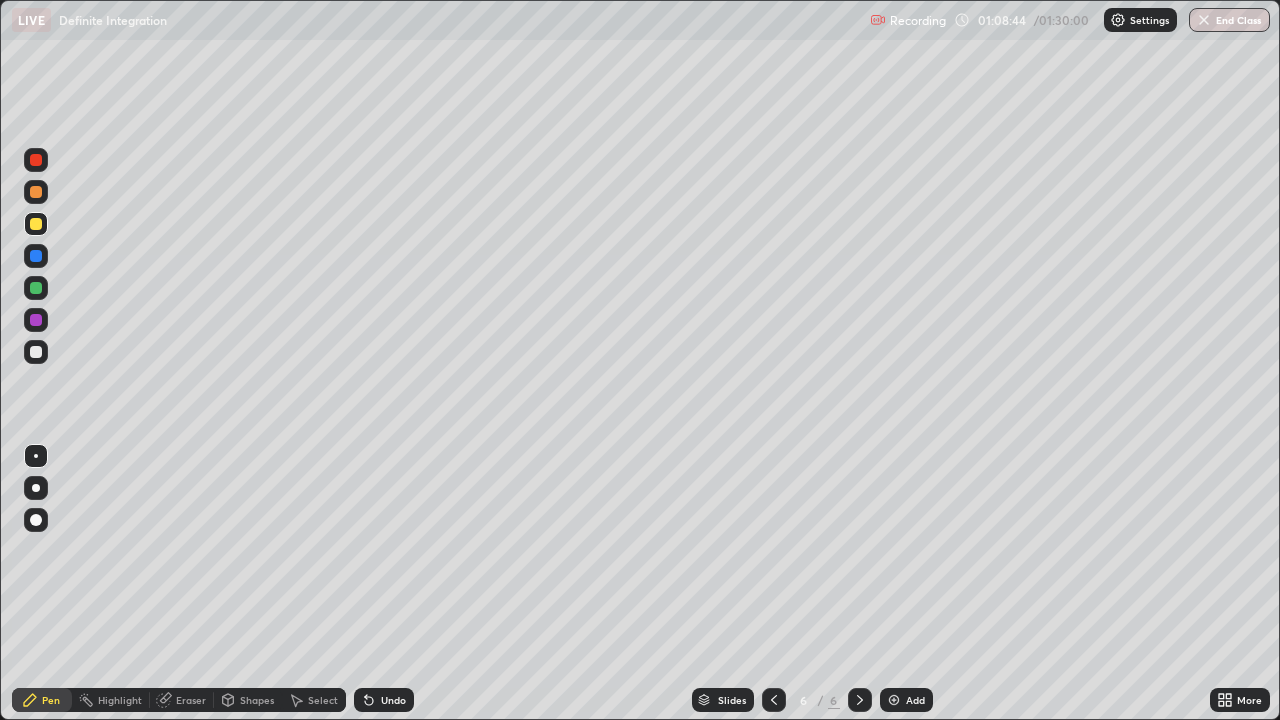 click at bounding box center (36, 256) 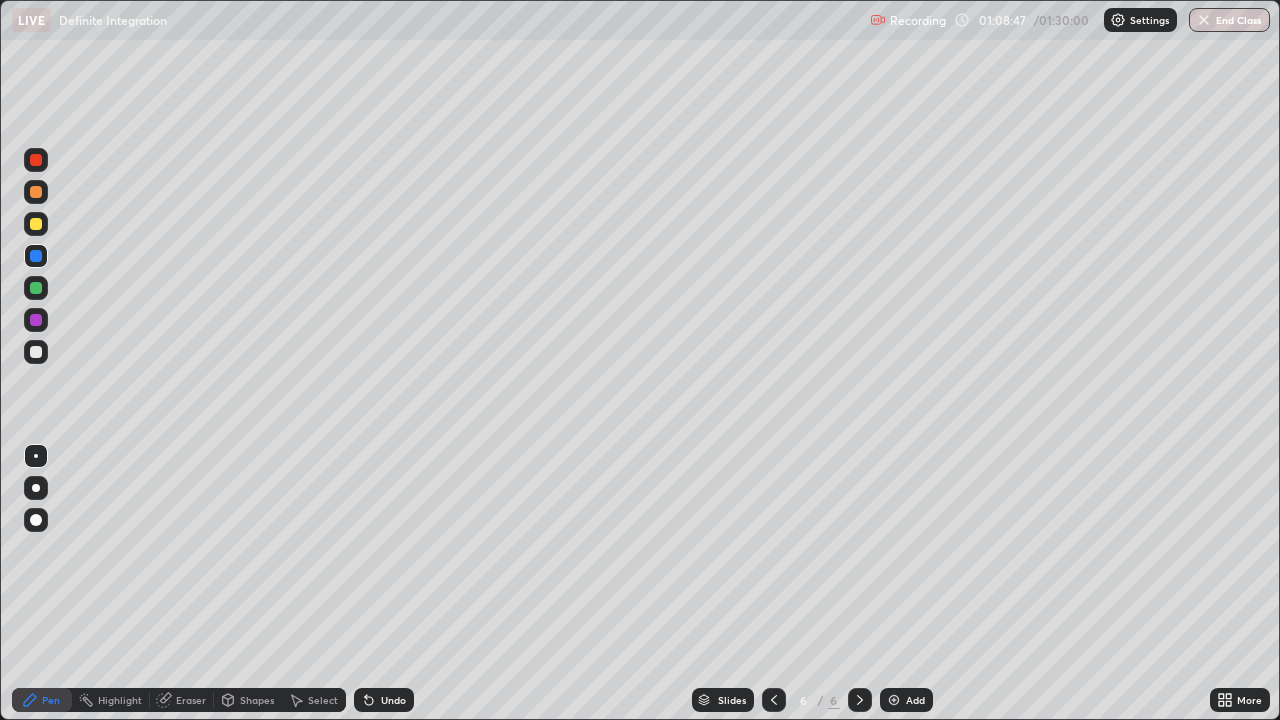click at bounding box center [36, 224] 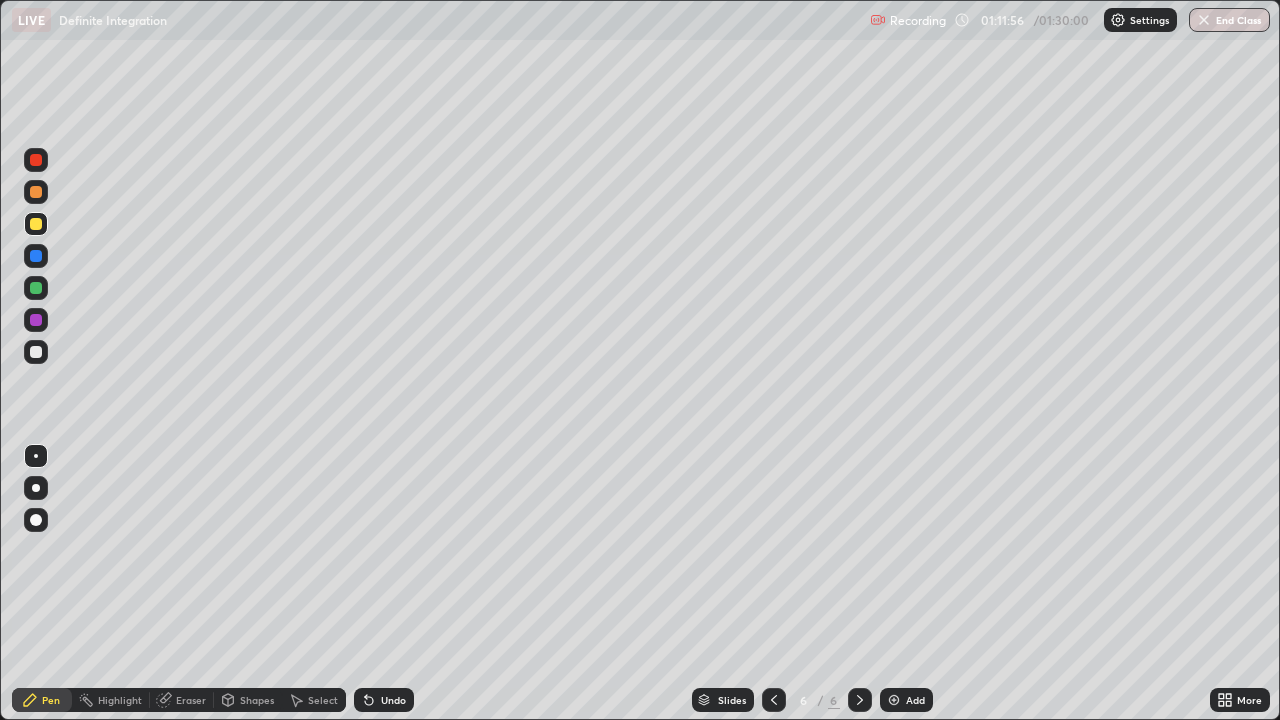 click 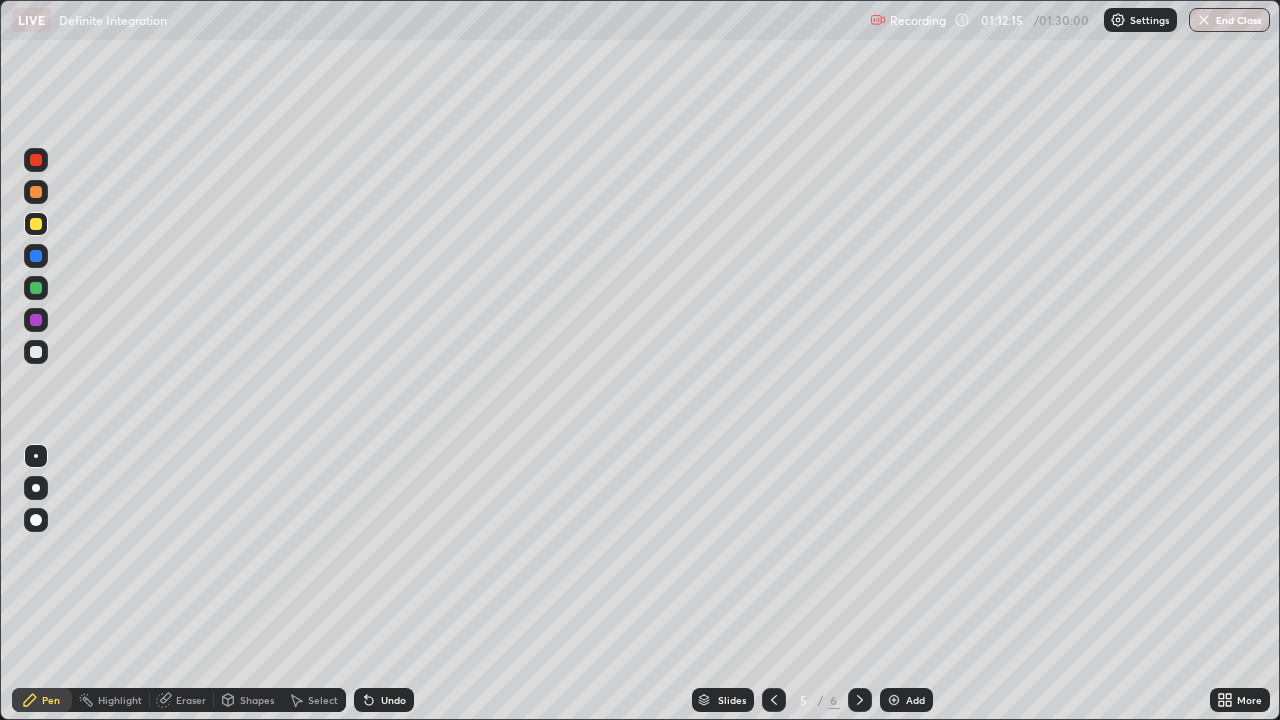 click 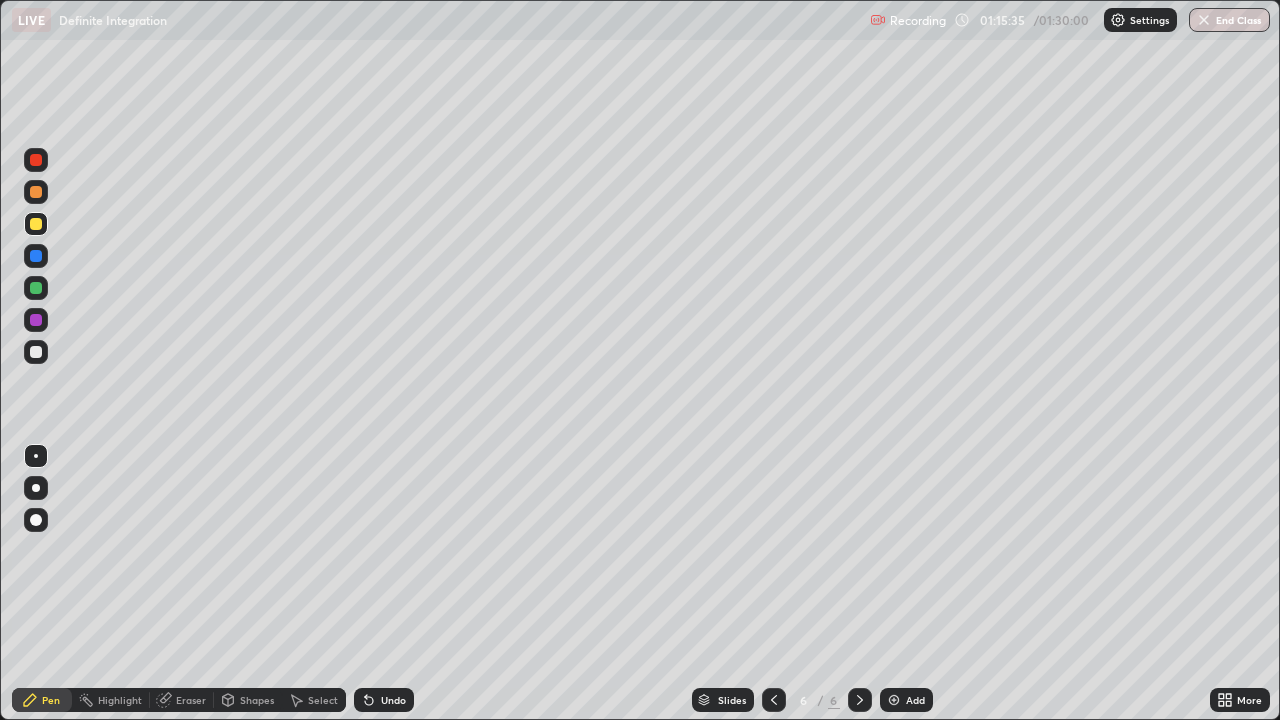 click at bounding box center [36, 352] 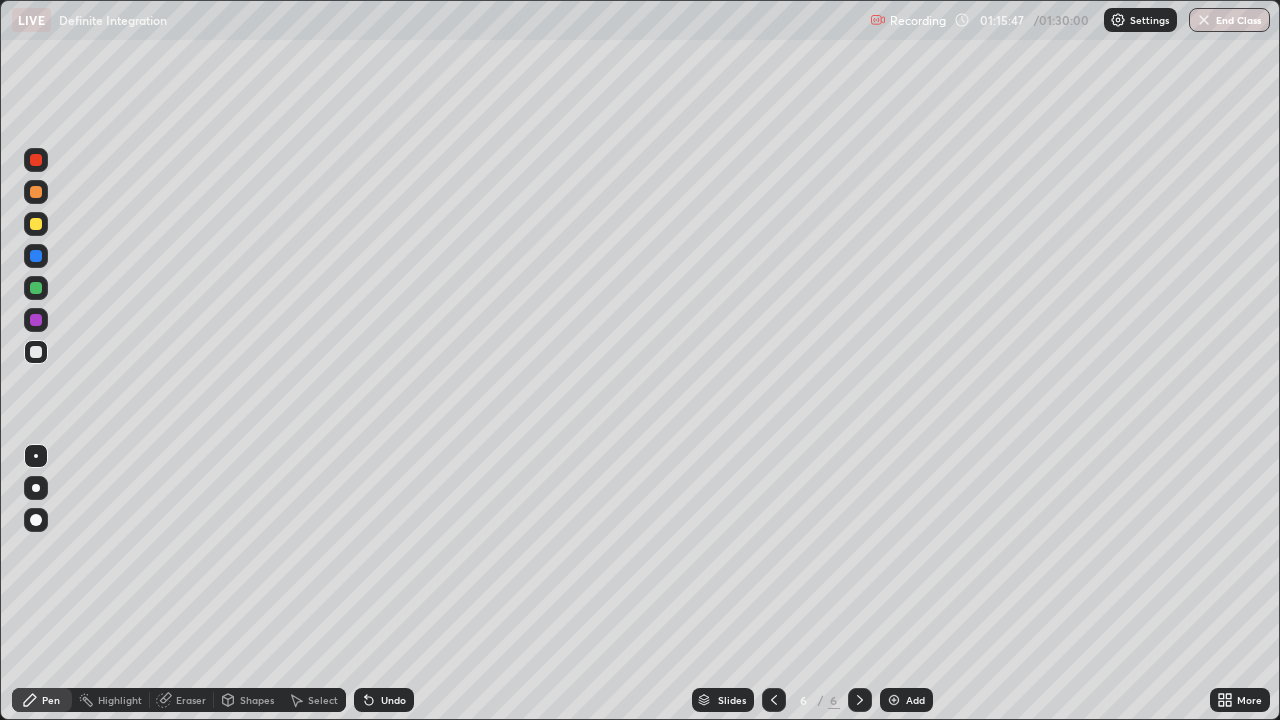 click at bounding box center (894, 700) 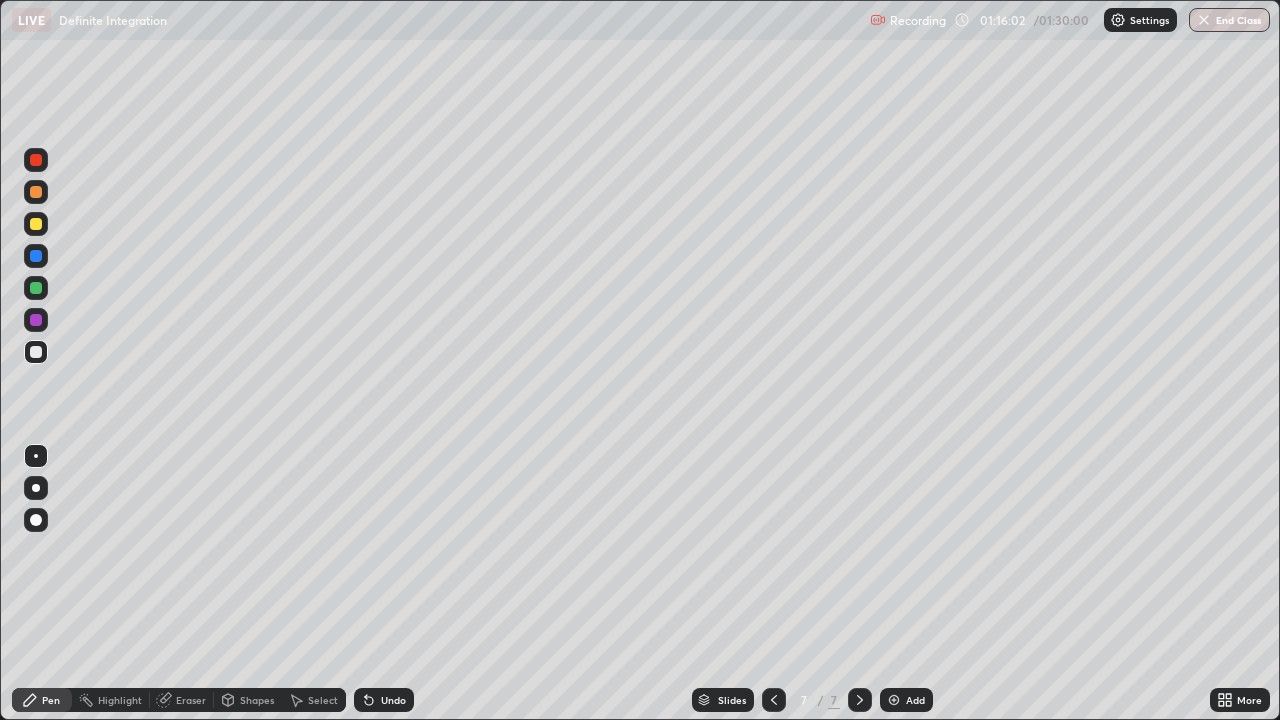 click 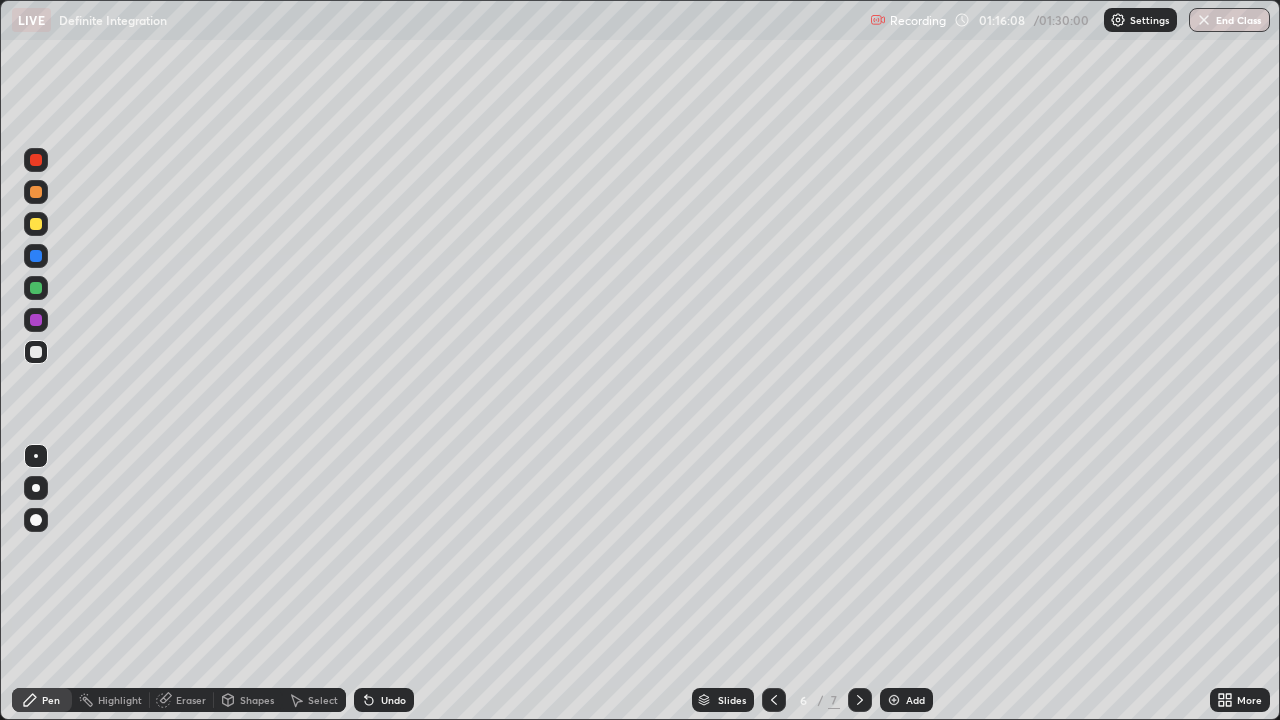 click at bounding box center (36, 320) 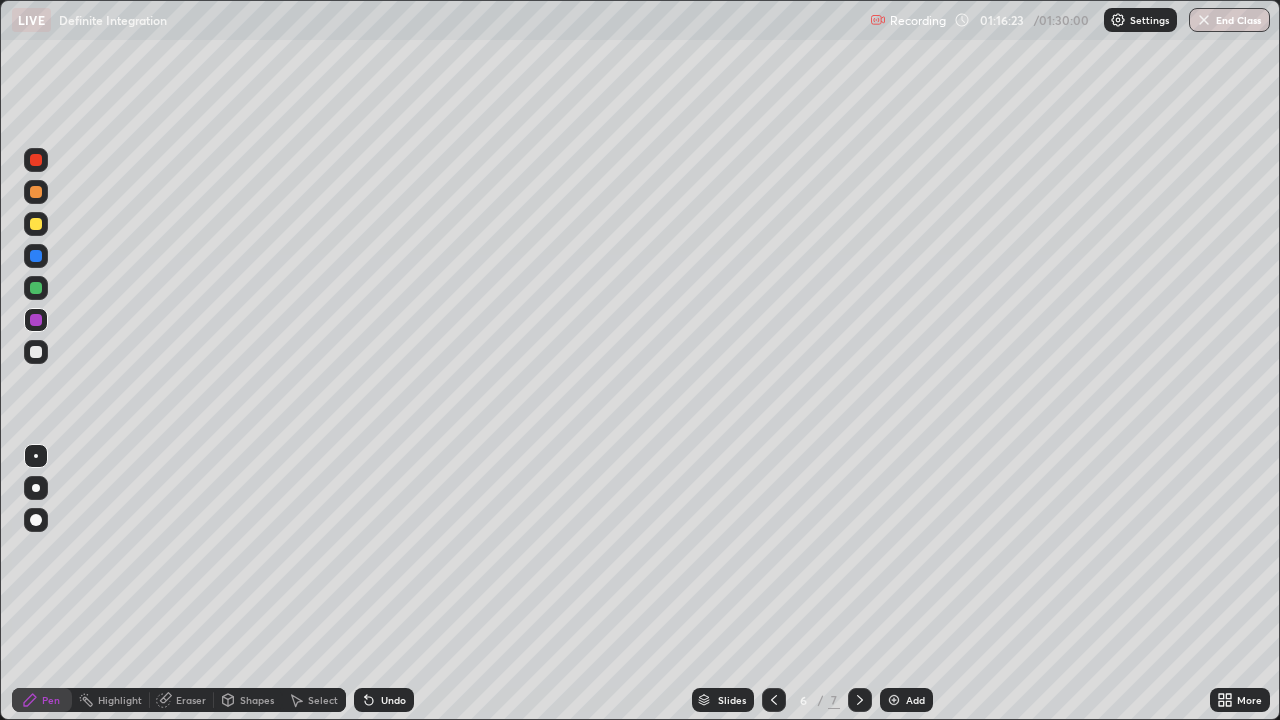 click at bounding box center (36, 352) 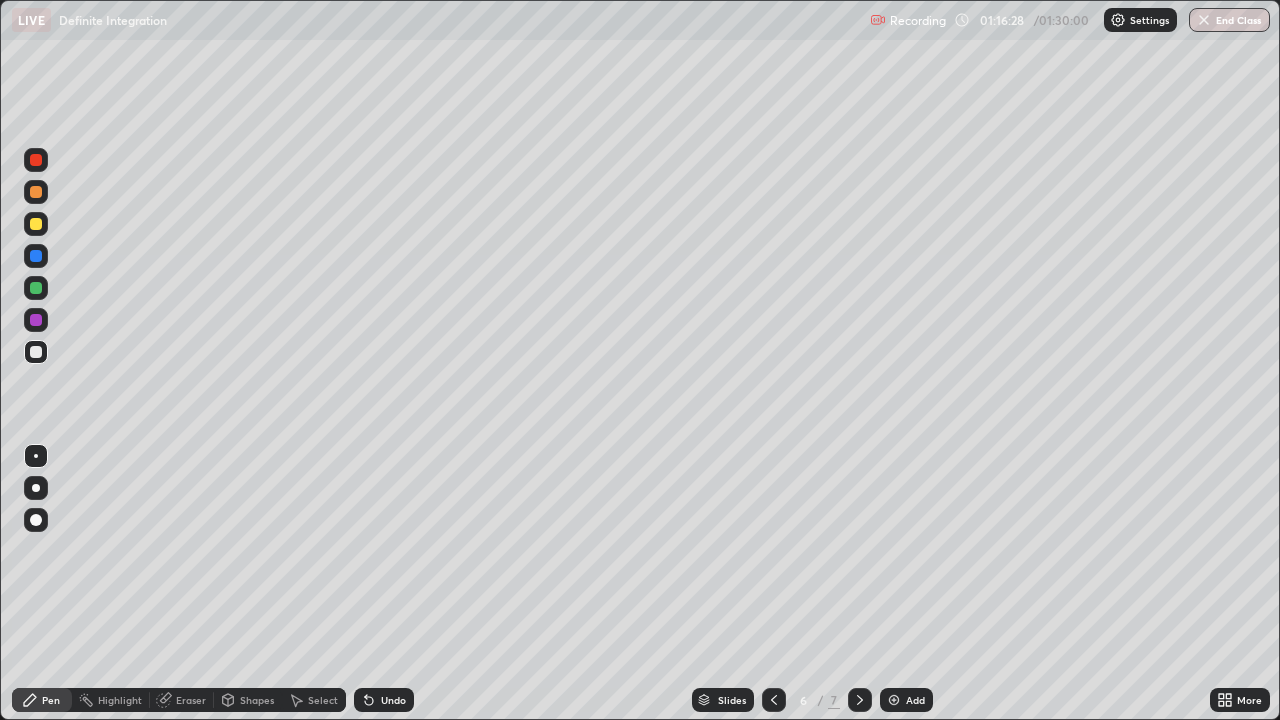 click at bounding box center [36, 256] 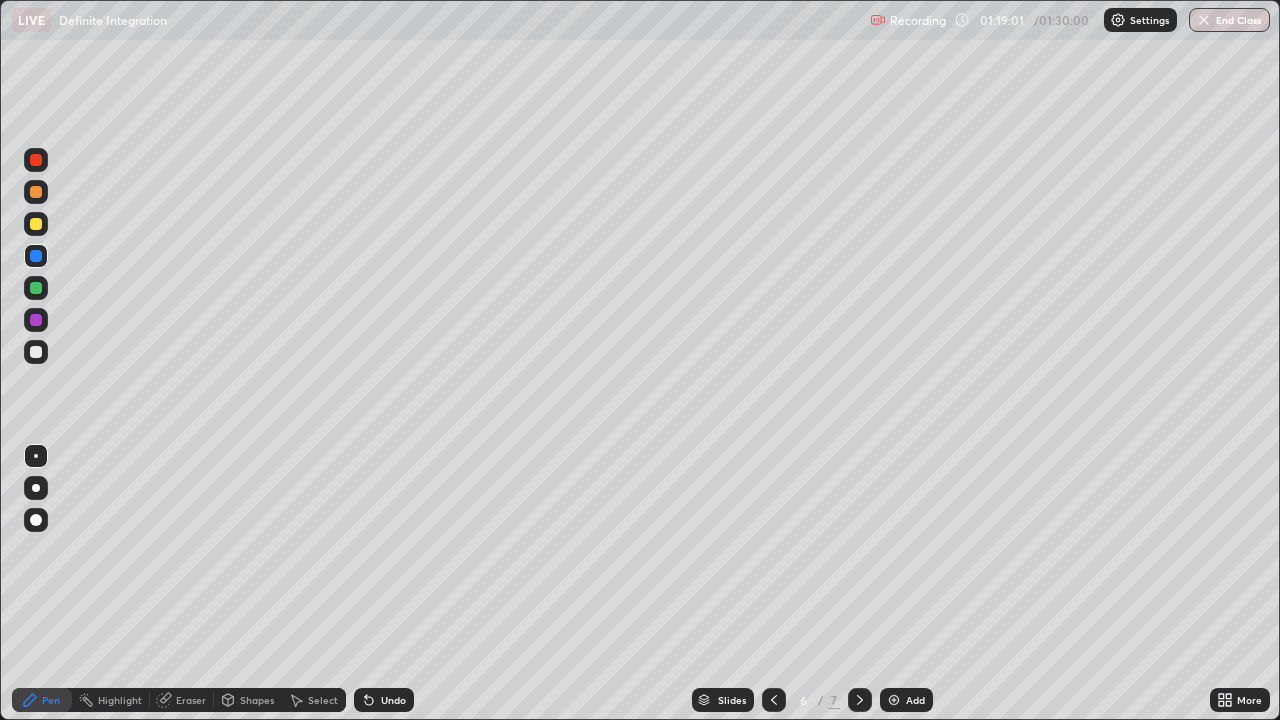 click 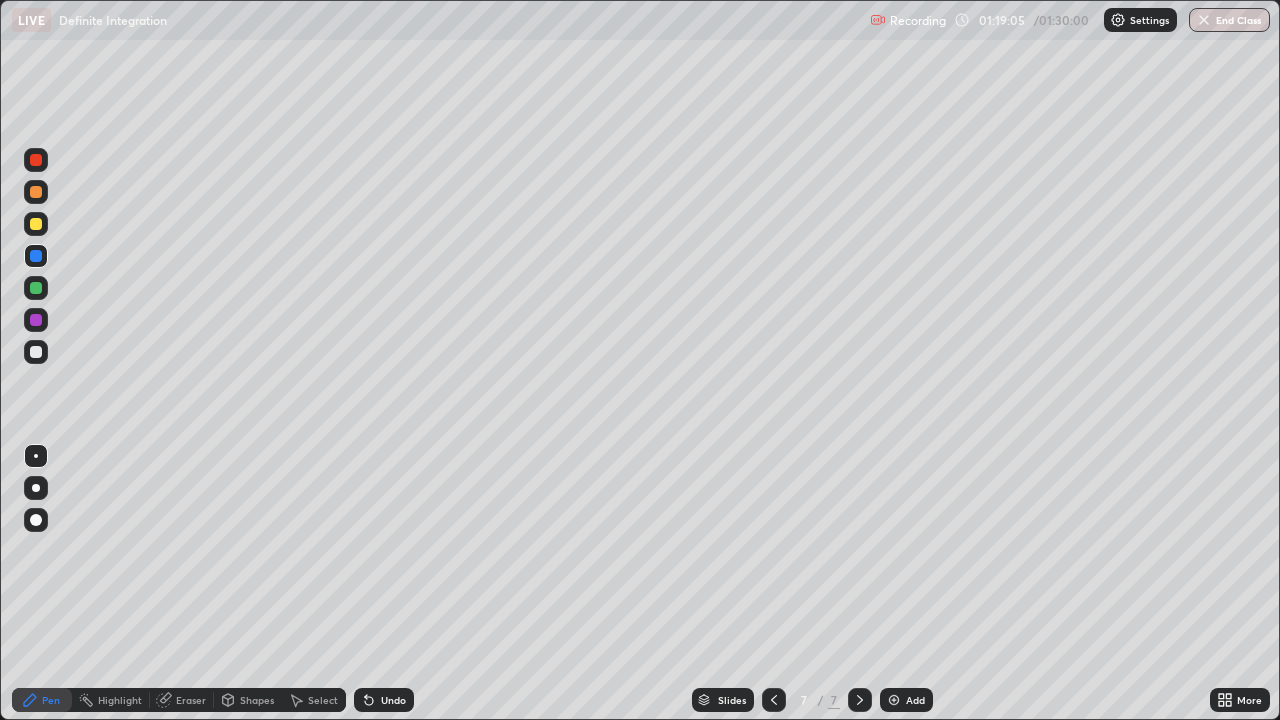 click at bounding box center [36, 352] 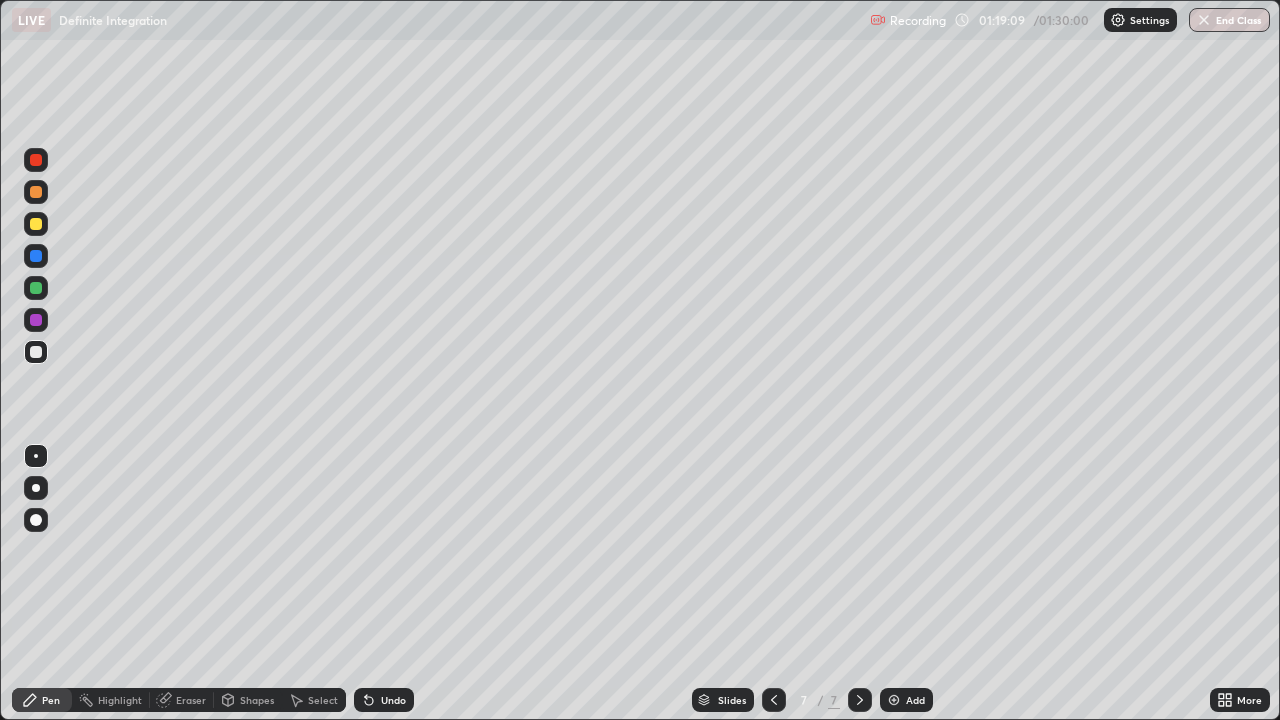 click at bounding box center (36, 288) 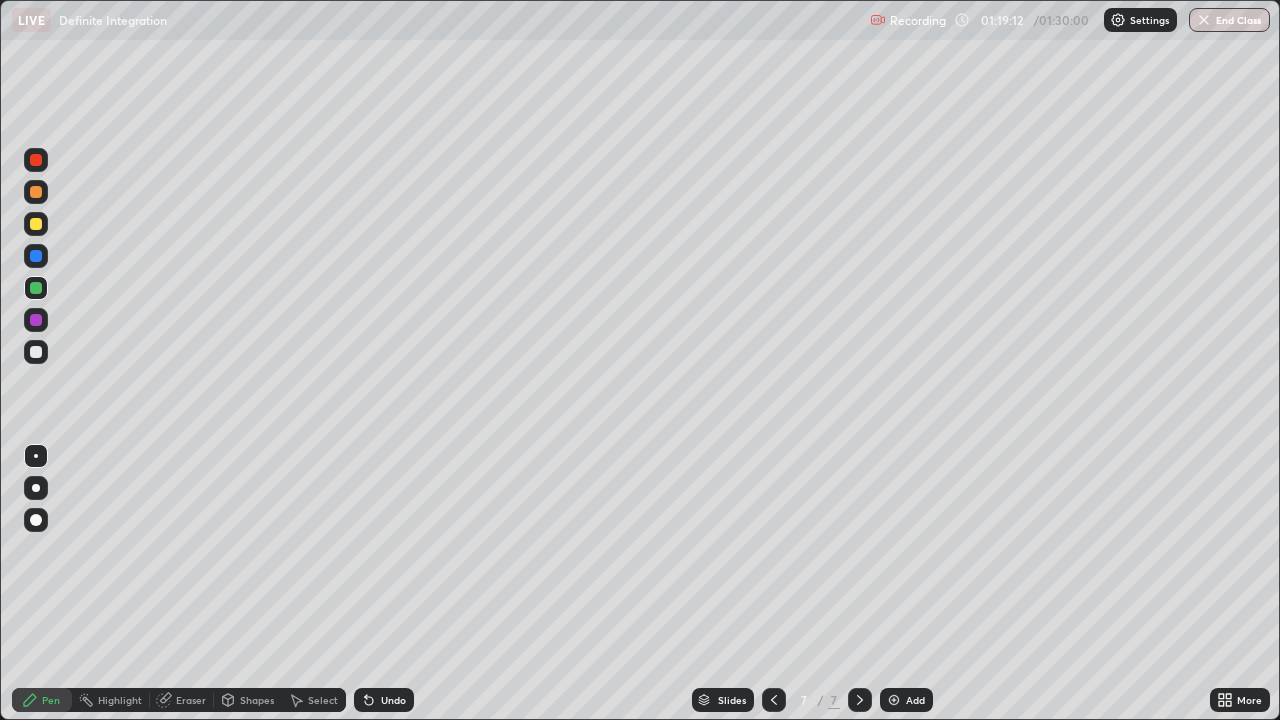 click at bounding box center (36, 192) 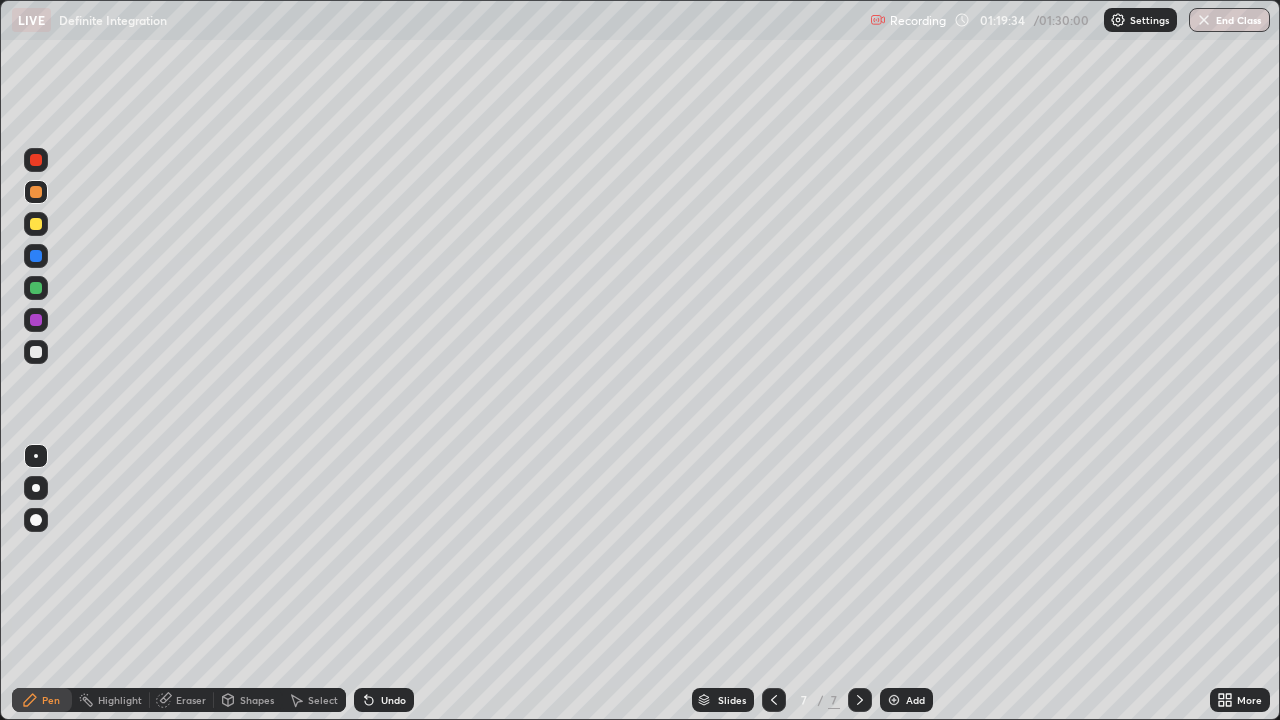 click at bounding box center [36, 352] 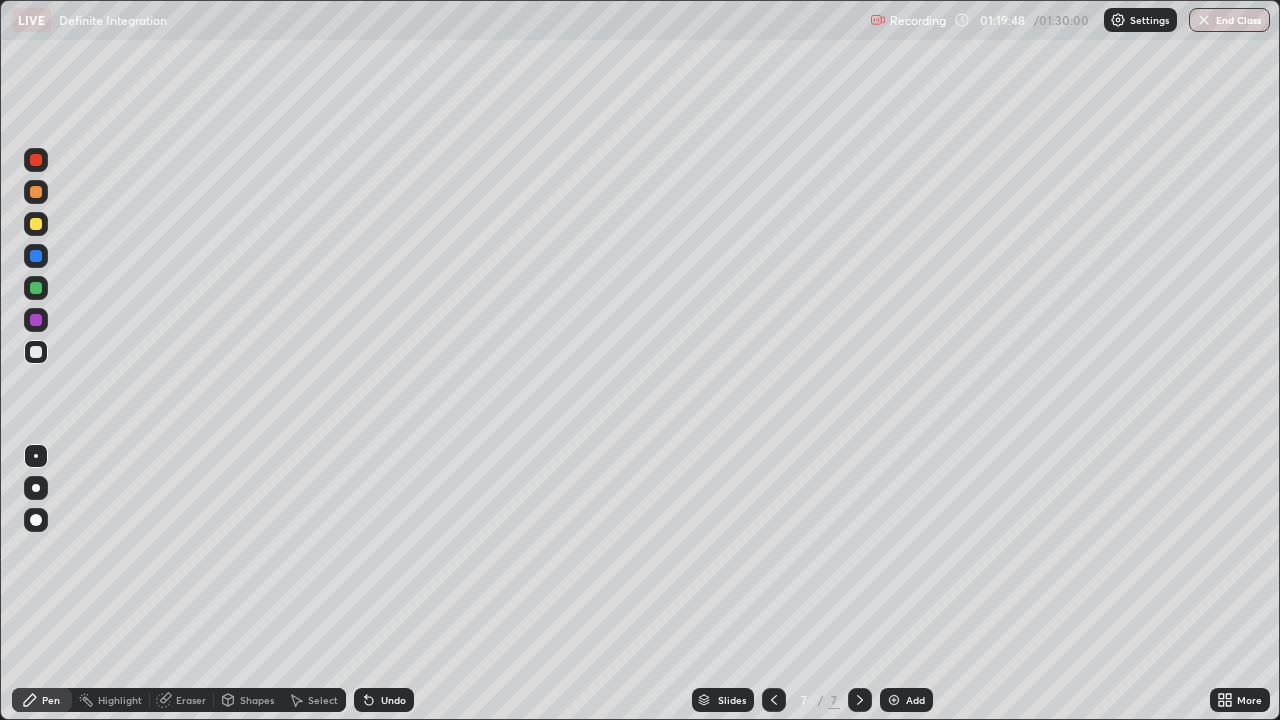 click at bounding box center [36, 192] 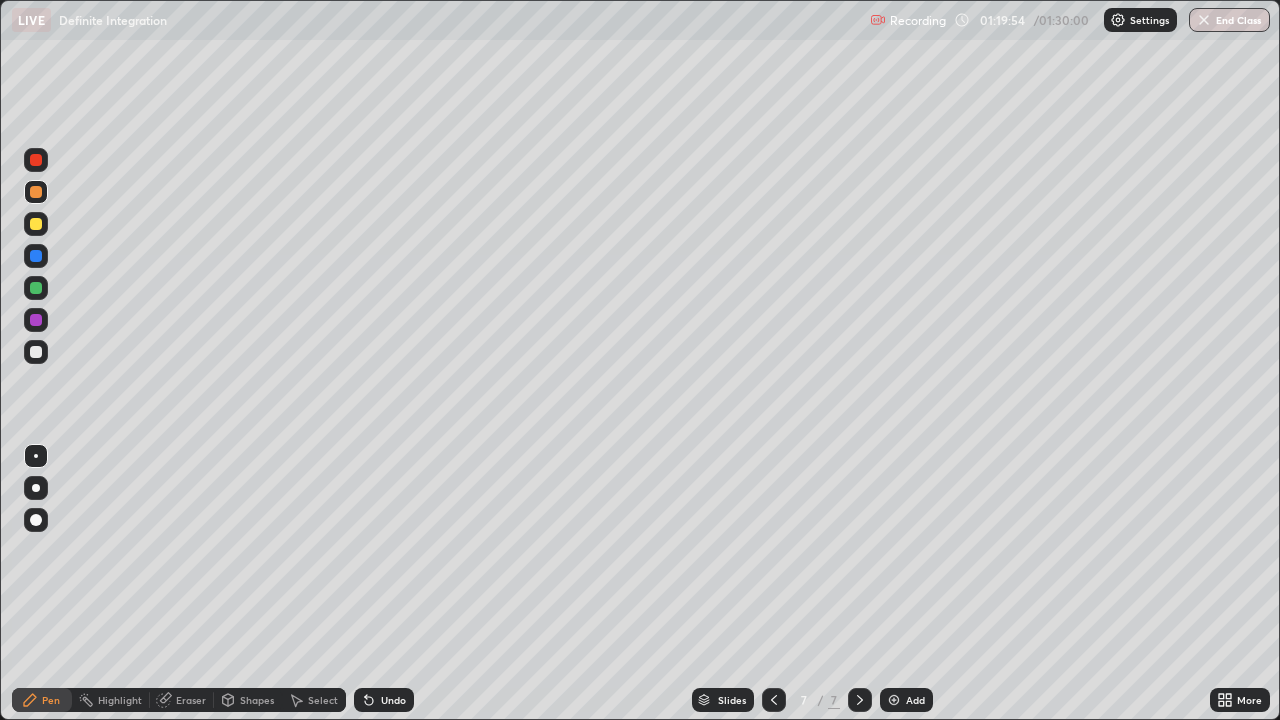 click at bounding box center [36, 352] 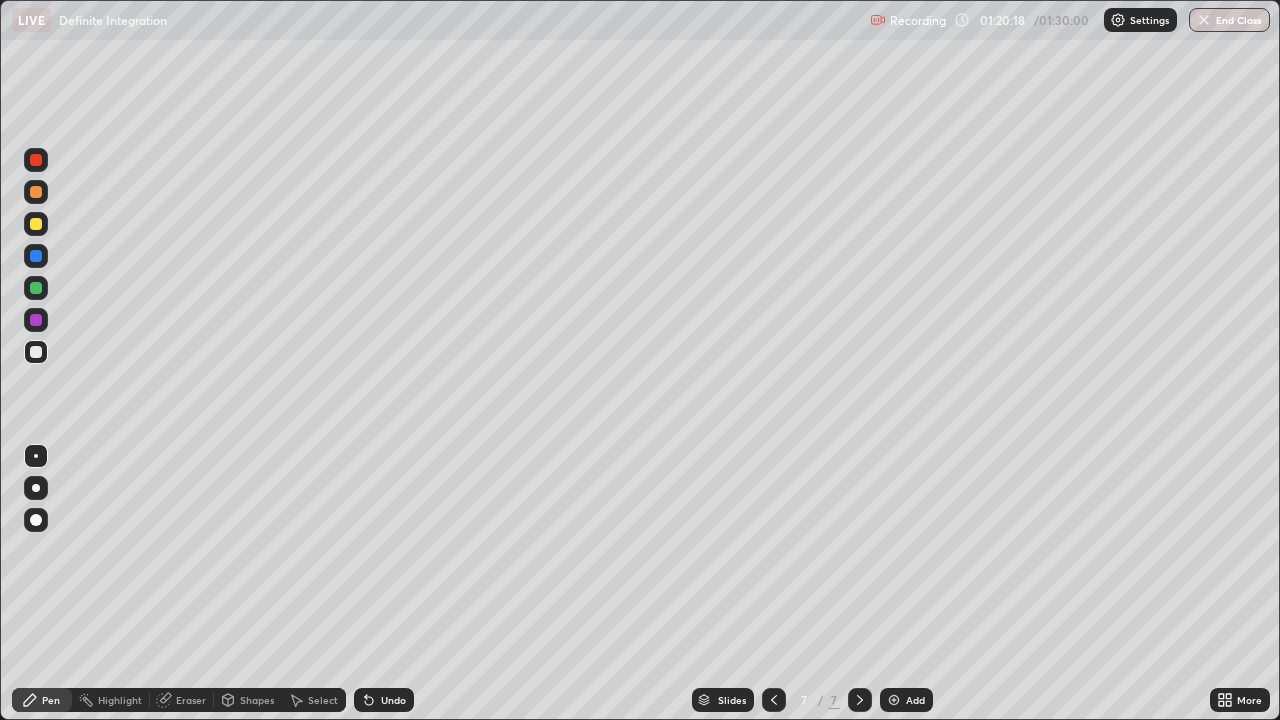 click at bounding box center [36, 192] 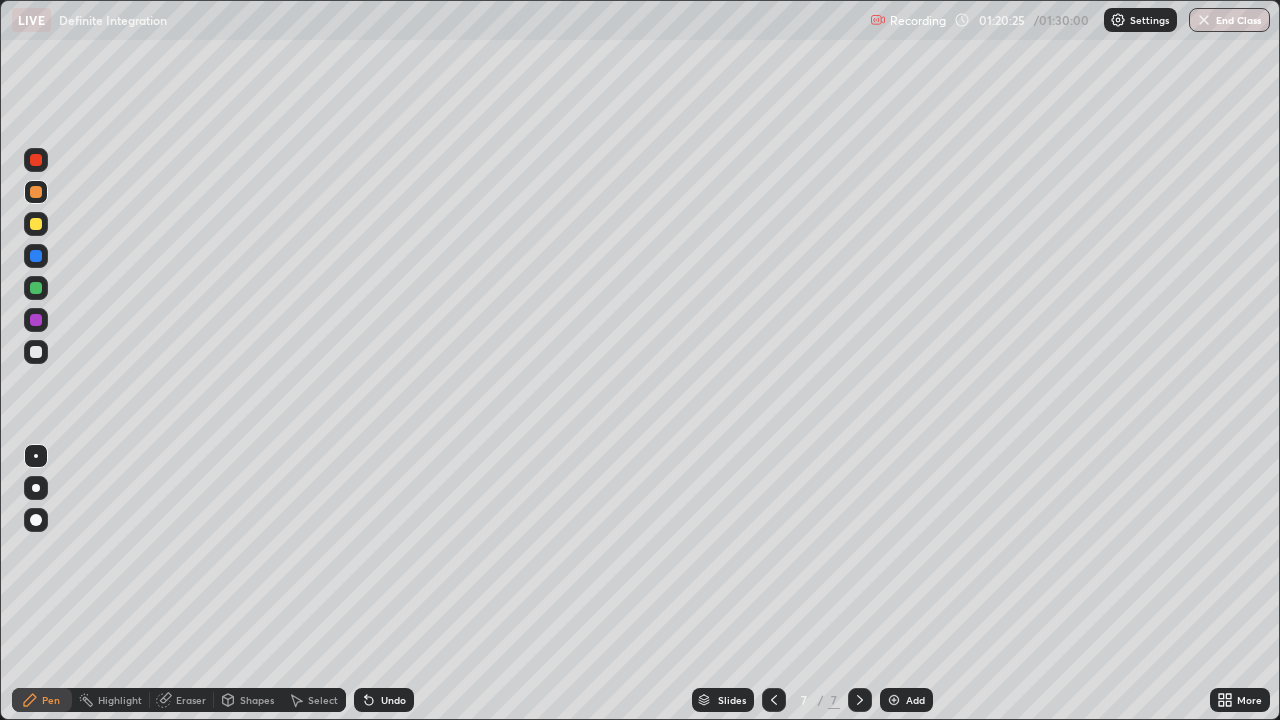 click at bounding box center (36, 352) 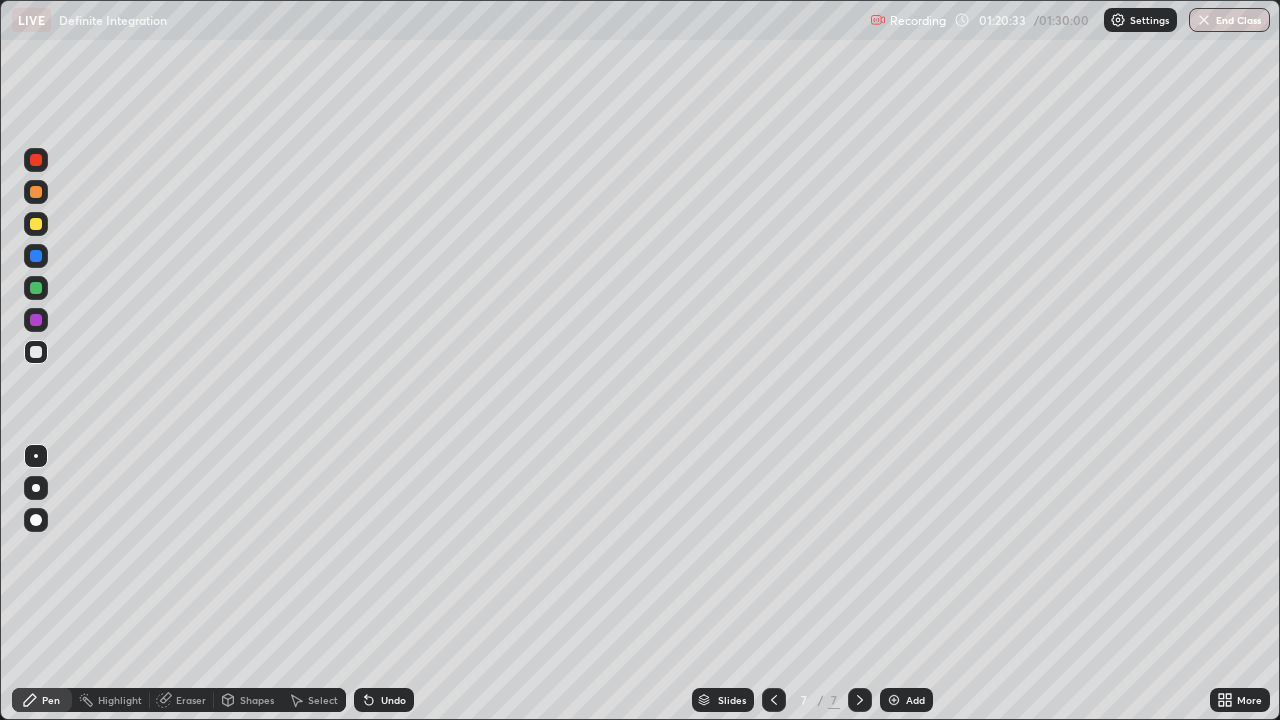 click on "Undo" at bounding box center (384, 700) 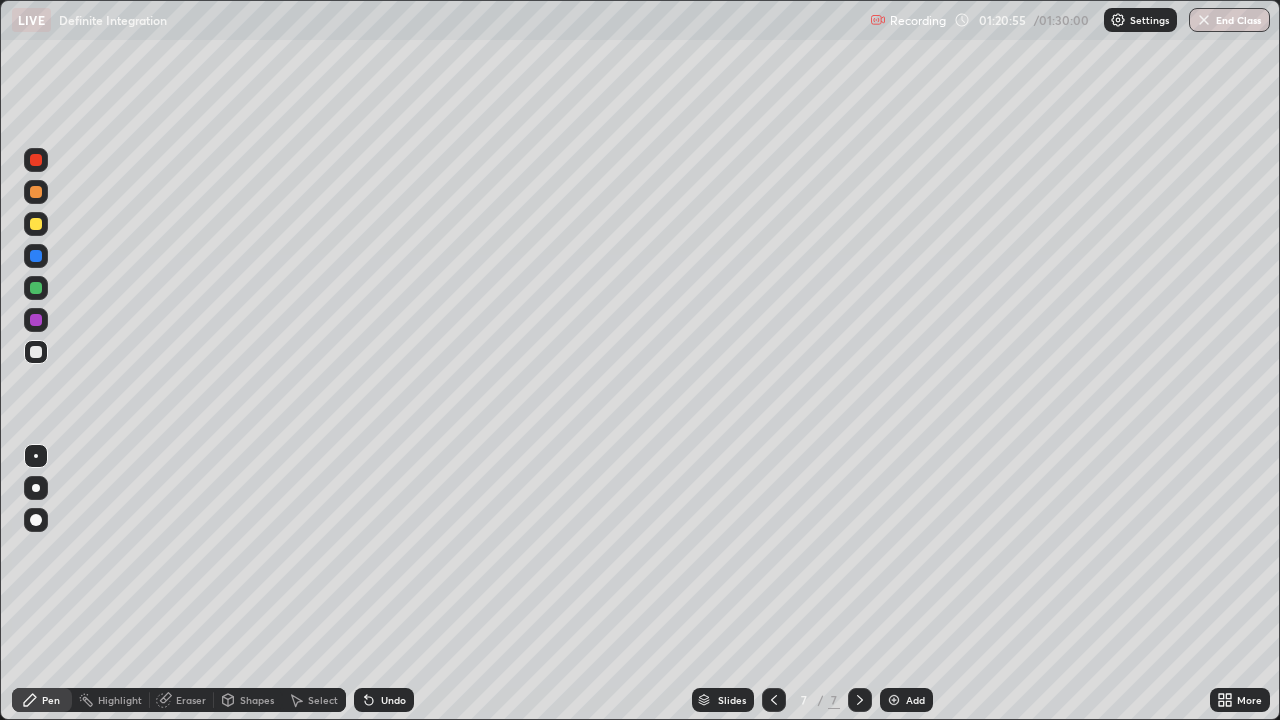 click on "Eraser" at bounding box center (182, 700) 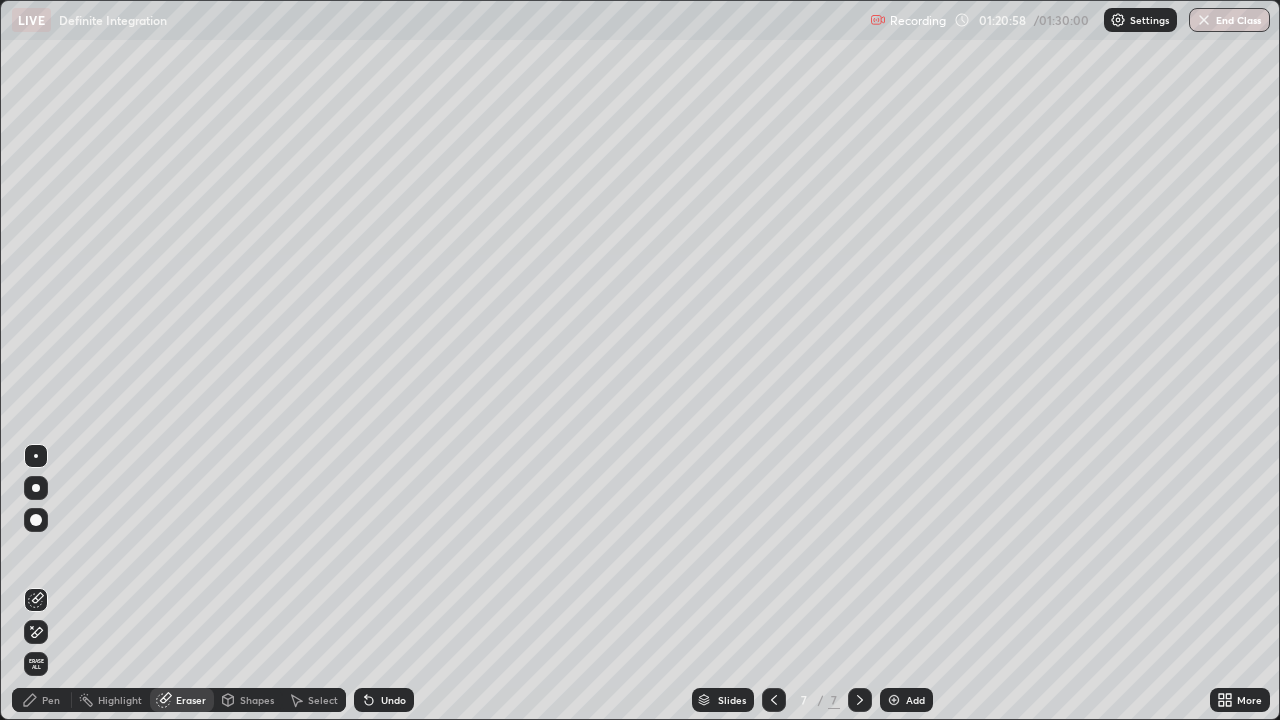 click on "Pen" at bounding box center (51, 700) 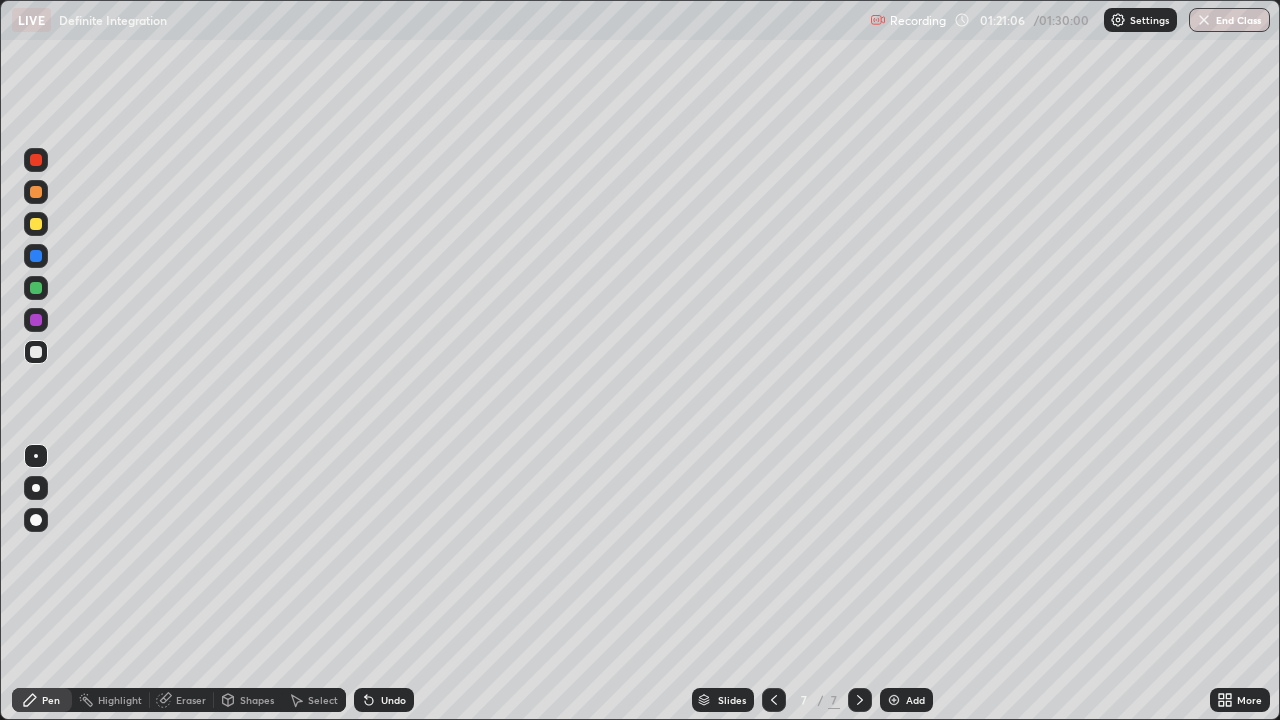 click at bounding box center (36, 192) 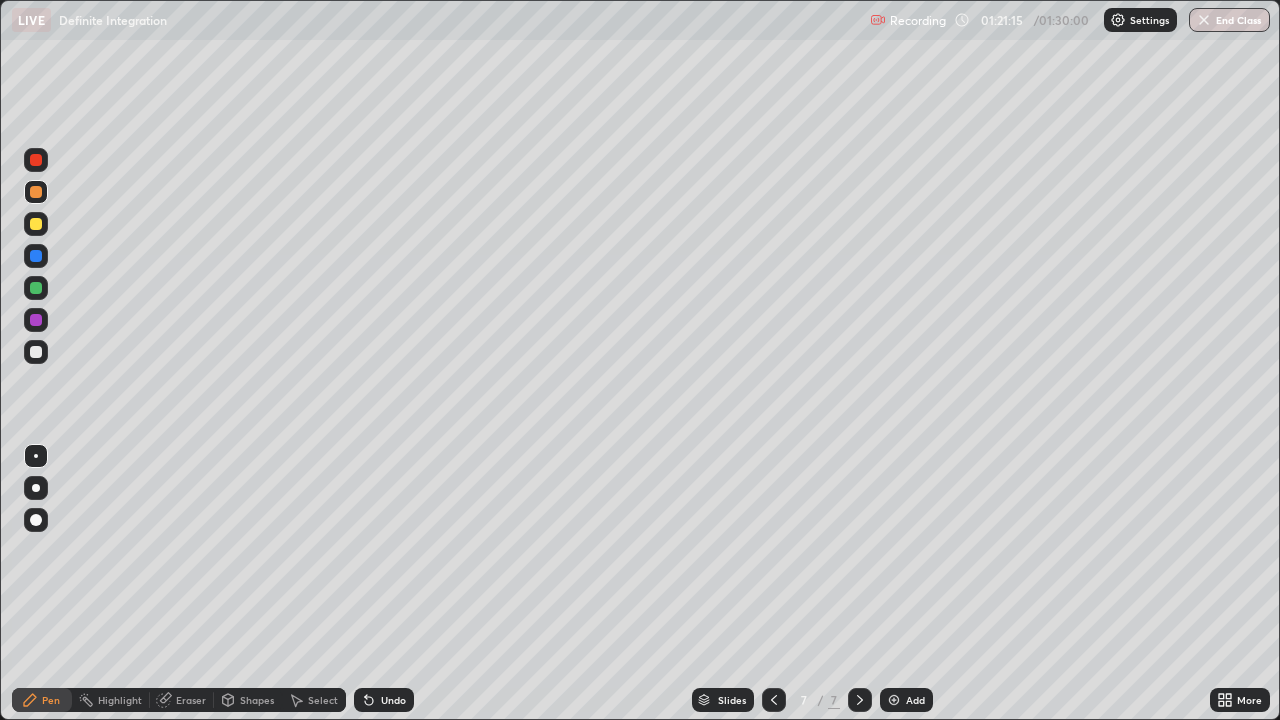 click at bounding box center (36, 352) 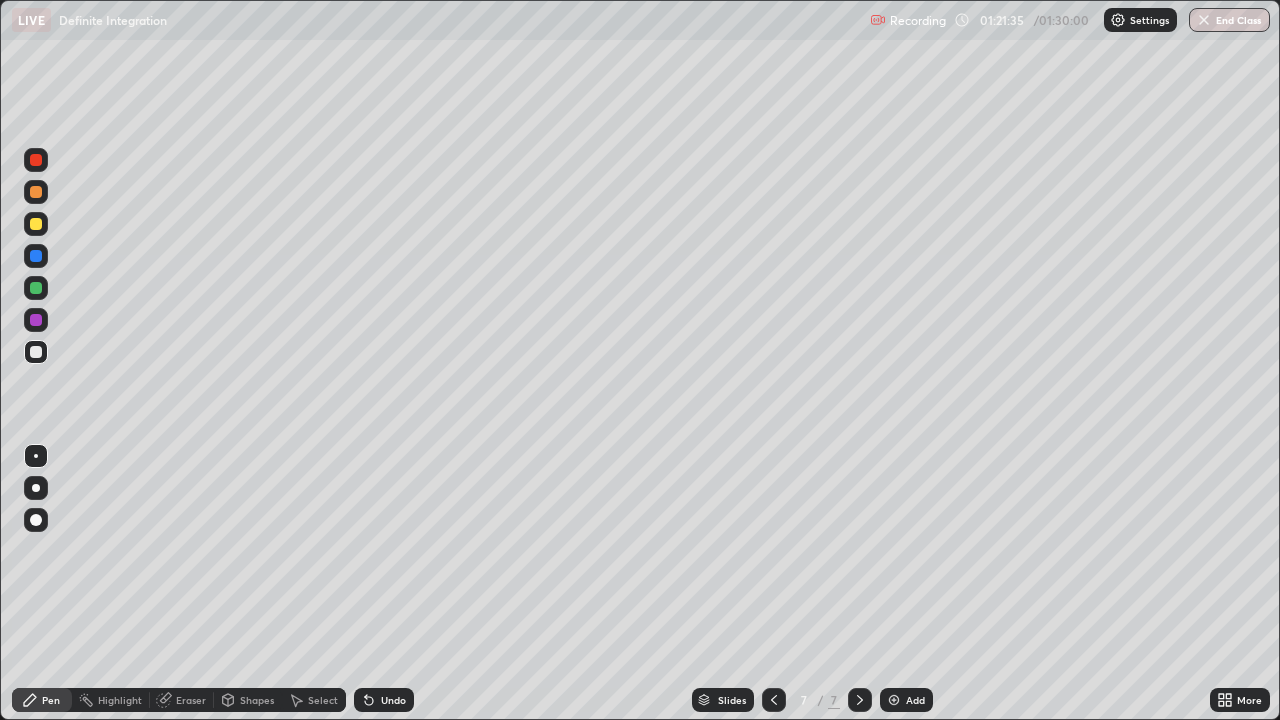 click at bounding box center [36, 192] 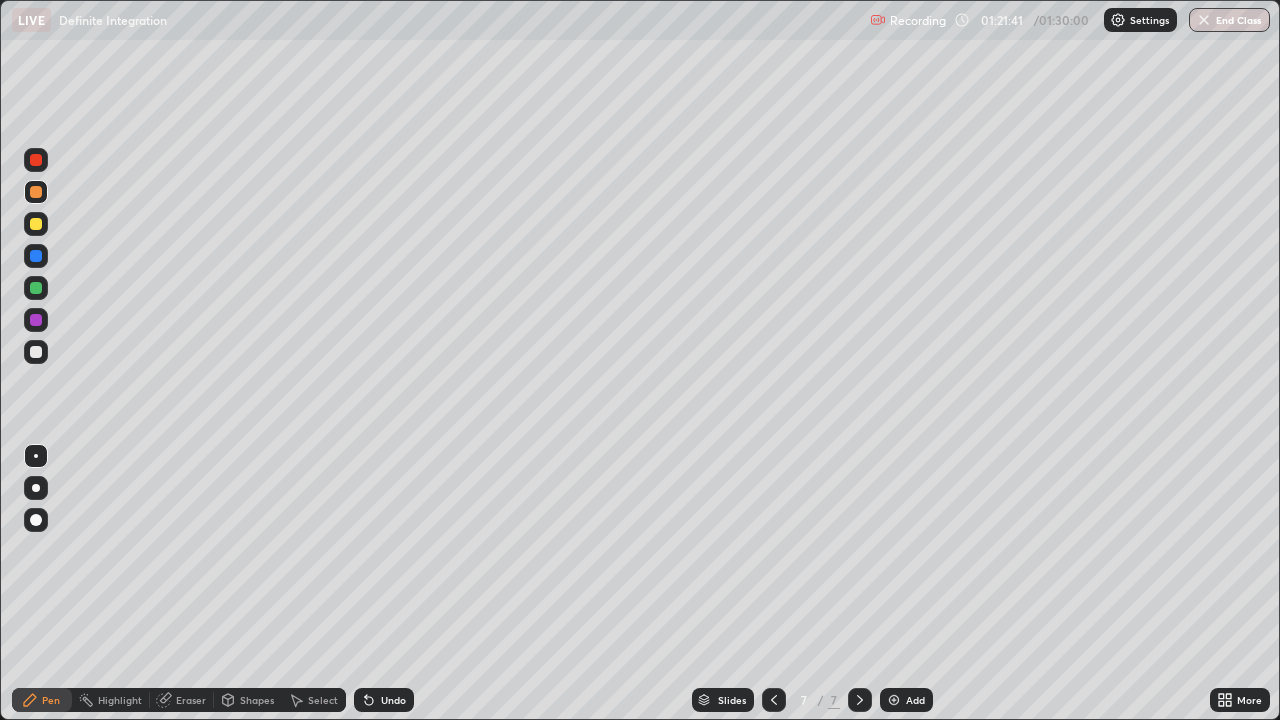 click at bounding box center [36, 352] 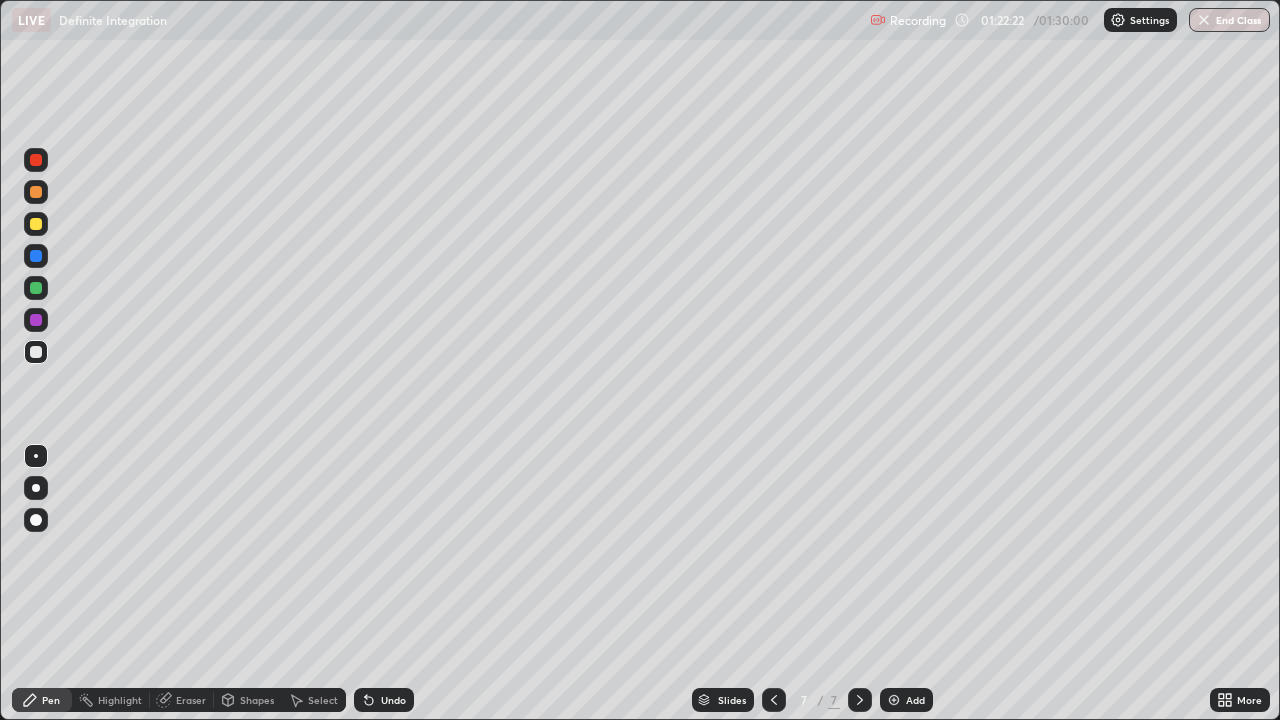 click at bounding box center [36, 288] 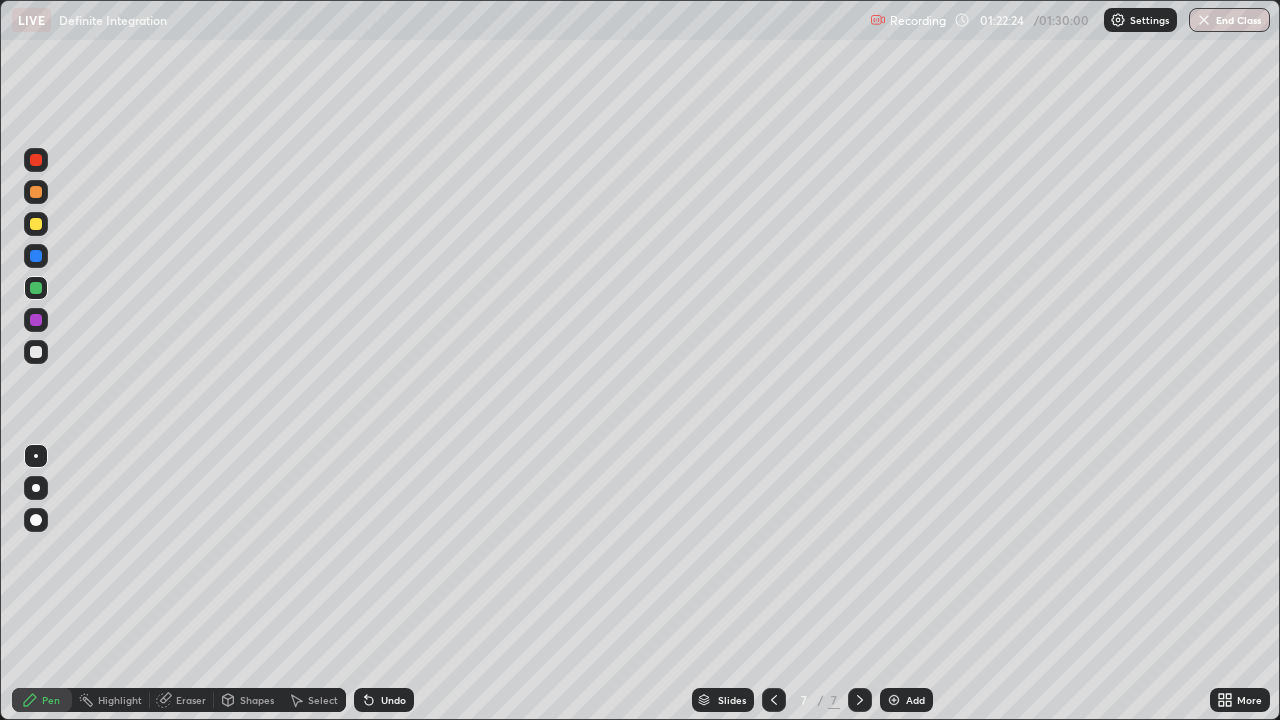 click at bounding box center (36, 192) 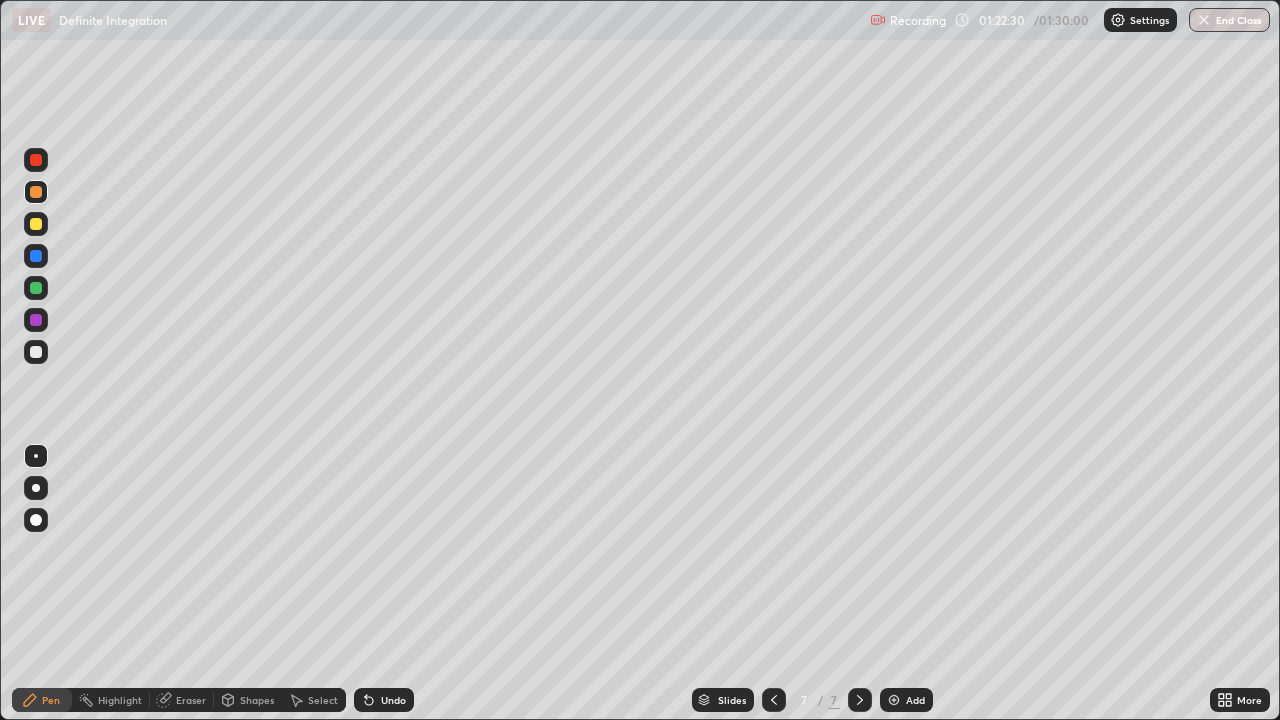 click at bounding box center [36, 352] 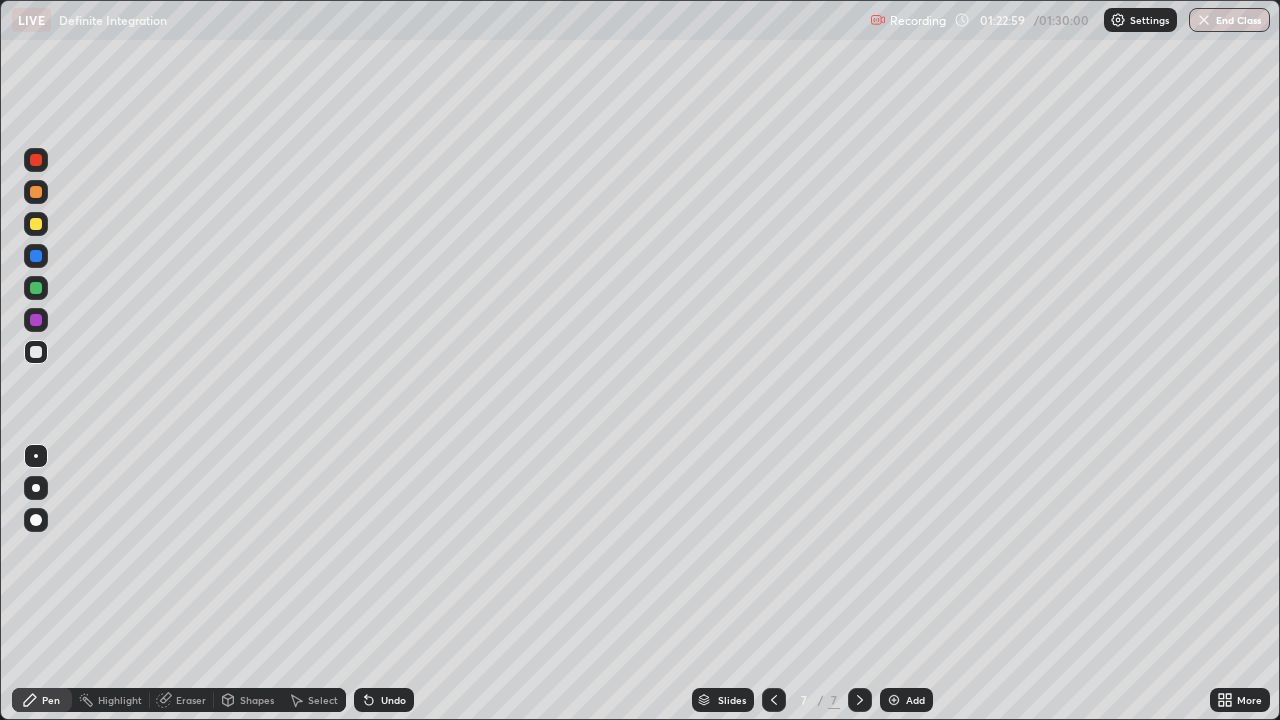 click at bounding box center (36, 352) 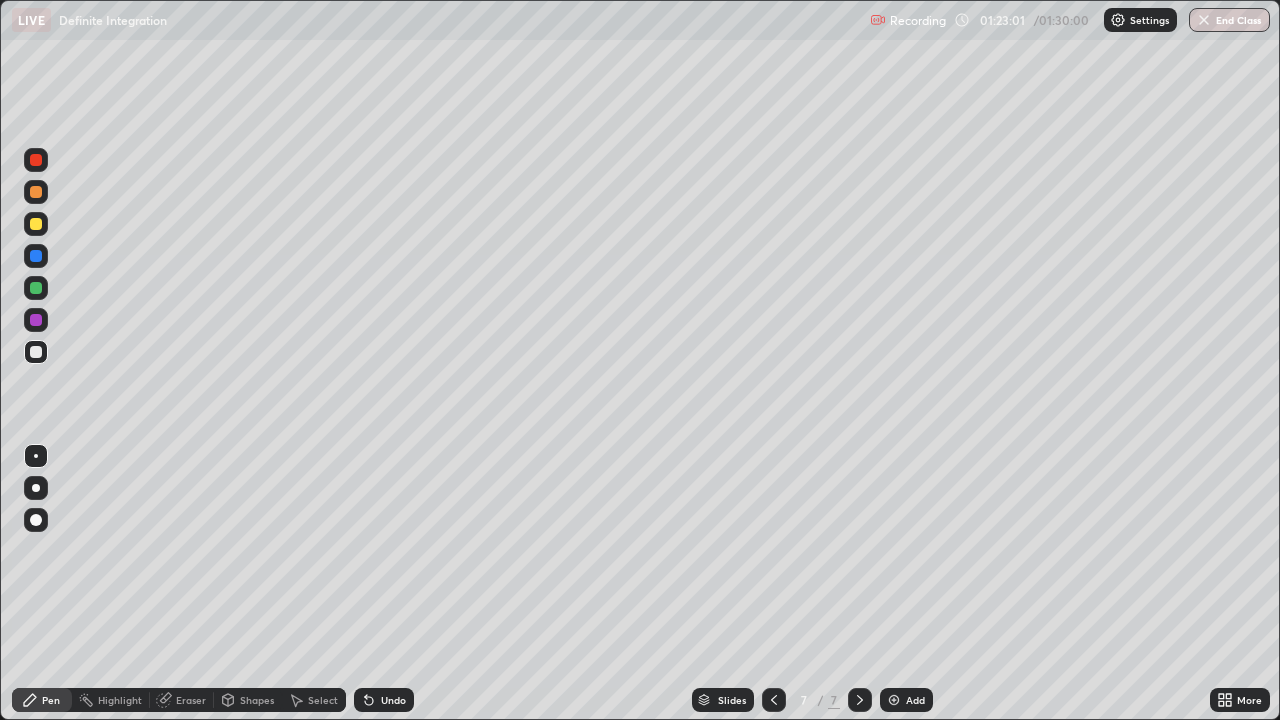 click at bounding box center [36, 288] 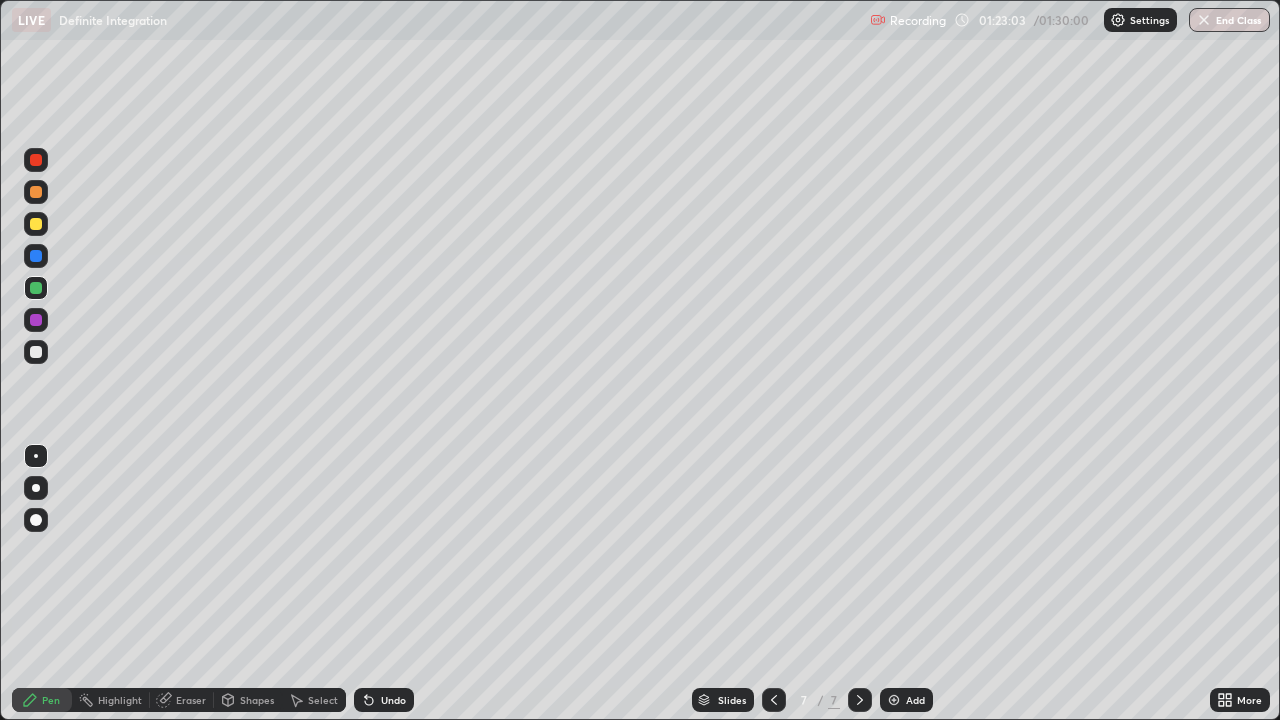 click on "Undo" at bounding box center [393, 700] 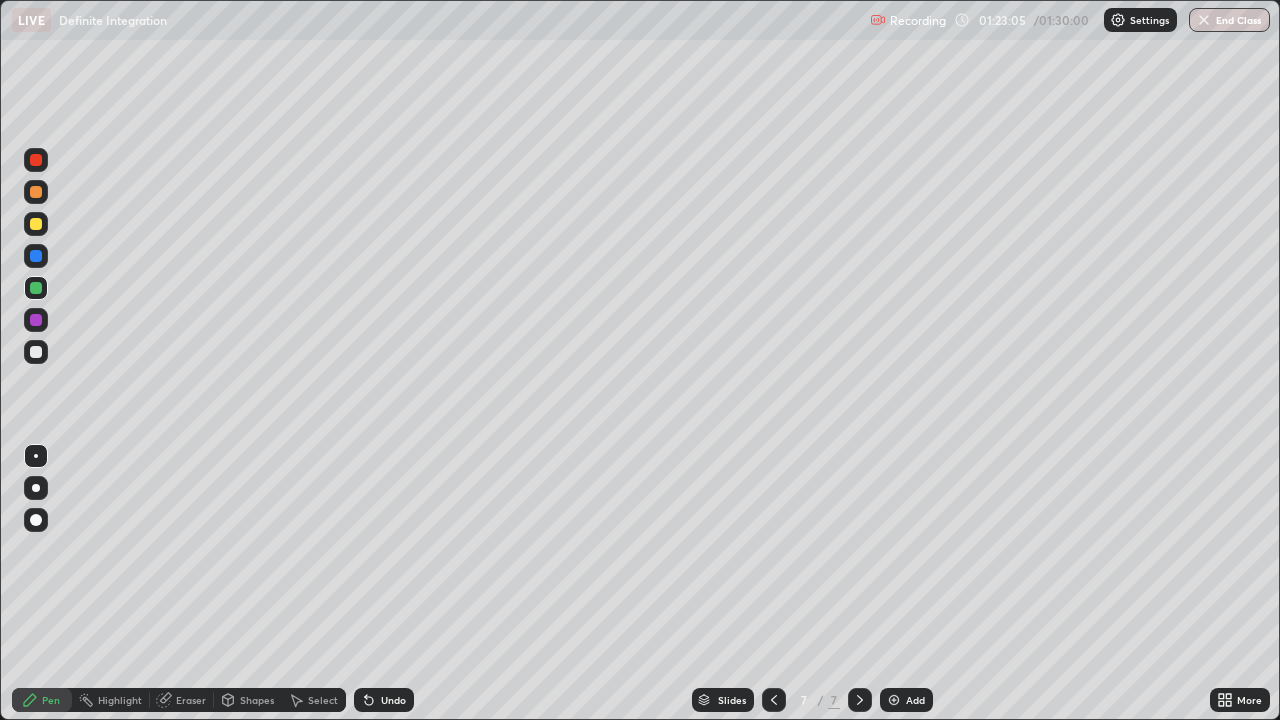 click at bounding box center [36, 352] 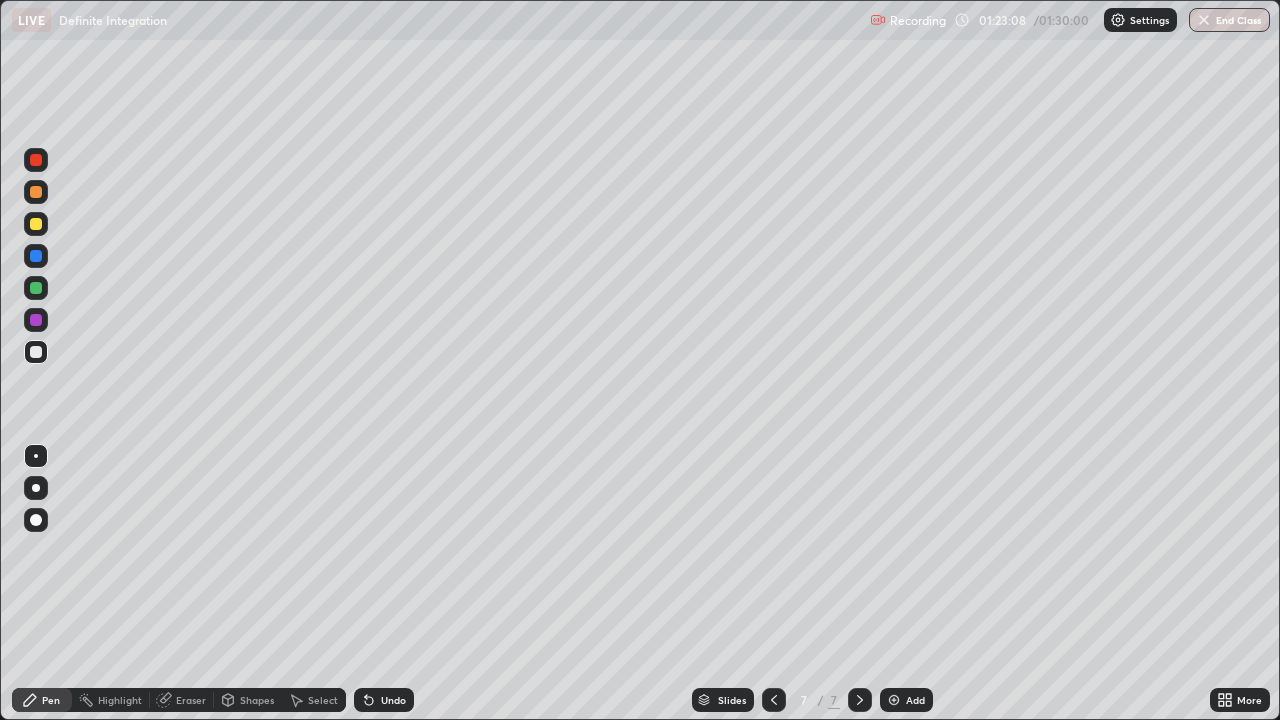 click at bounding box center (36, 320) 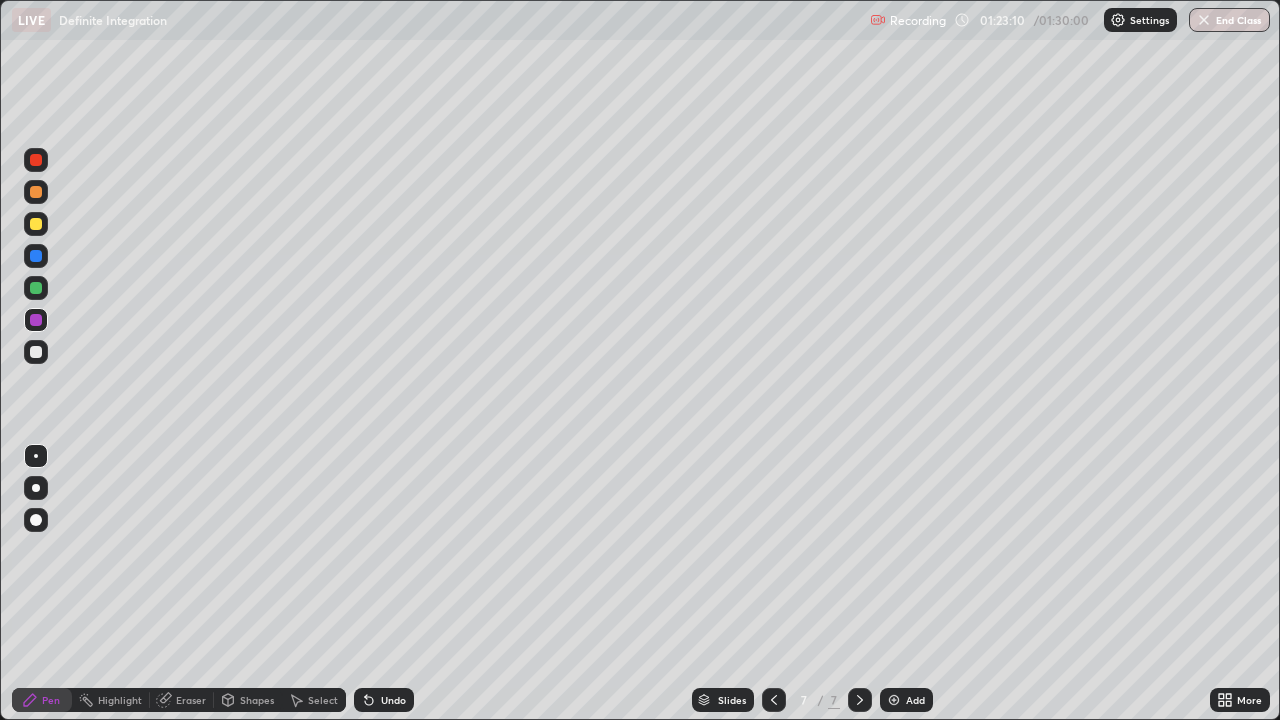click at bounding box center [36, 288] 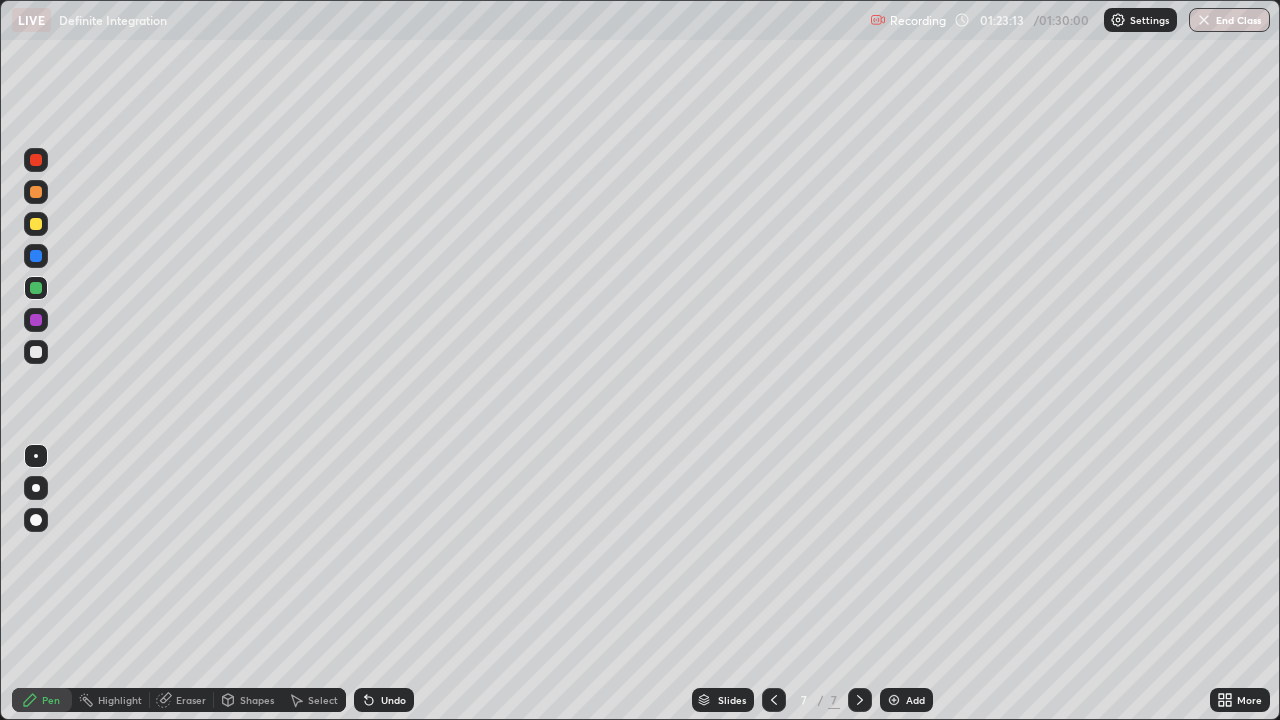 click at bounding box center (36, 192) 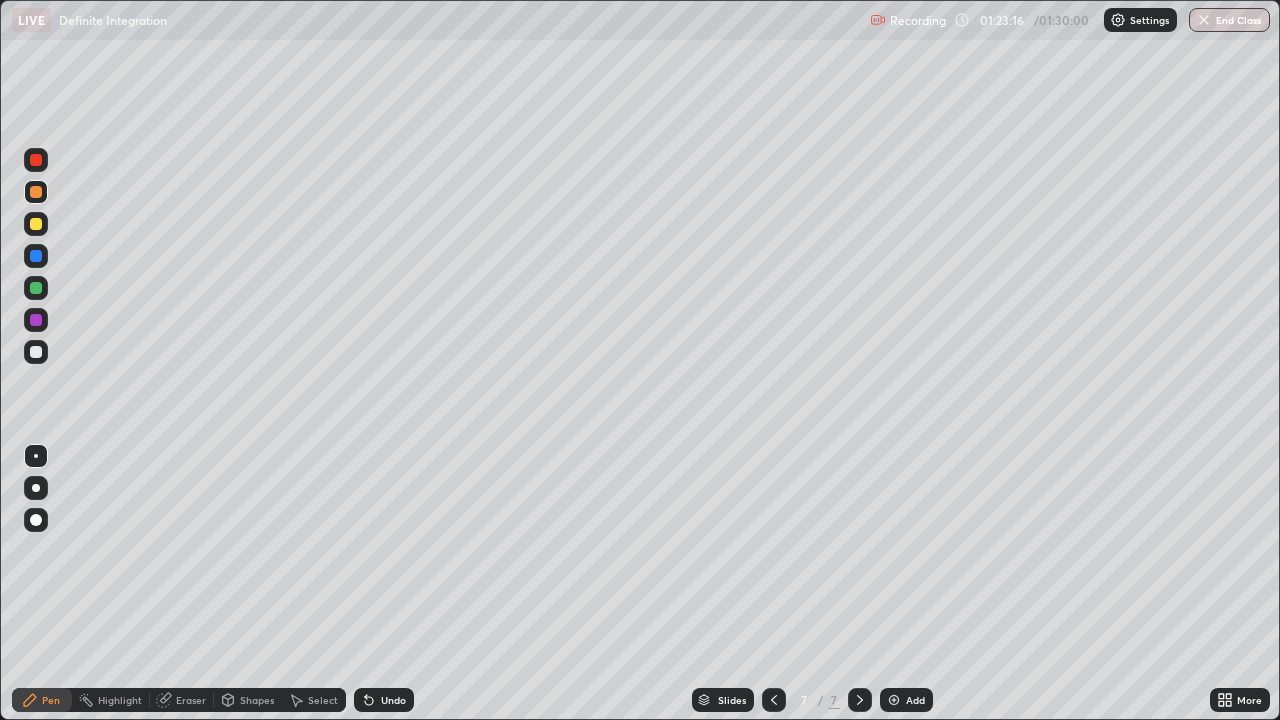 click at bounding box center [36, 320] 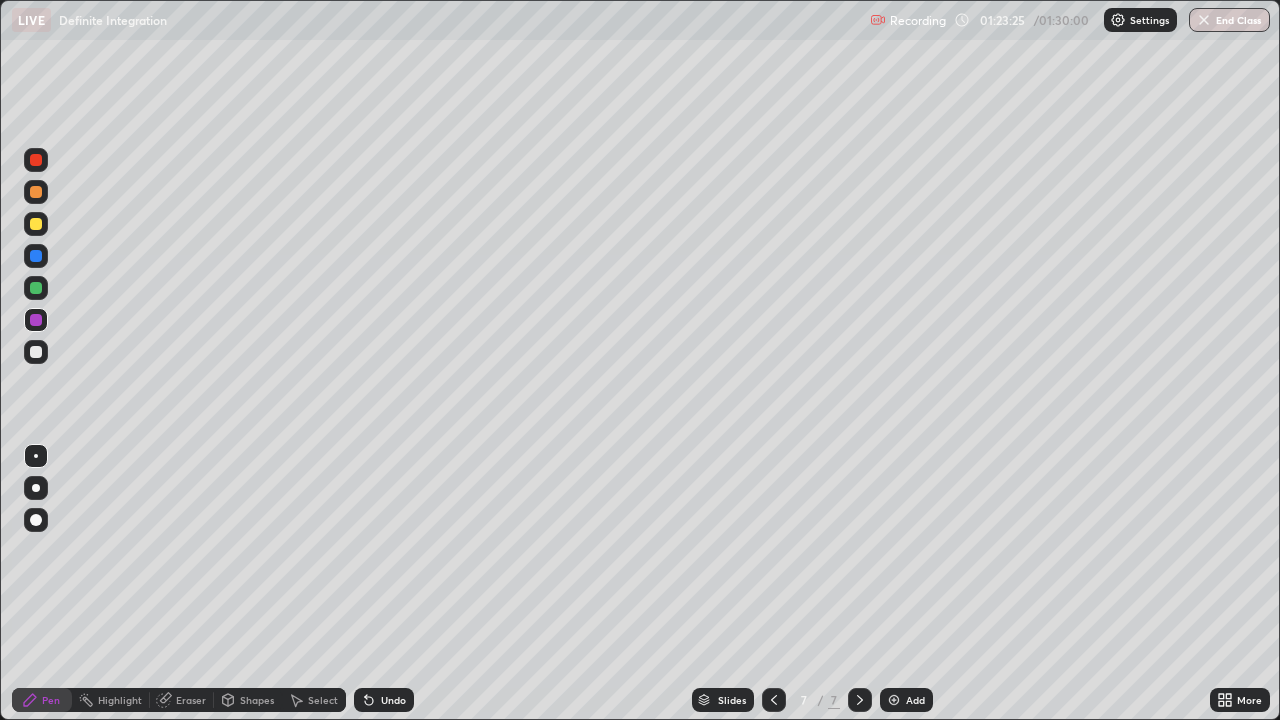 click at bounding box center (36, 288) 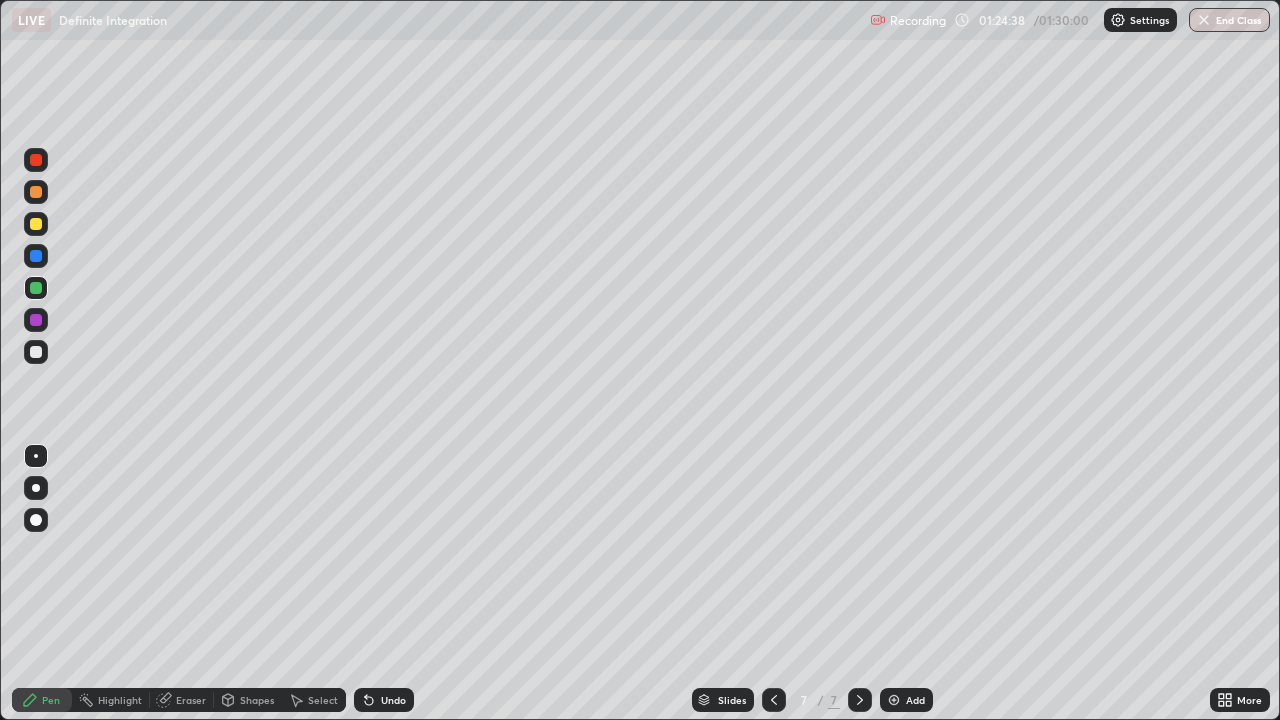 click at bounding box center [894, 700] 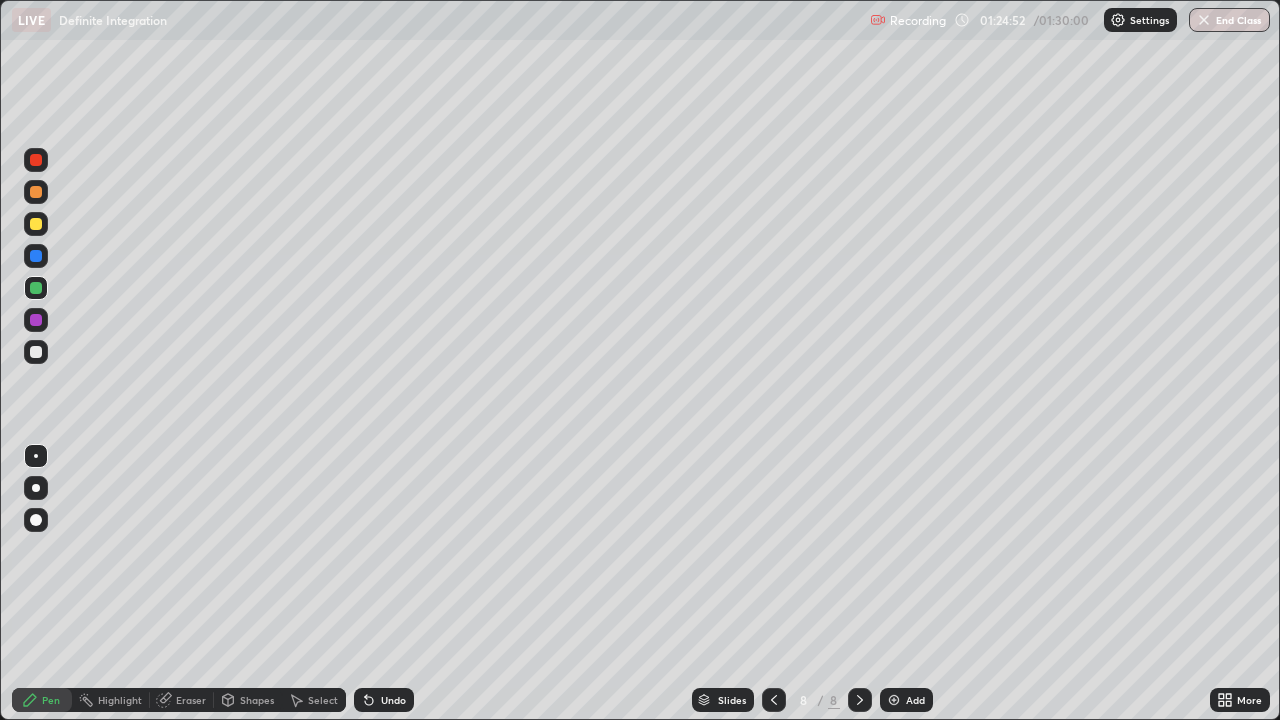 click at bounding box center [36, 352] 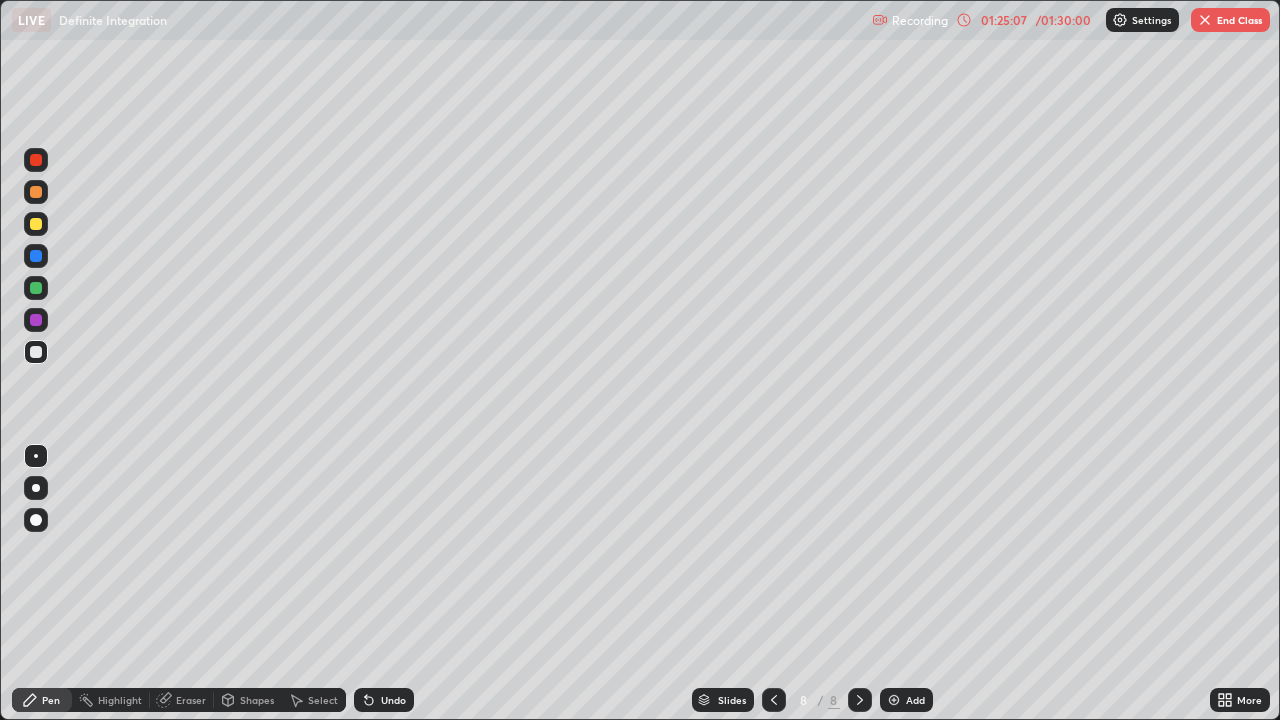 click on "Undo" at bounding box center [393, 700] 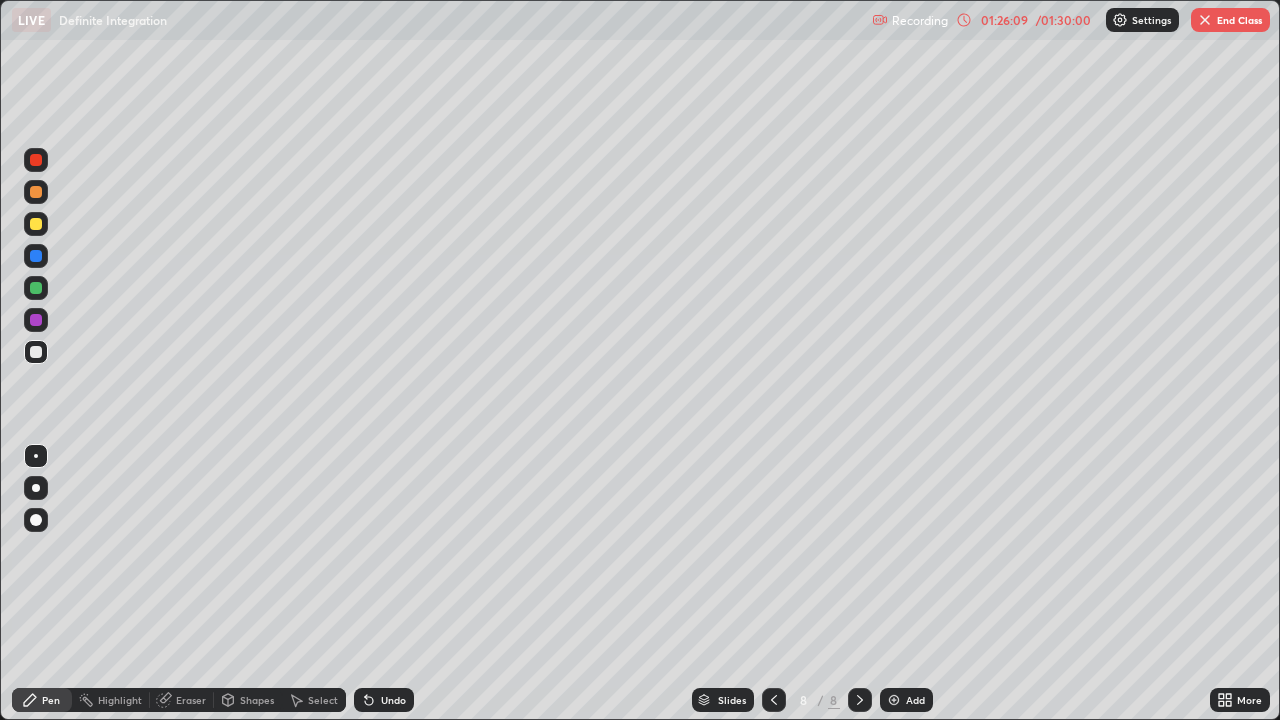 click on "Undo" at bounding box center (384, 700) 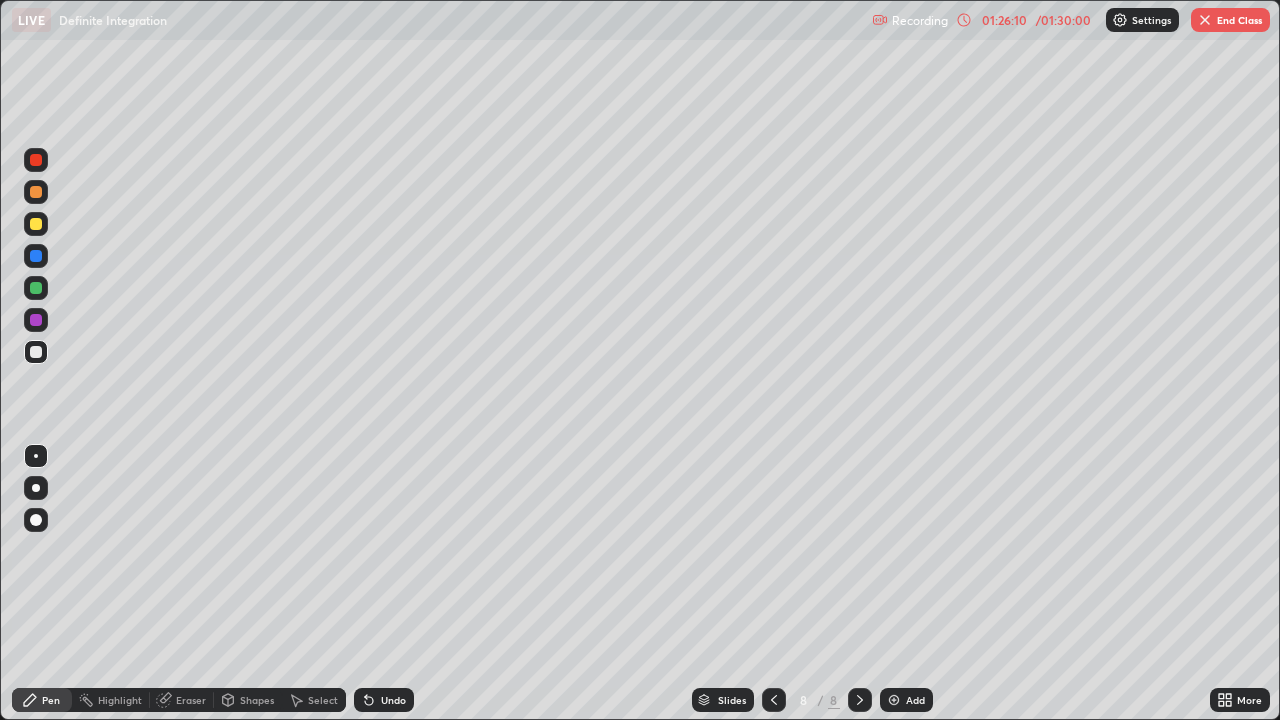 click on "Undo" at bounding box center [384, 700] 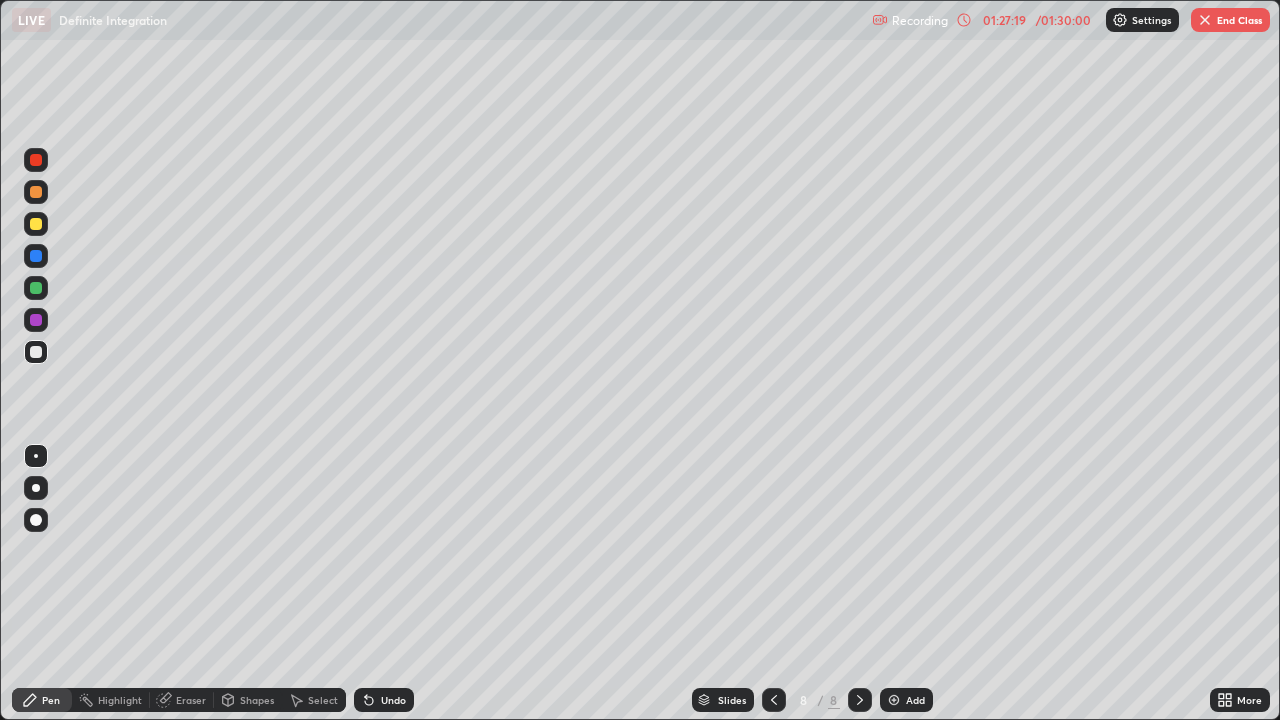 click on "Eraser" at bounding box center (191, 700) 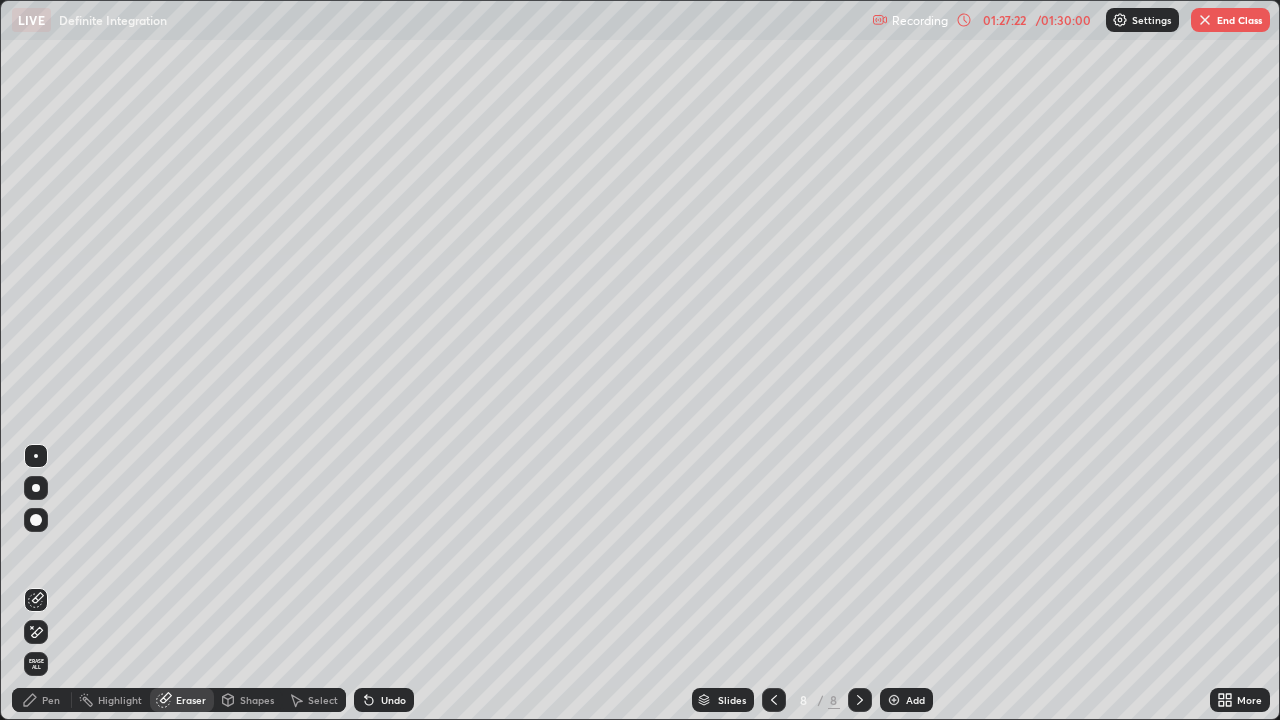 click on "Pen" at bounding box center (51, 700) 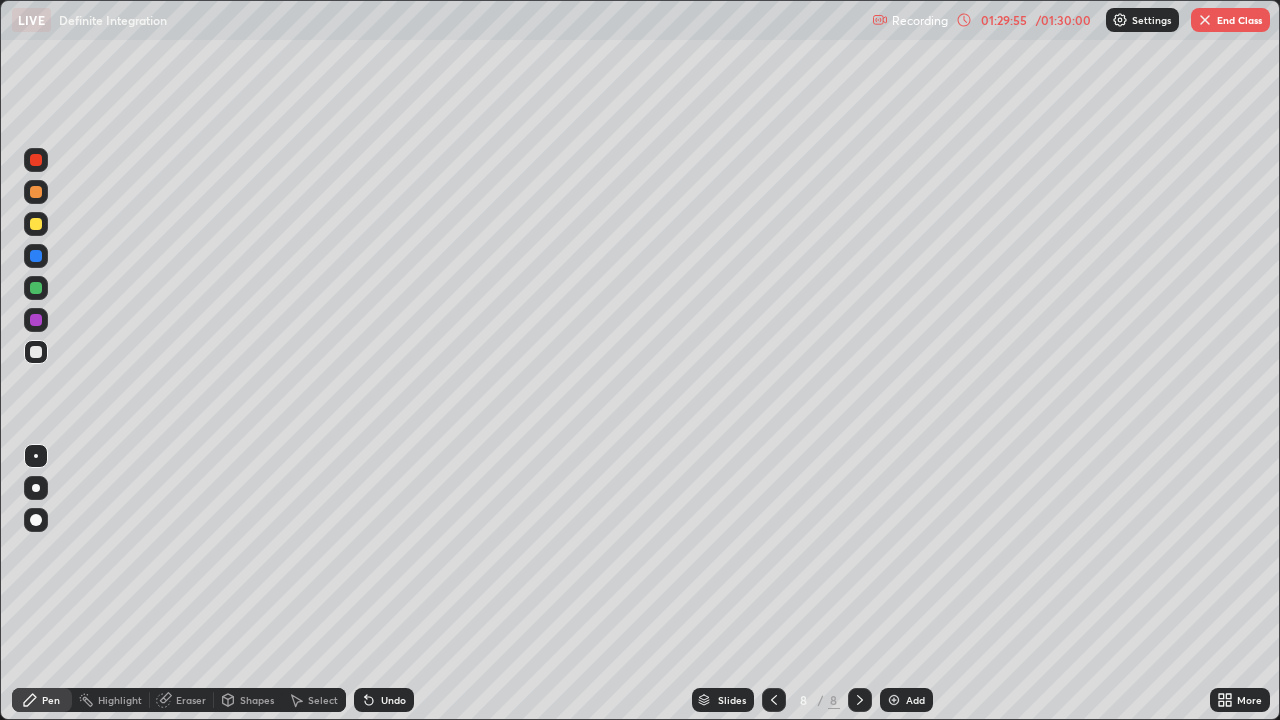 click at bounding box center (894, 700) 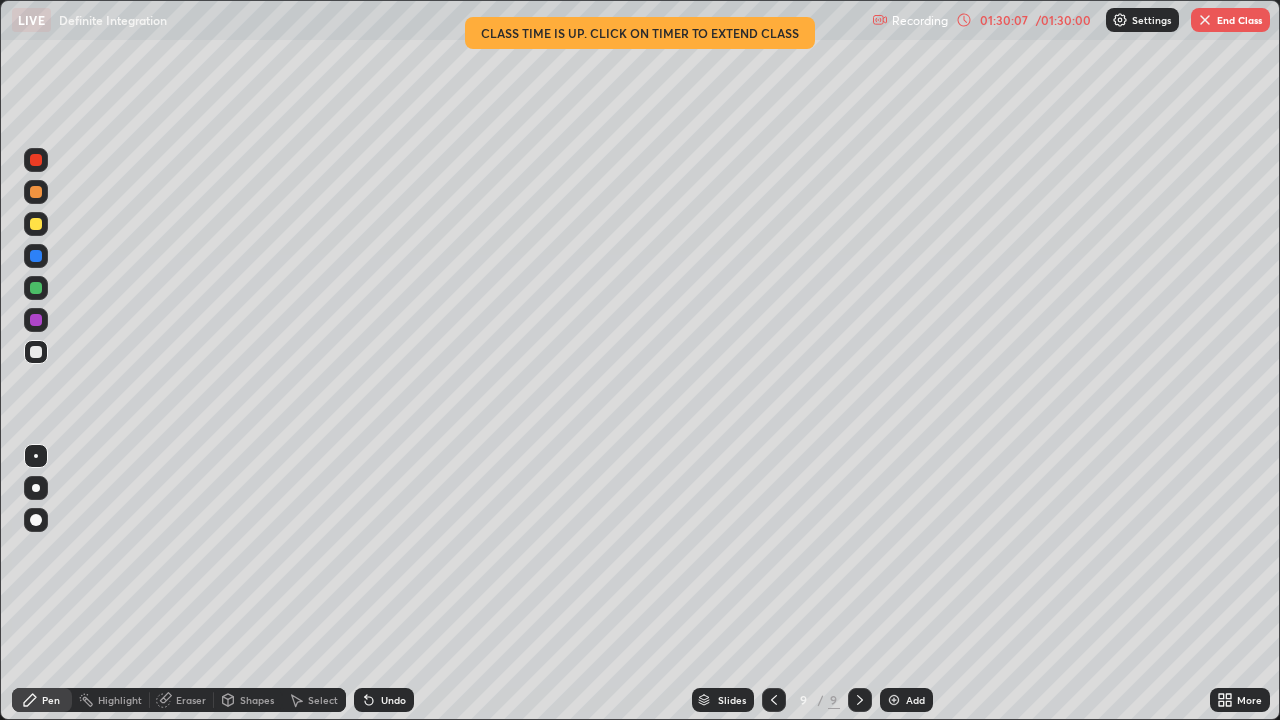 click on "Undo" at bounding box center (393, 700) 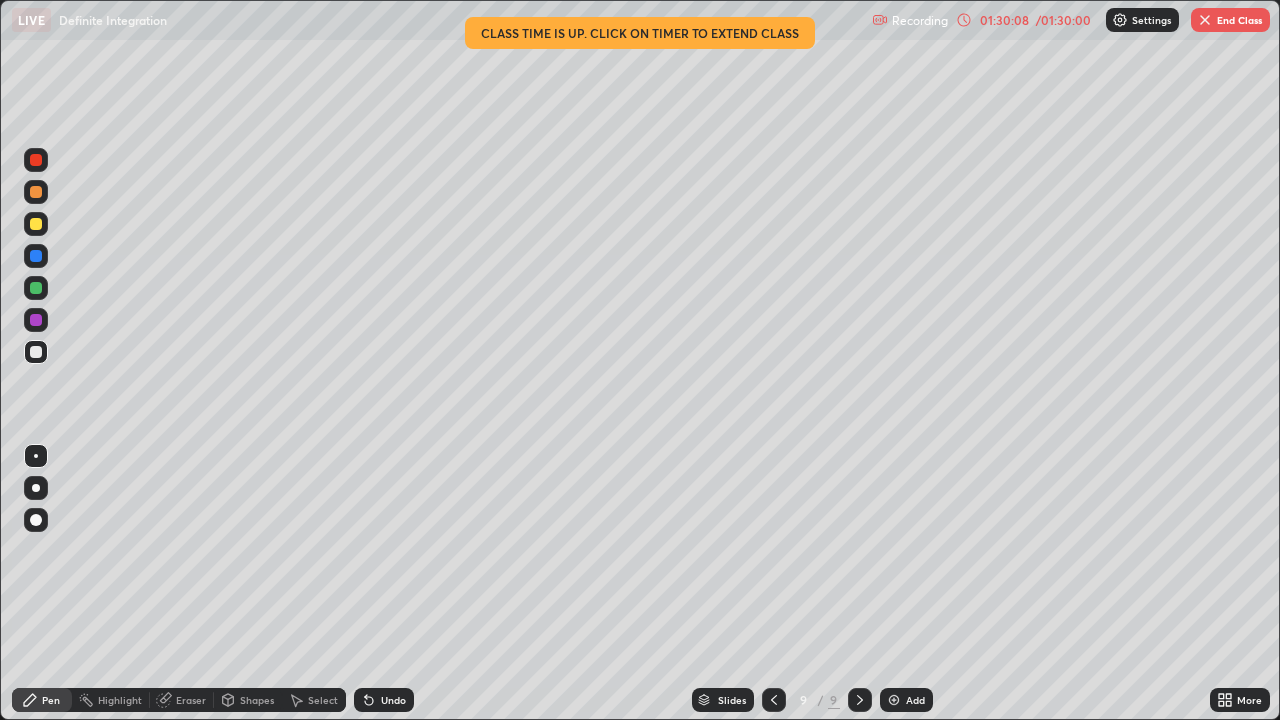 click on "Undo" at bounding box center [384, 700] 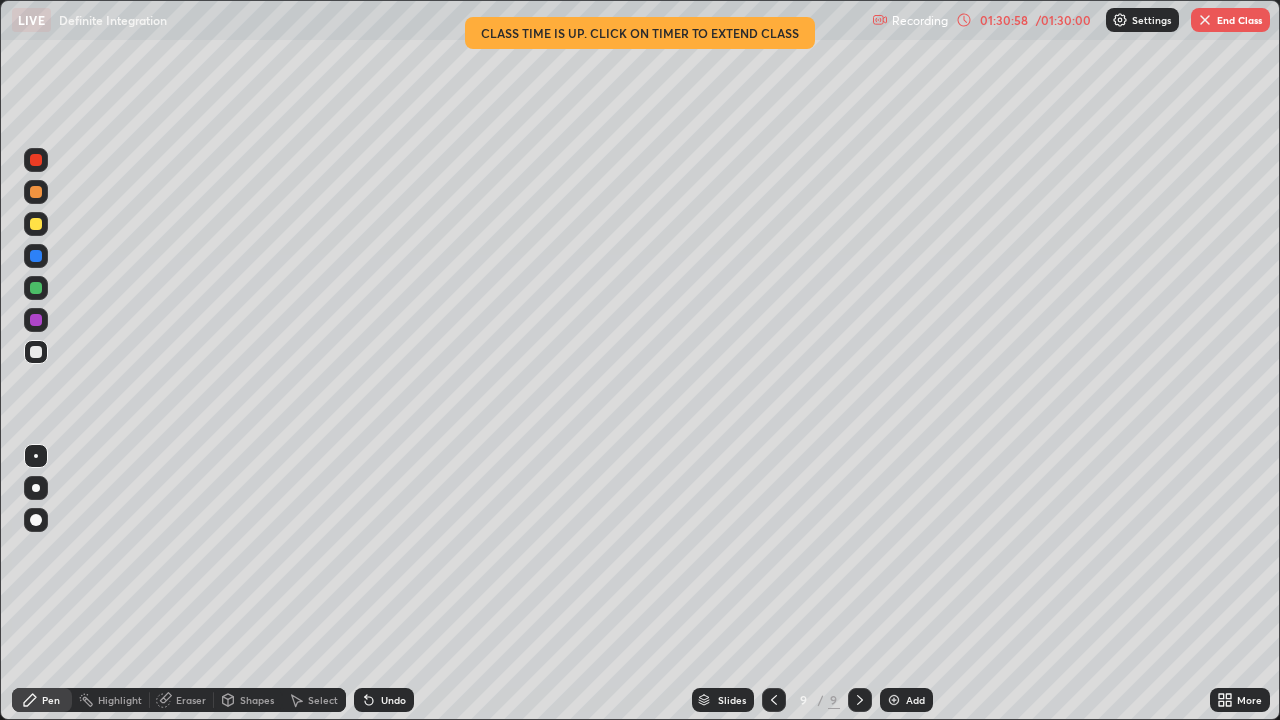 click on "Undo" at bounding box center [393, 700] 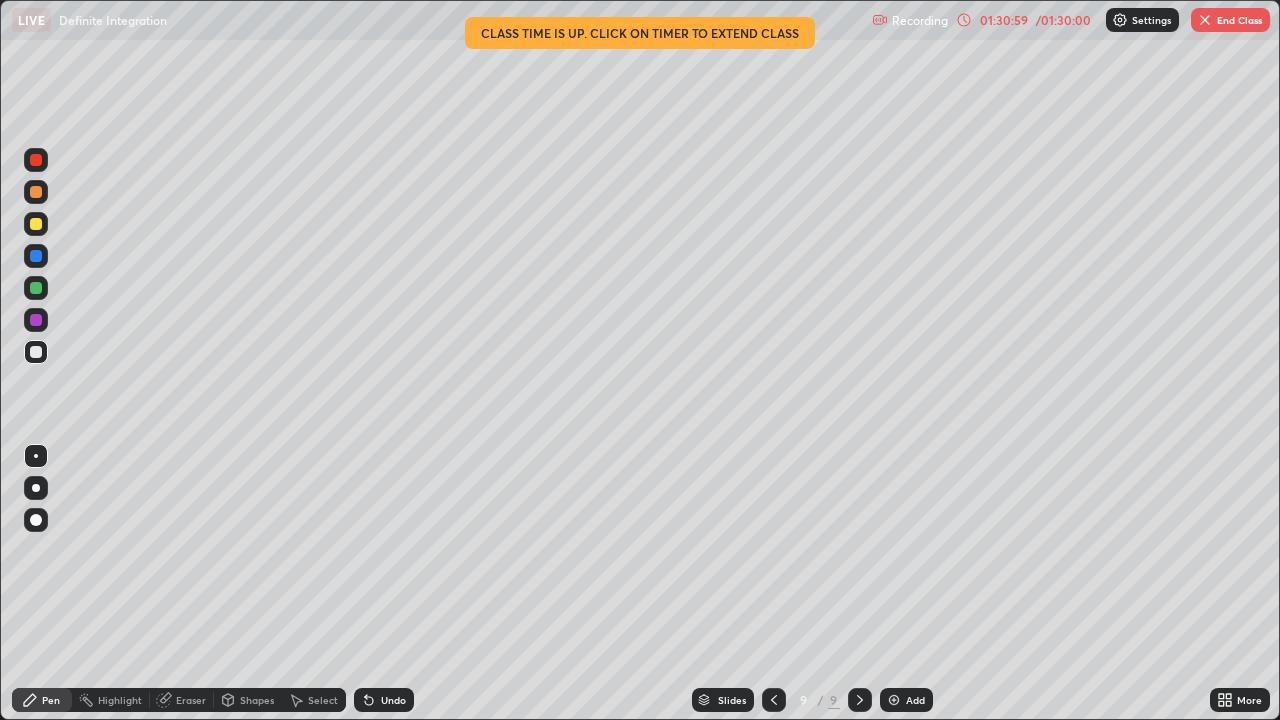 click on "Undo" at bounding box center (393, 700) 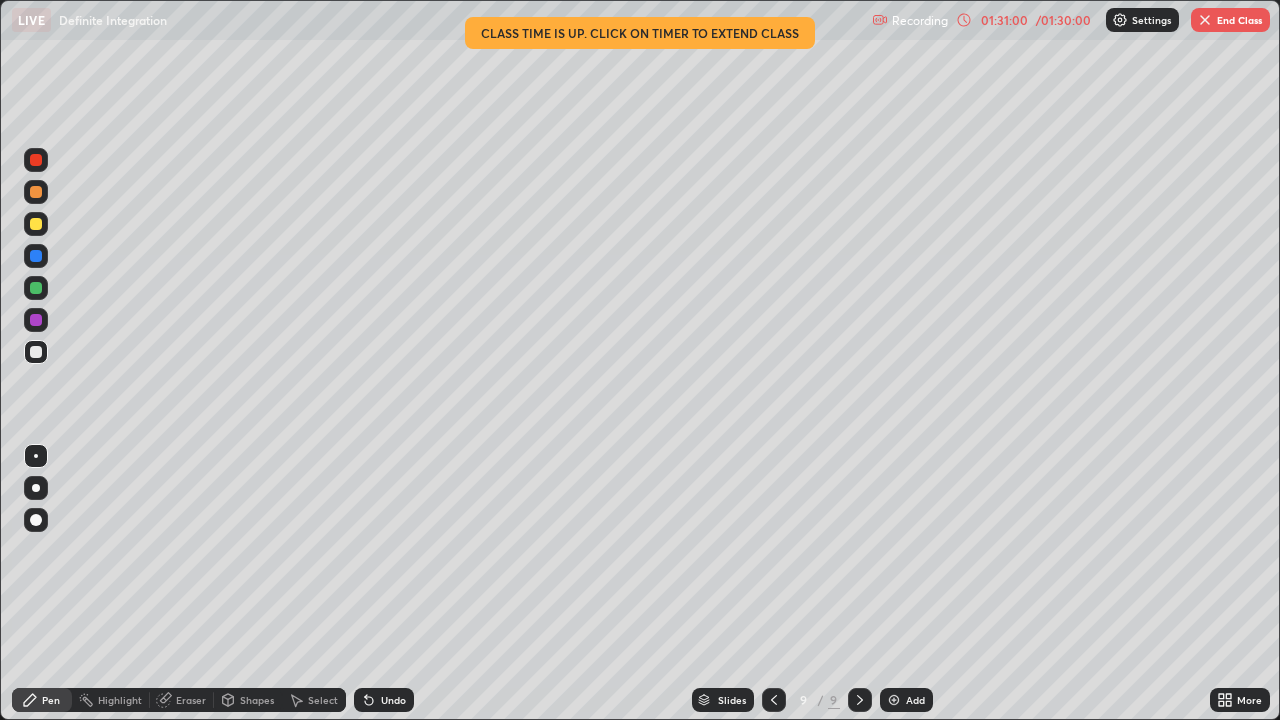 click on "Undo" at bounding box center (393, 700) 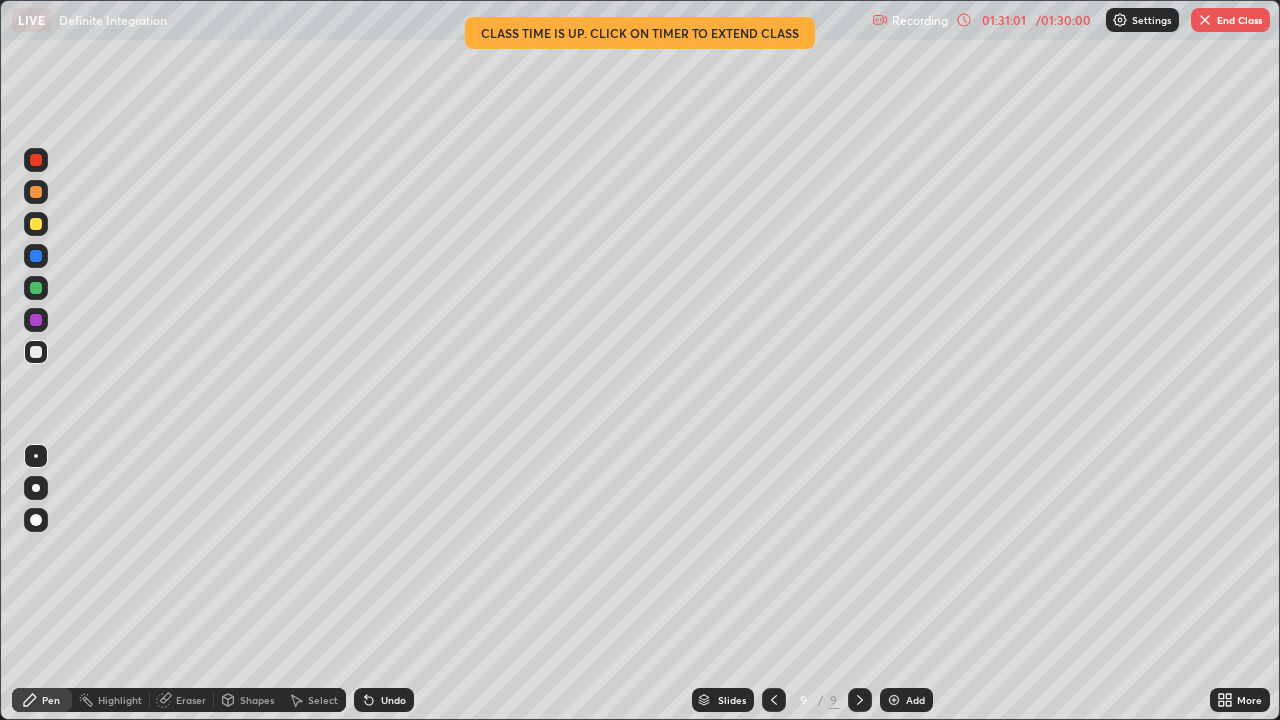 click on "Undo" at bounding box center (393, 700) 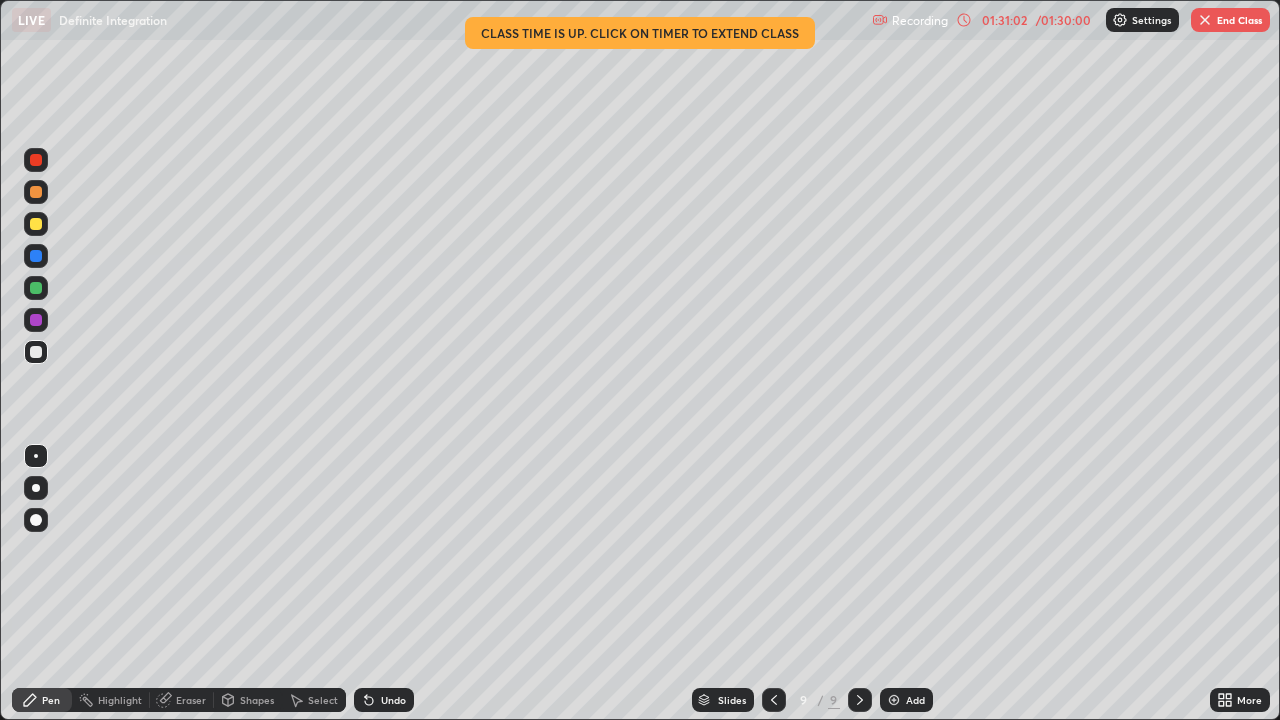 click on "Undo" at bounding box center (393, 700) 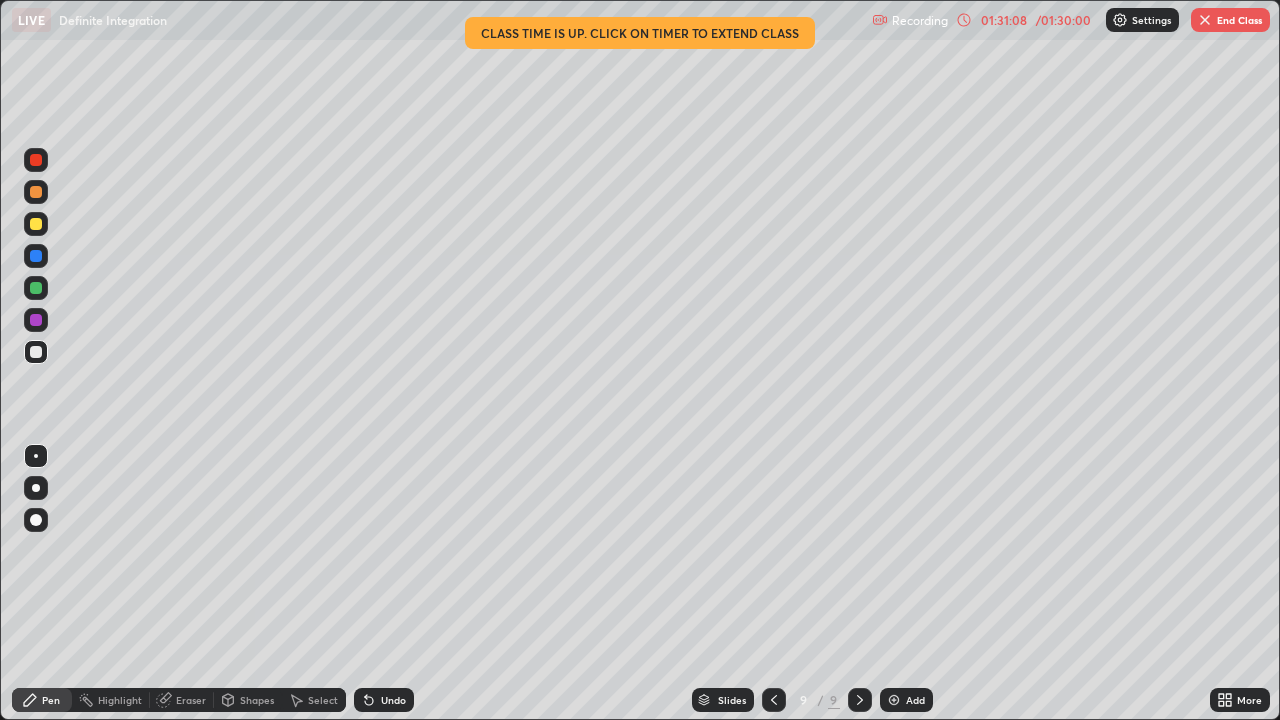 click on "Undo" at bounding box center [384, 700] 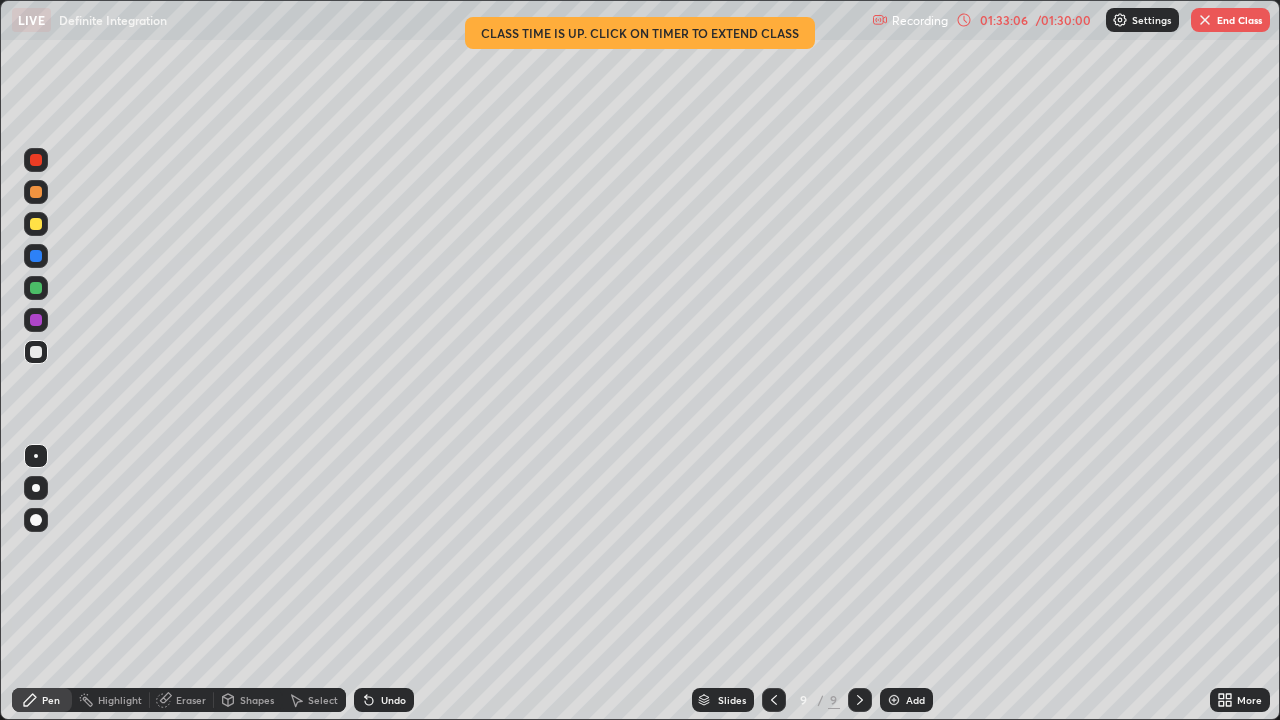 click on "End Class" at bounding box center (1230, 20) 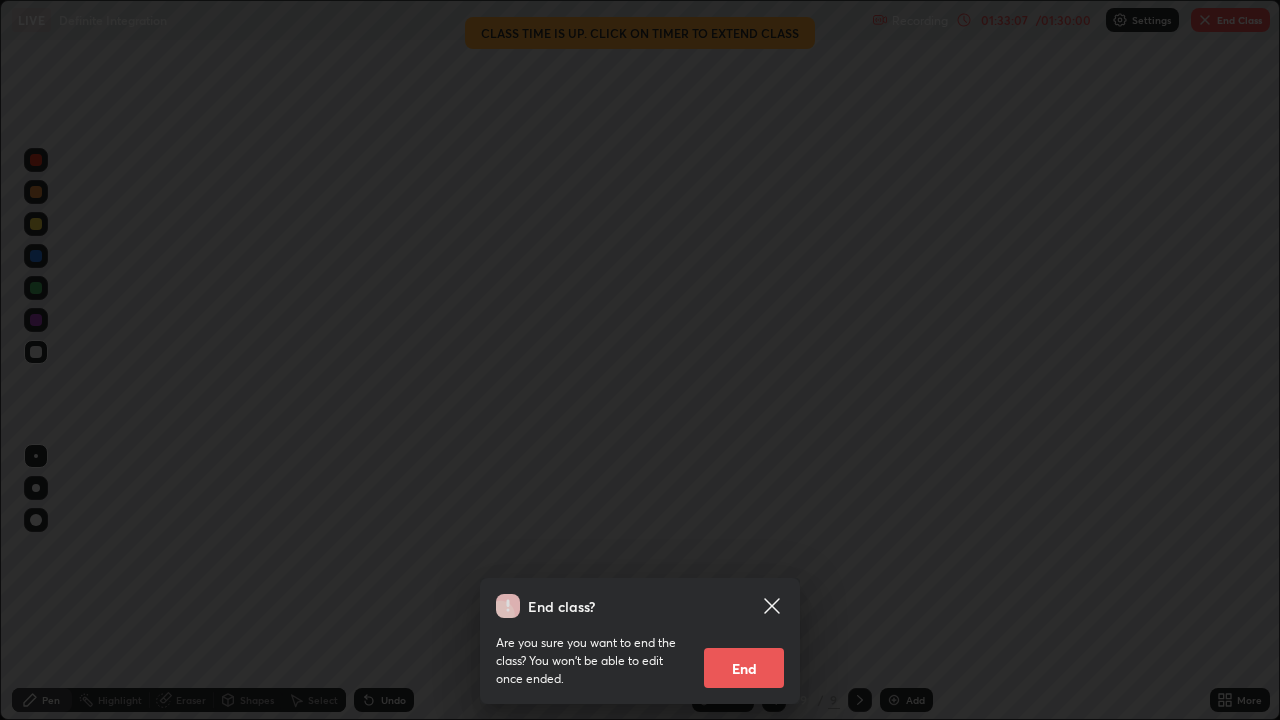 click on "End" at bounding box center (744, 668) 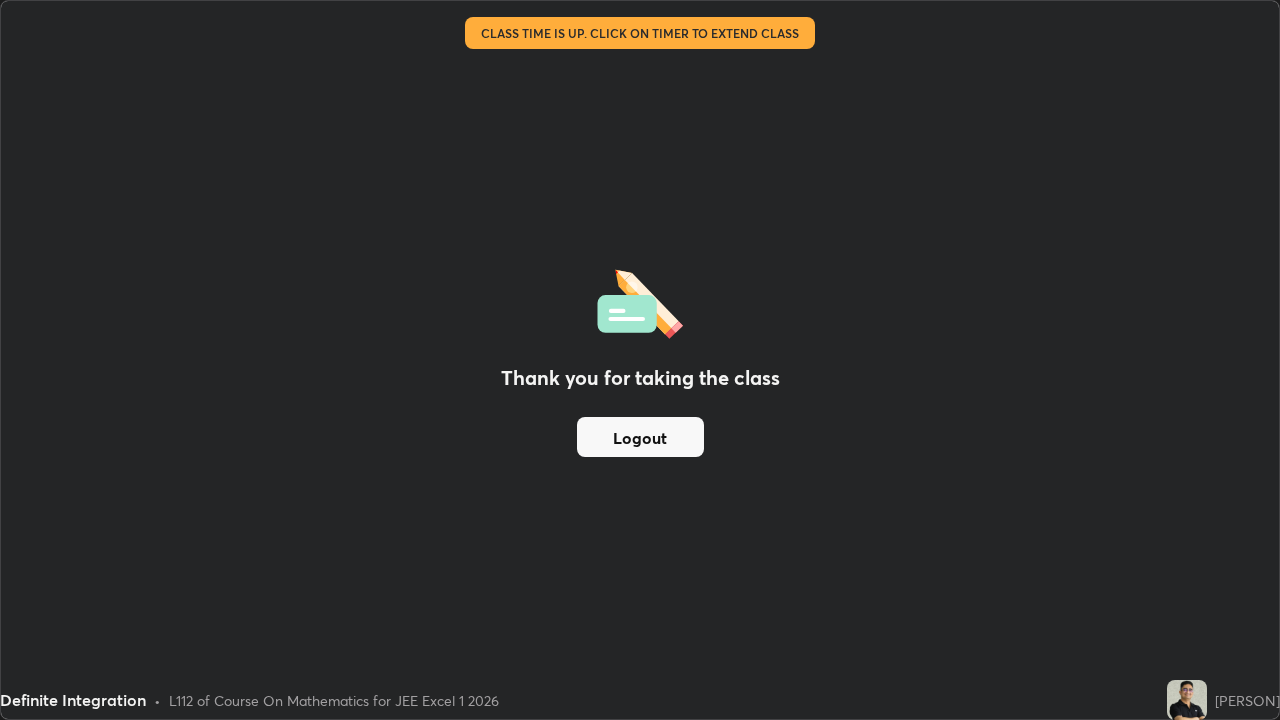 click on "Logout" at bounding box center [640, 437] 